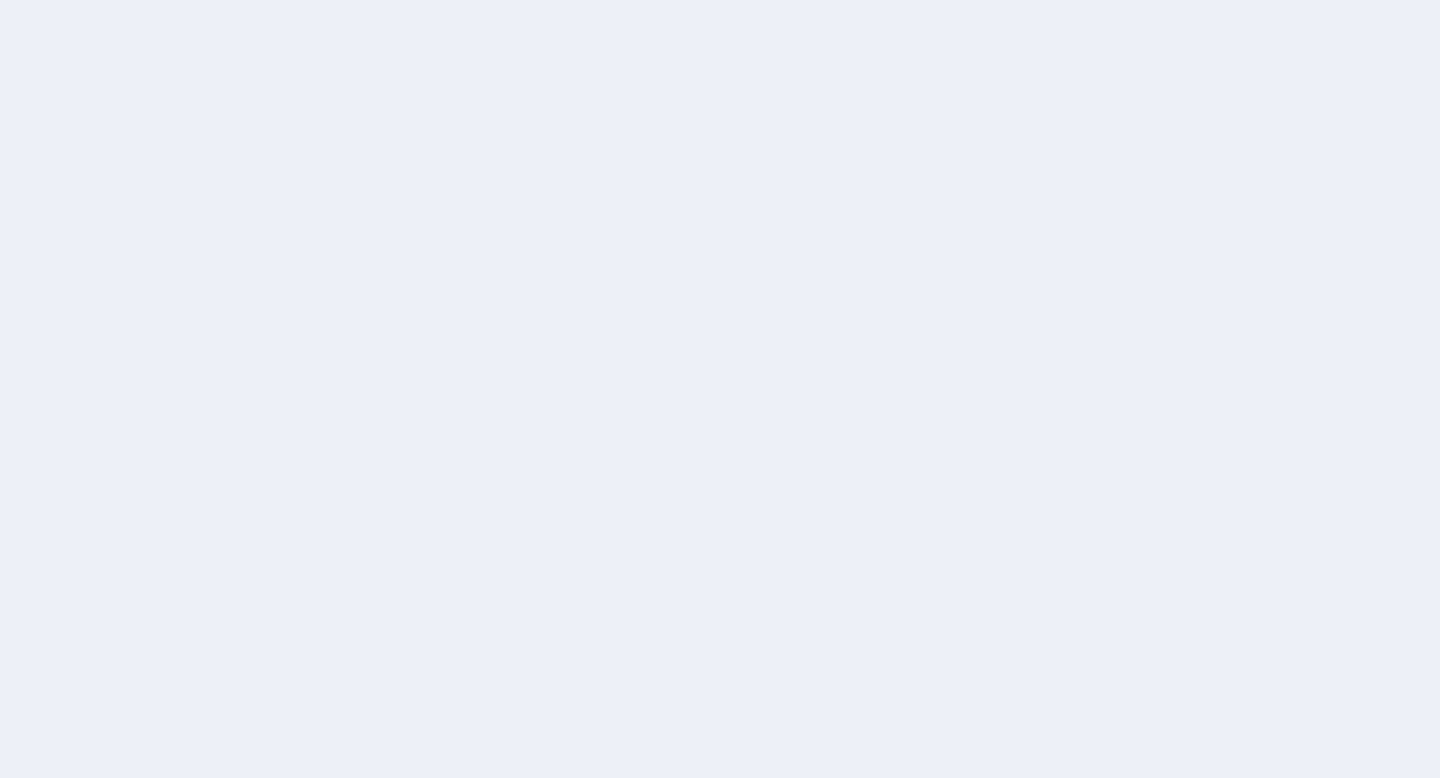 scroll, scrollTop: 0, scrollLeft: 0, axis: both 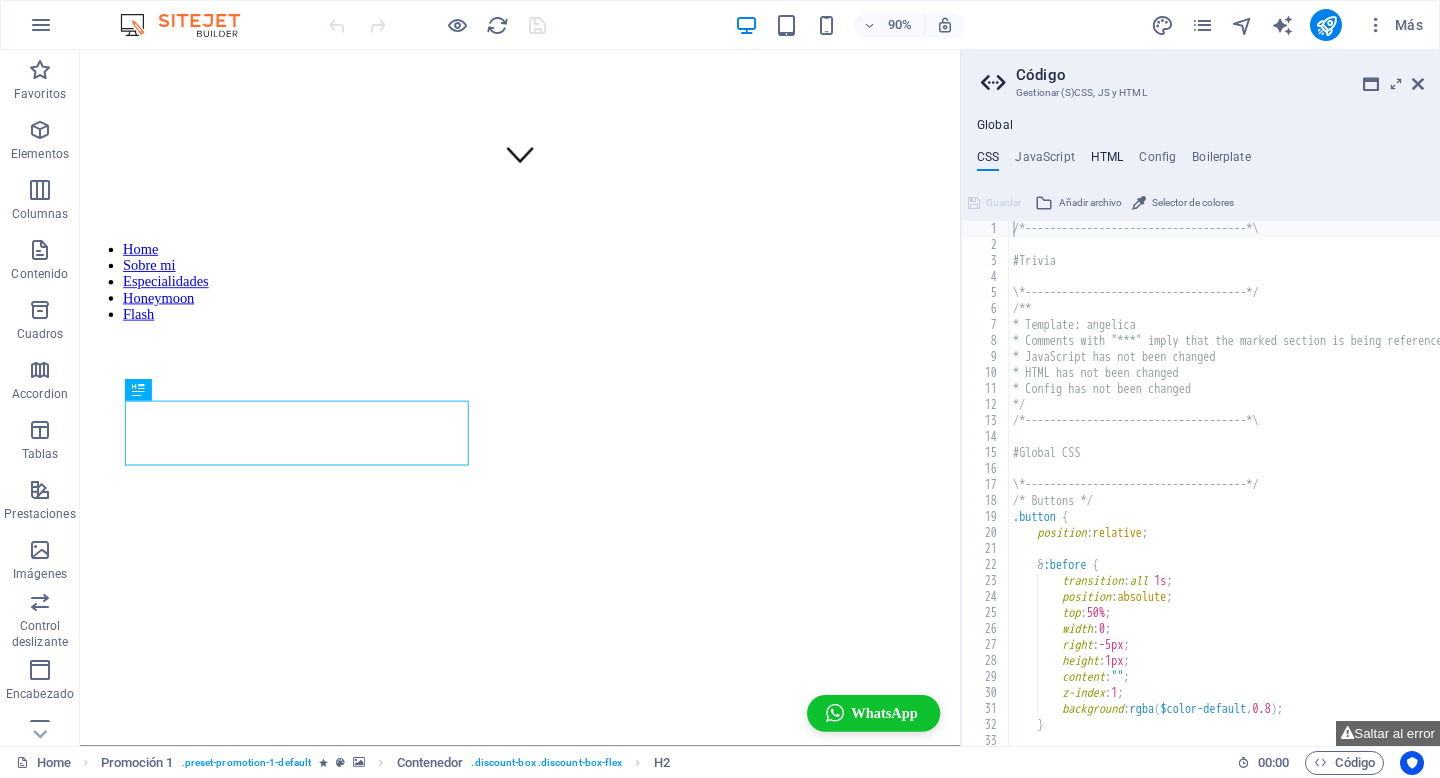 click on "HTML" at bounding box center (1107, 161) 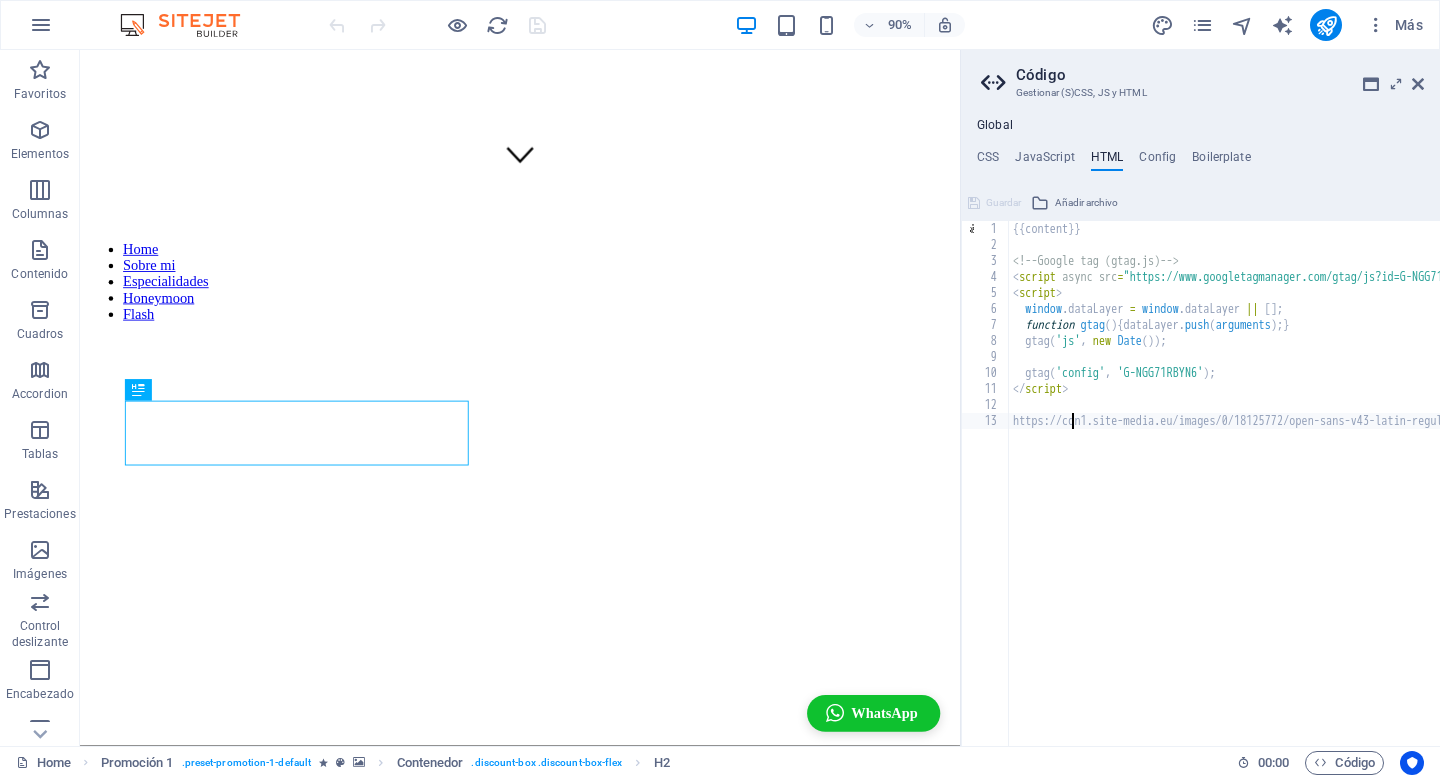 click on "{{content}} <!--  Google tag (gtag.js)  --> < script   async   src = "https://www.googletagmanager.com/gtag/js?id=G-NGG71RBYN6" > </ script > < script >    window . dataLayer   =   window . dataLayer   ||   [ ] ;    function   gtag ( ) { dataLayer . push ( arguments ) ; }    gtag ( 'js' ,   new   Date ( )) ;    gtag ( 'config' ,   'G-NGG71RBYN6' ) ; </ script > https://cdn1.site-media.eu/images/0/18125772/open-sans-v43-latin-regular-nLmBObbP2454t-040RUBPA.woff2" at bounding box center (1383, 499) 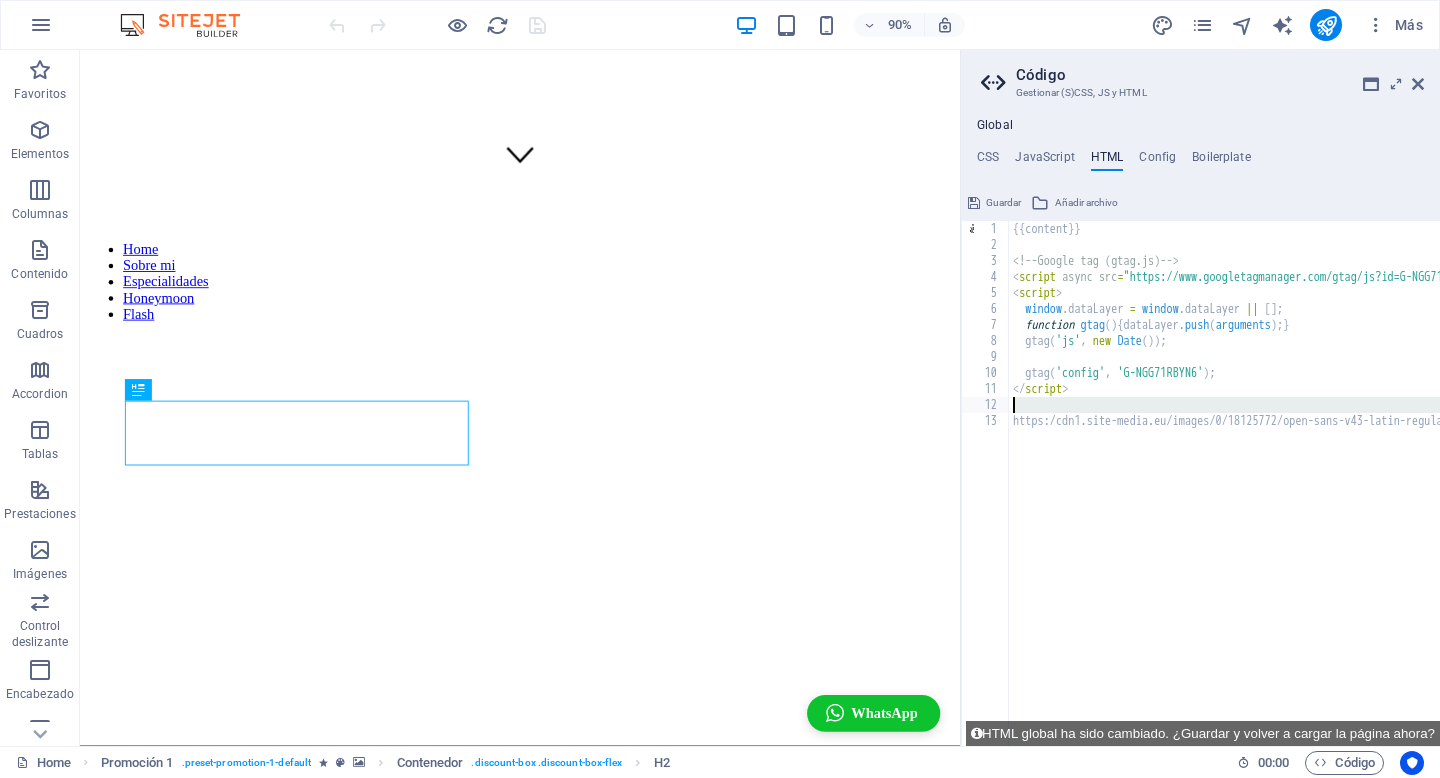 scroll, scrollTop: 0, scrollLeft: 310, axis: horizontal 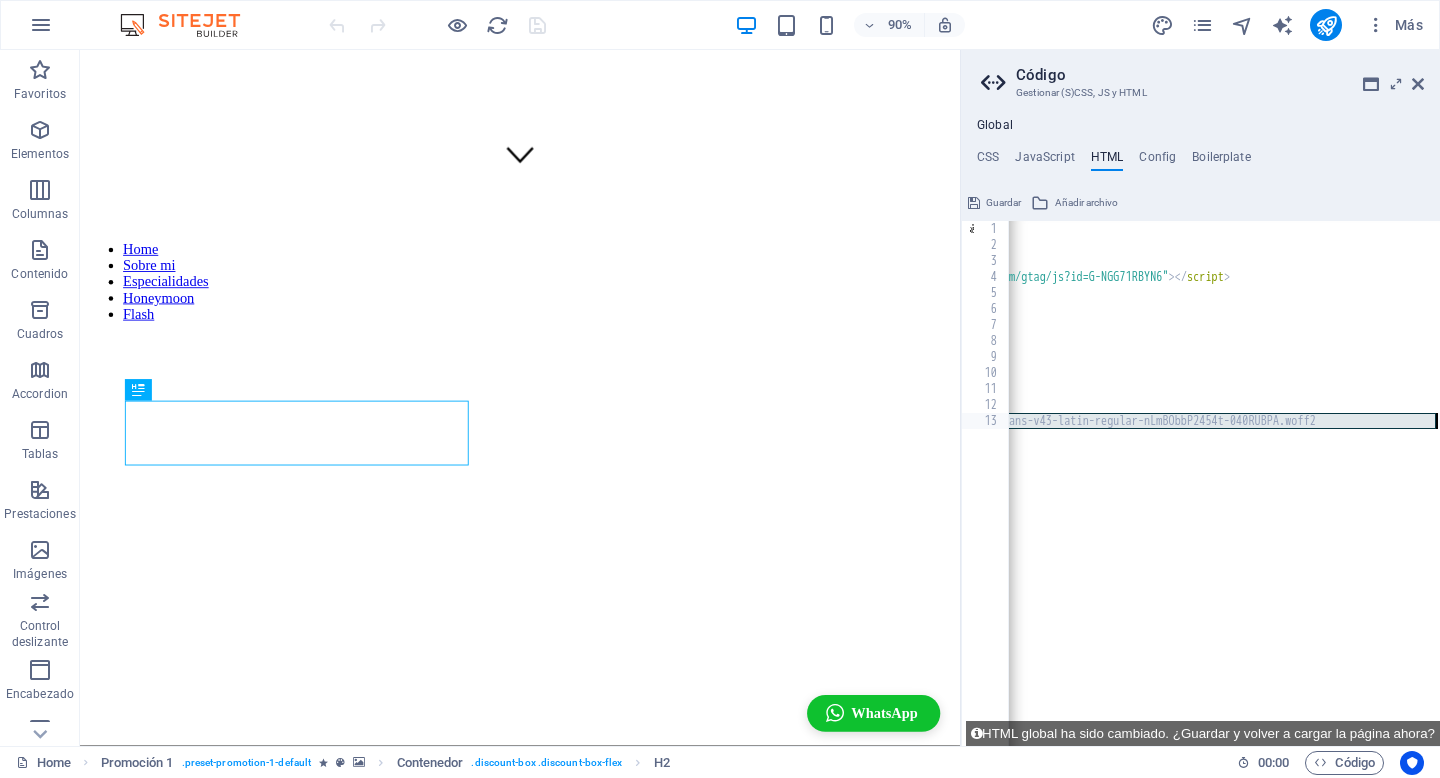 drag, startPoint x: 1012, startPoint y: 424, endPoint x: 1439, endPoint y: 446, distance: 427.56638 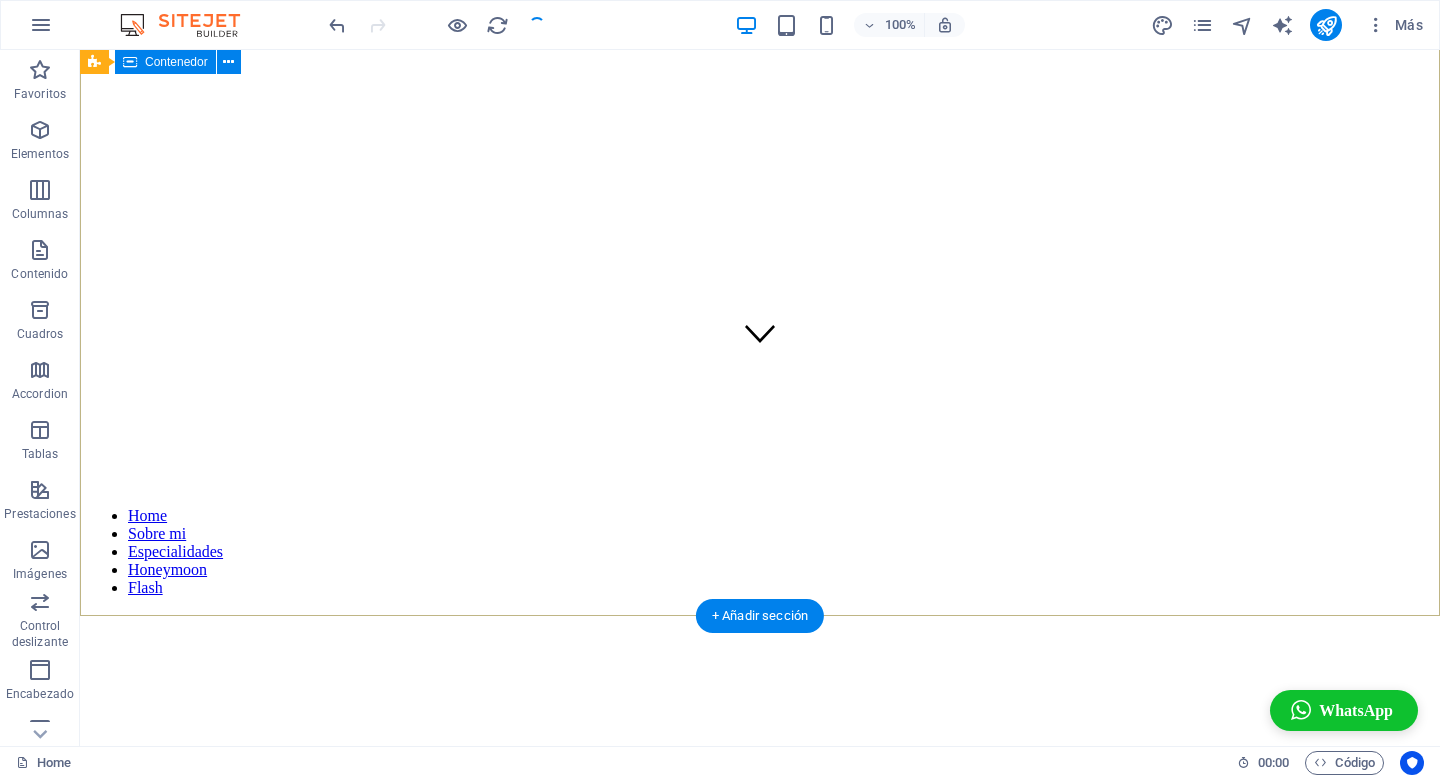 scroll, scrollTop: 0, scrollLeft: 0, axis: both 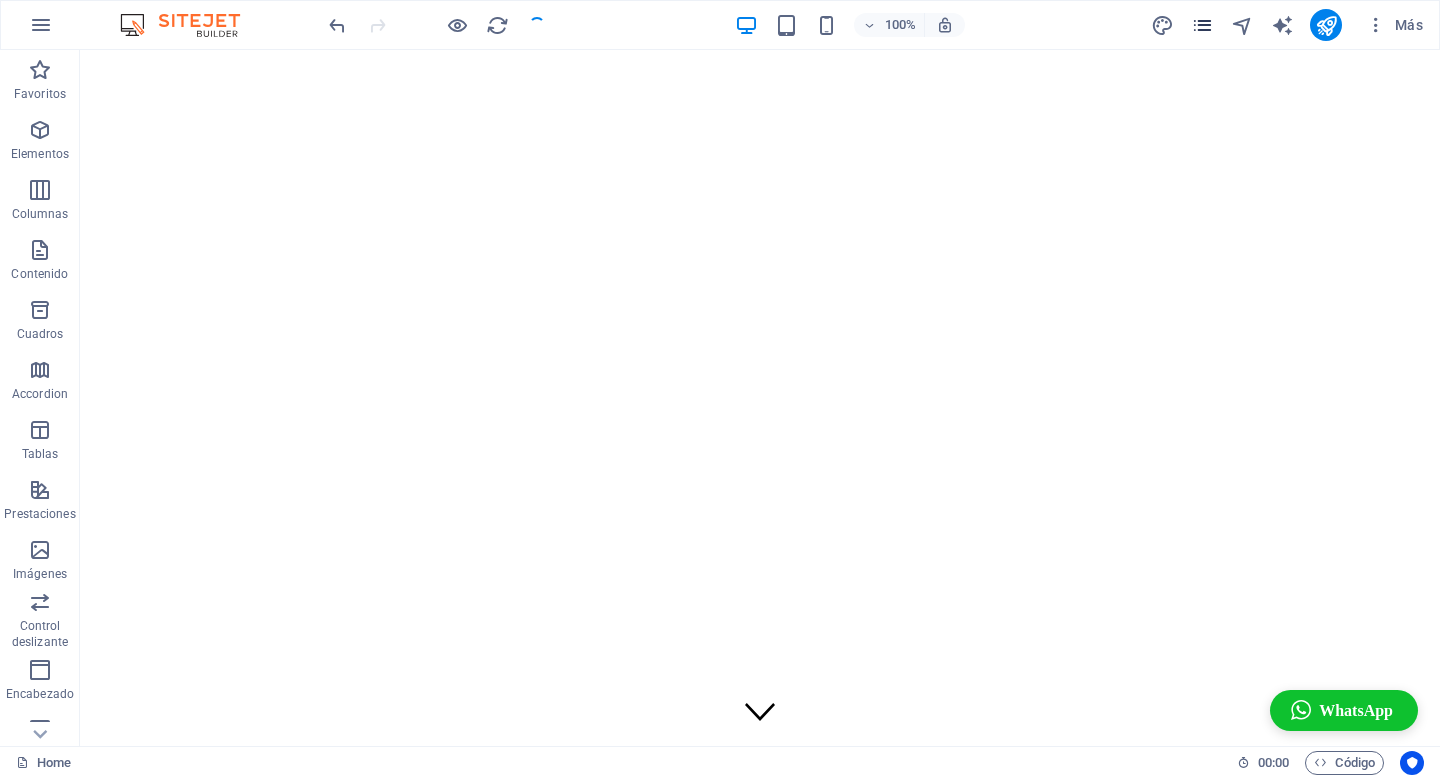 click at bounding box center (1202, 25) 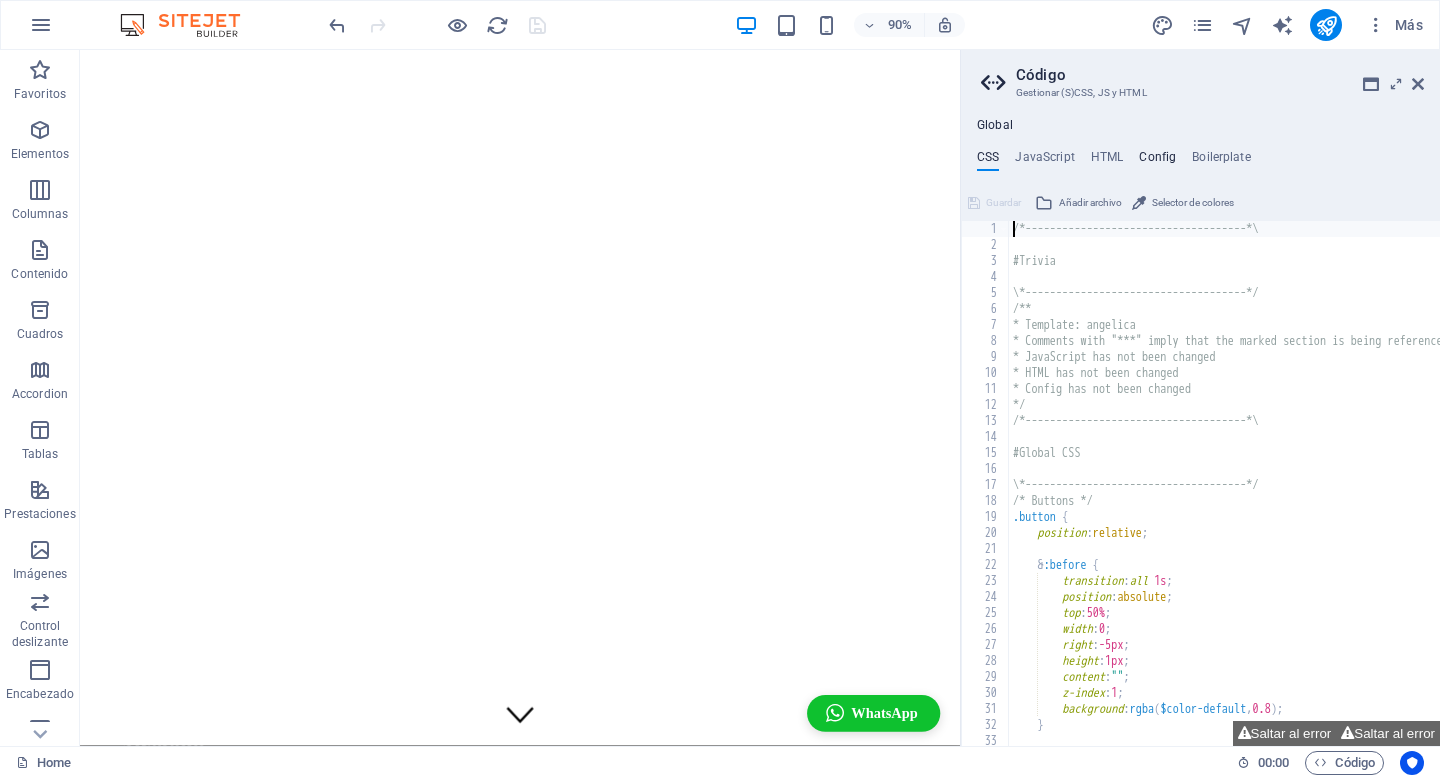 click on "Config" at bounding box center (1157, 161) 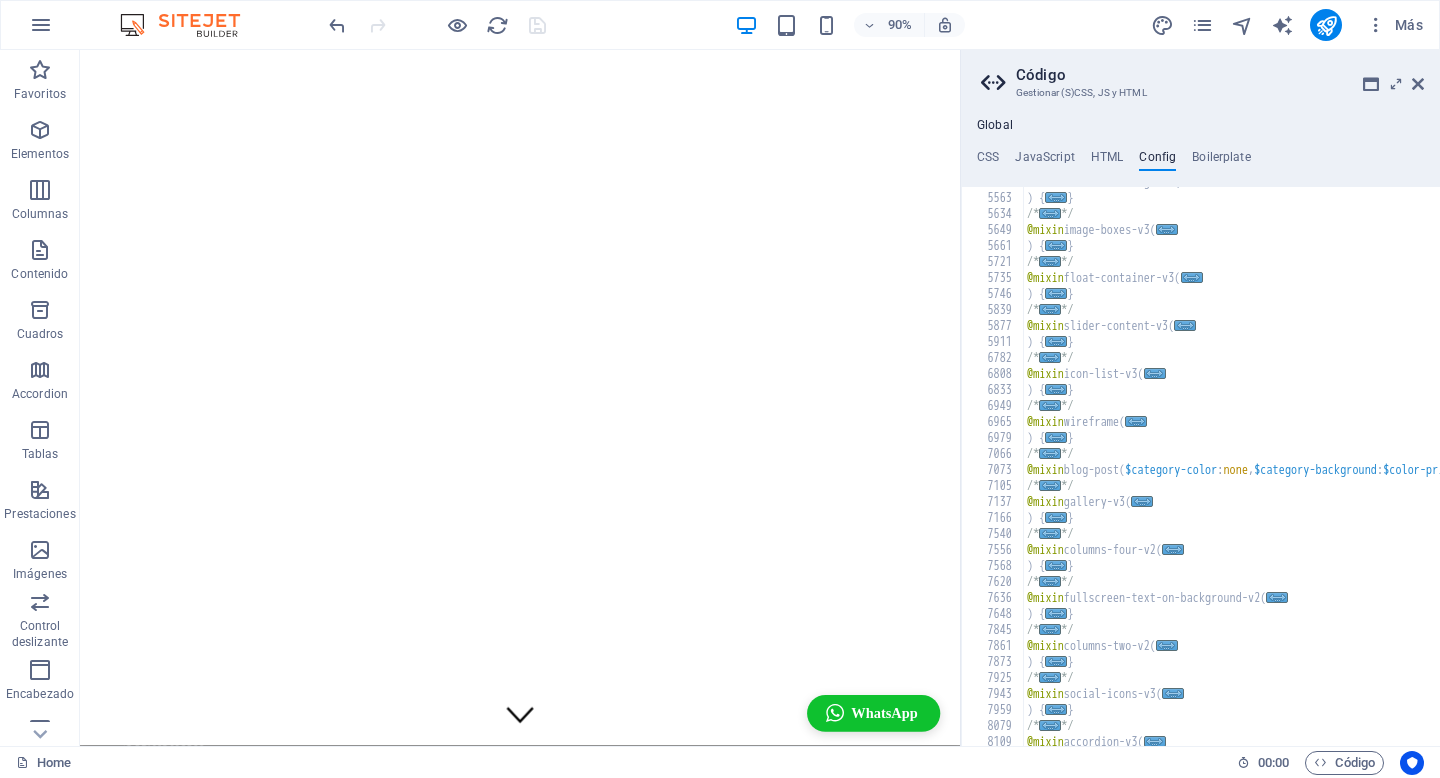 scroll, scrollTop: 1892, scrollLeft: 0, axis: vertical 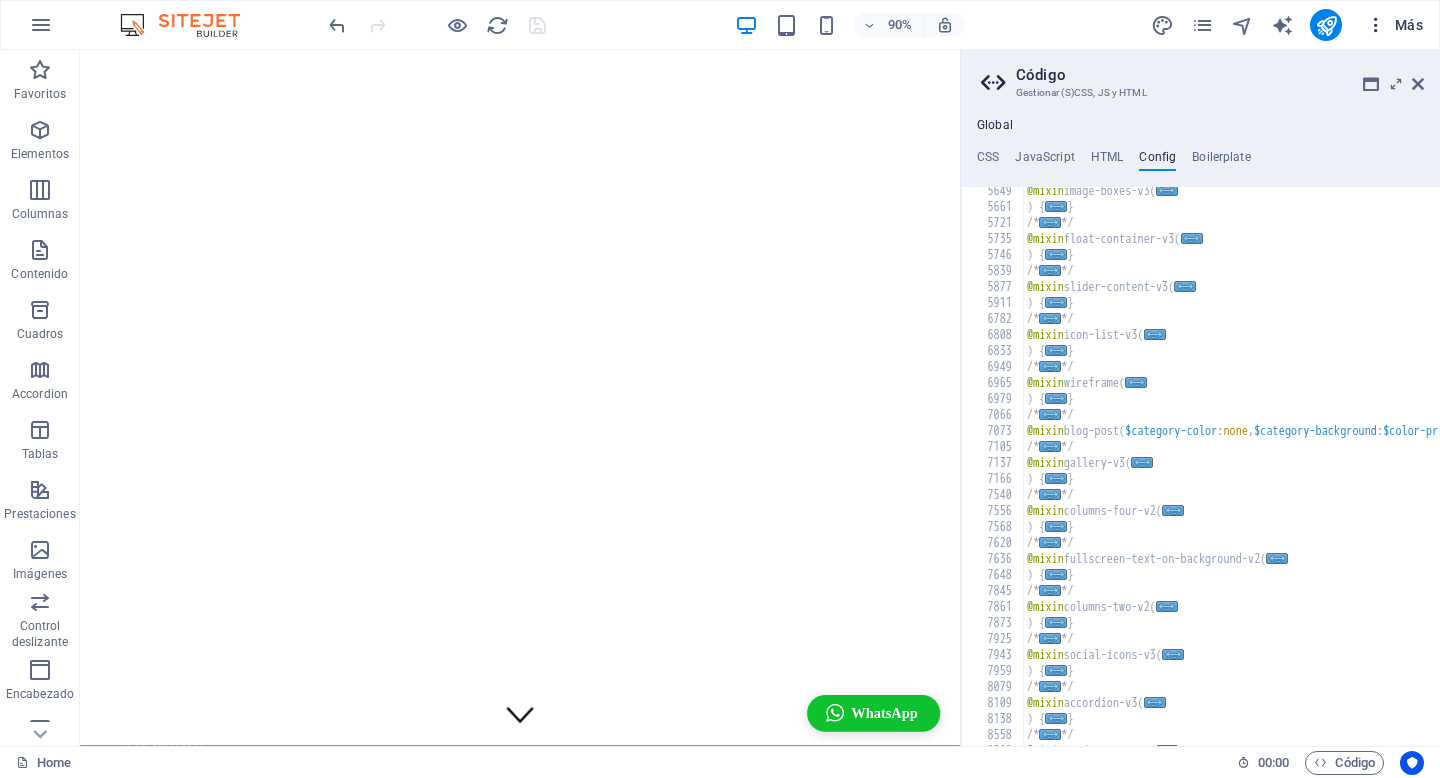 click at bounding box center [1376, 25] 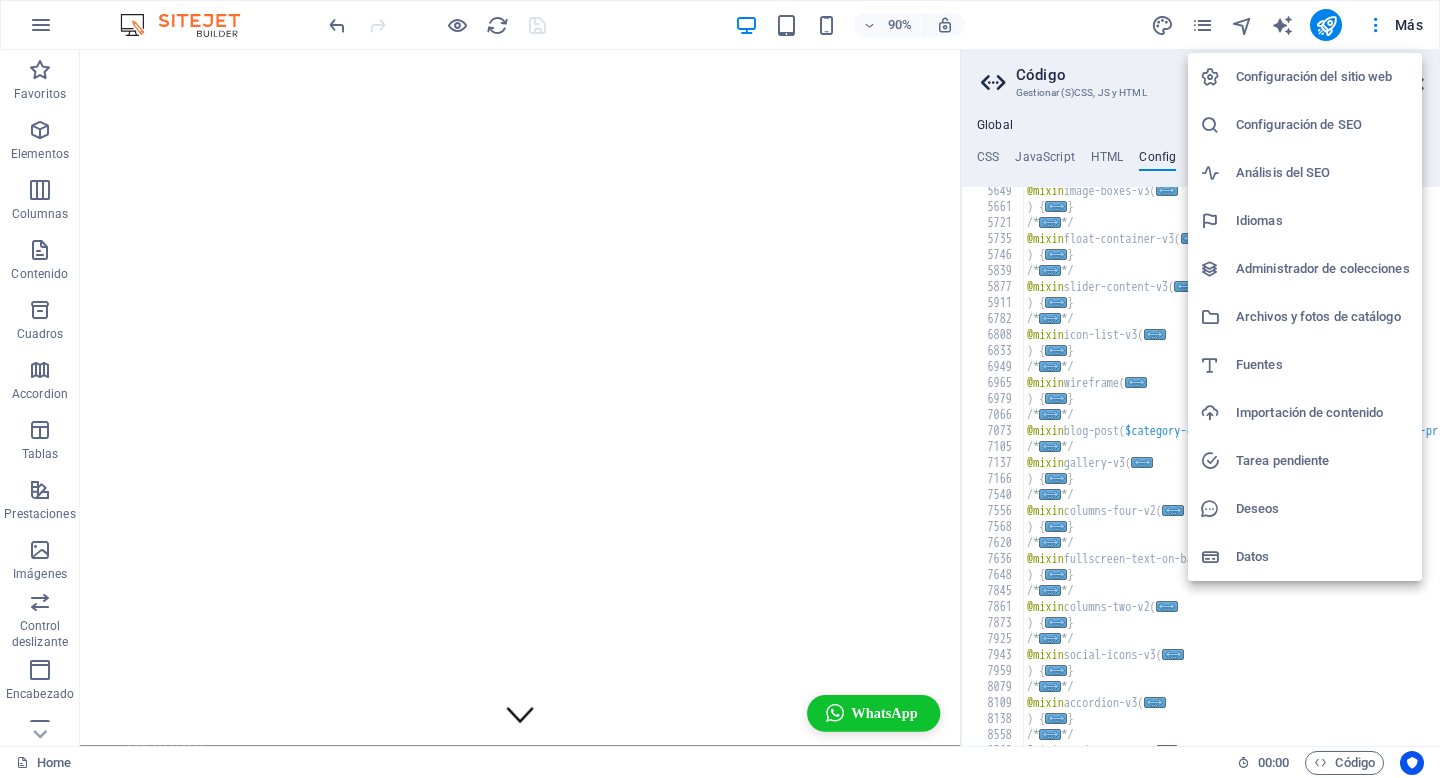 click on "Fuentes" at bounding box center (1323, 365) 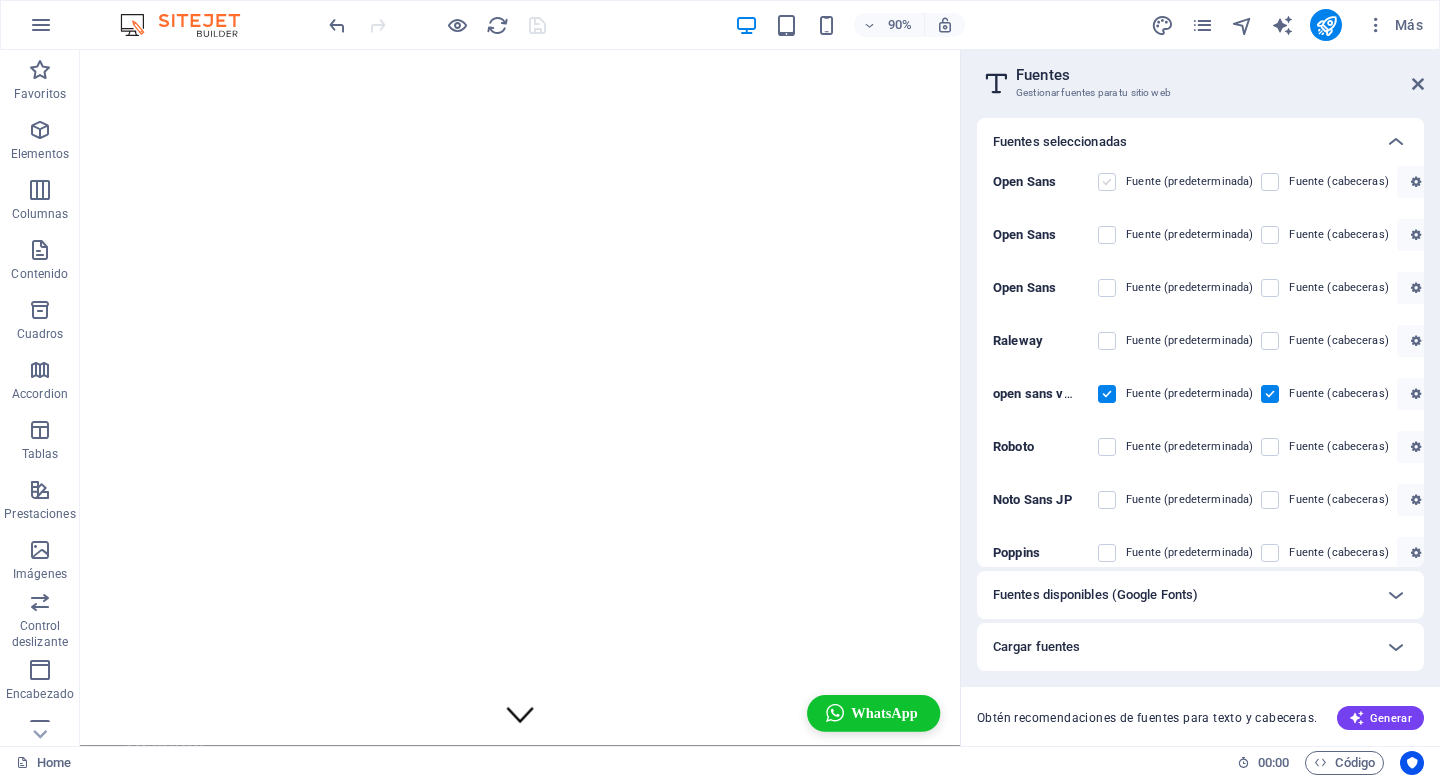 click at bounding box center [1107, 182] 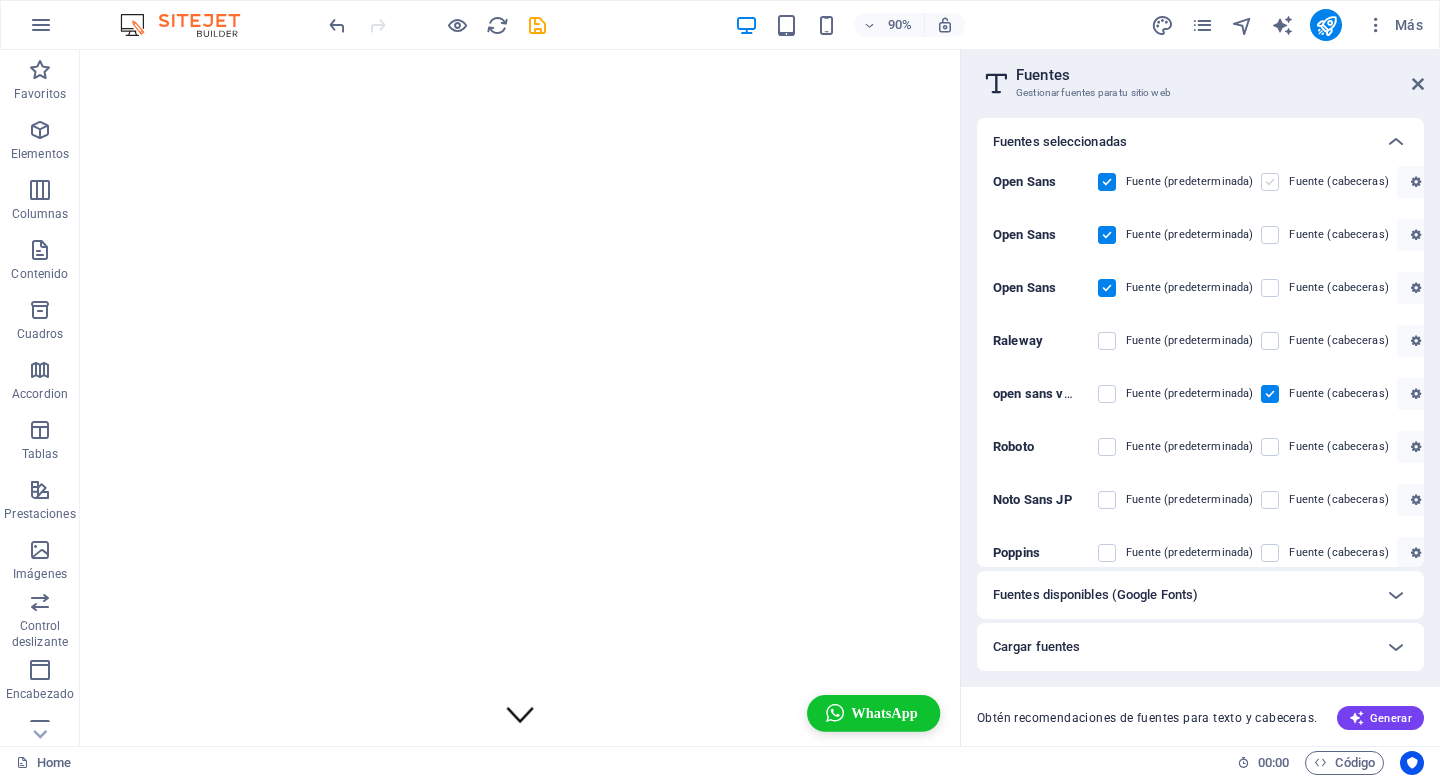 click at bounding box center [1270, 182] 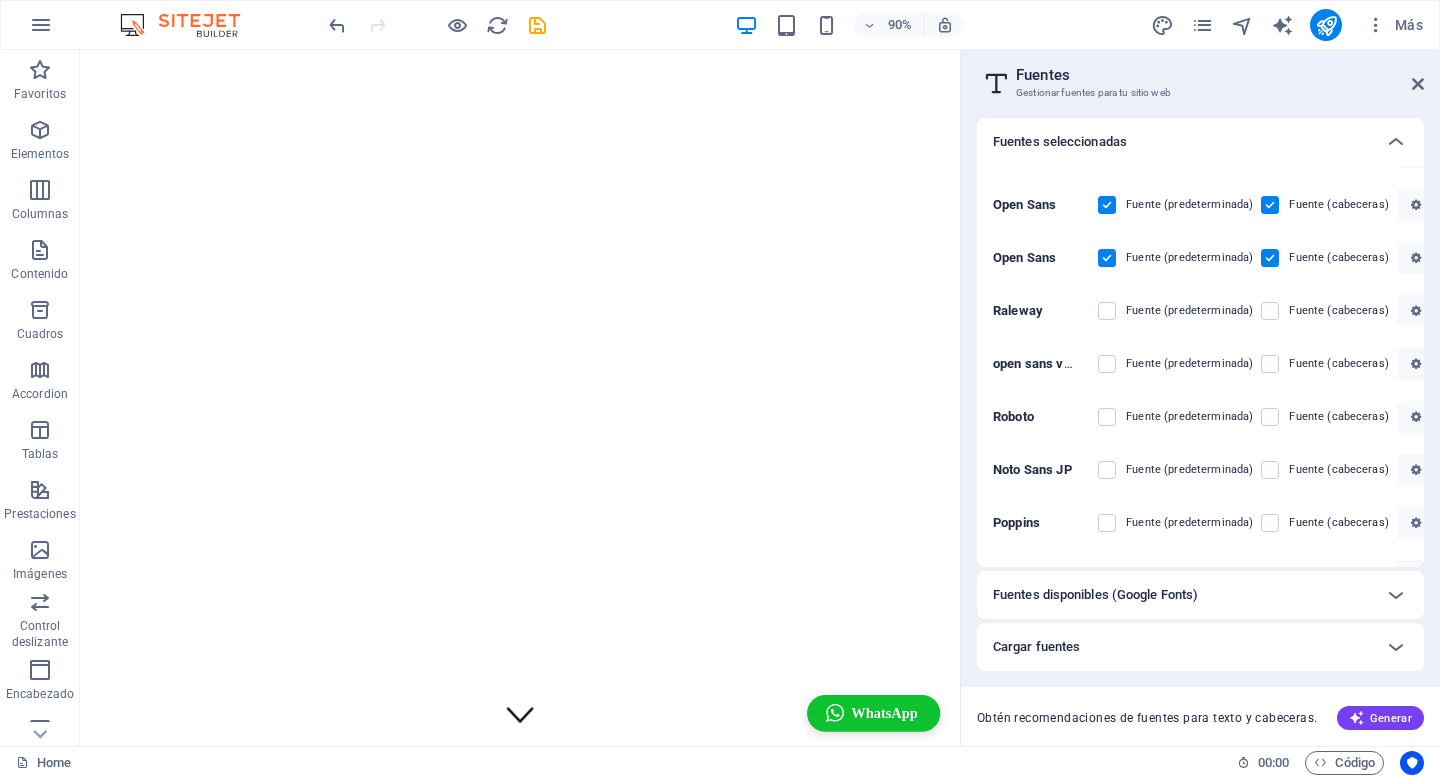 scroll, scrollTop: 34, scrollLeft: 0, axis: vertical 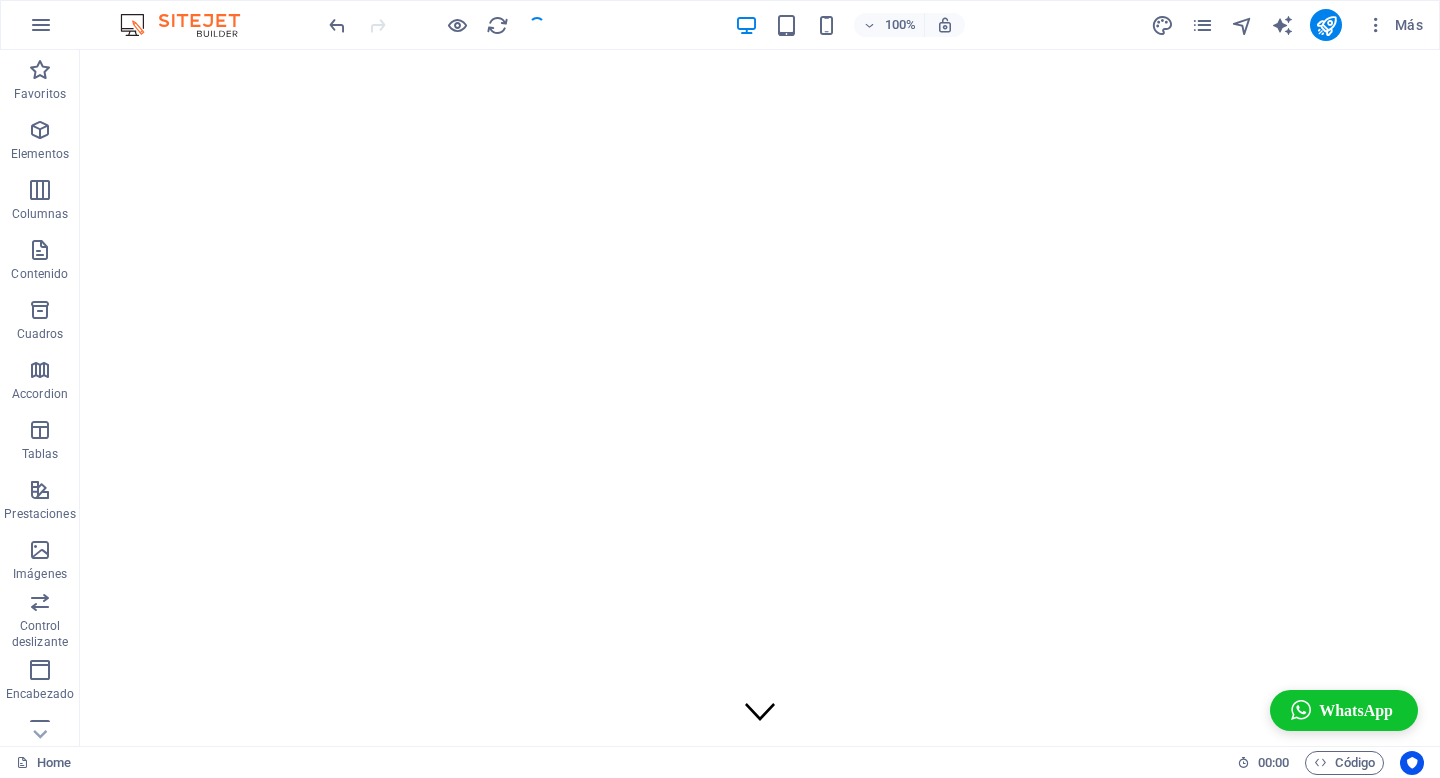 click at bounding box center [1326, 25] 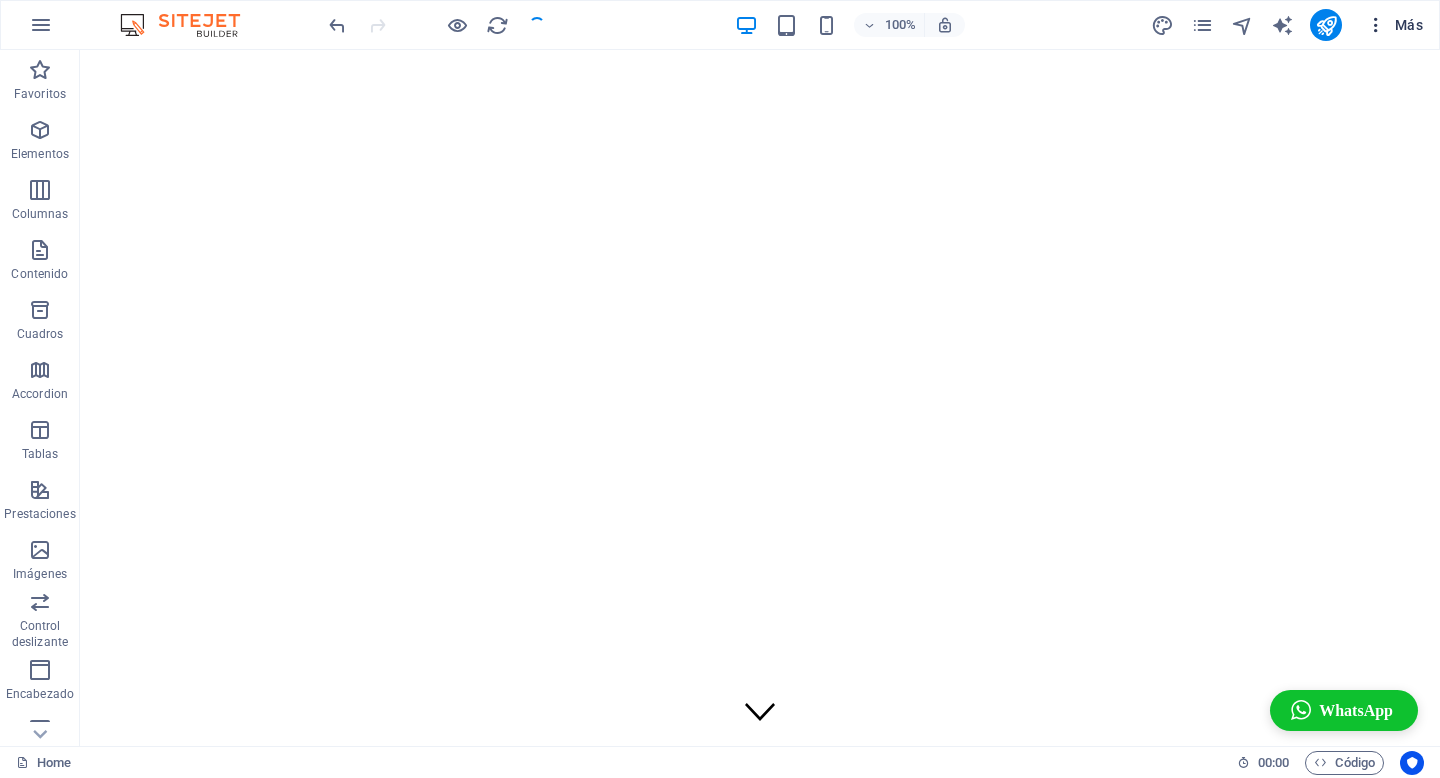 click at bounding box center (1376, 25) 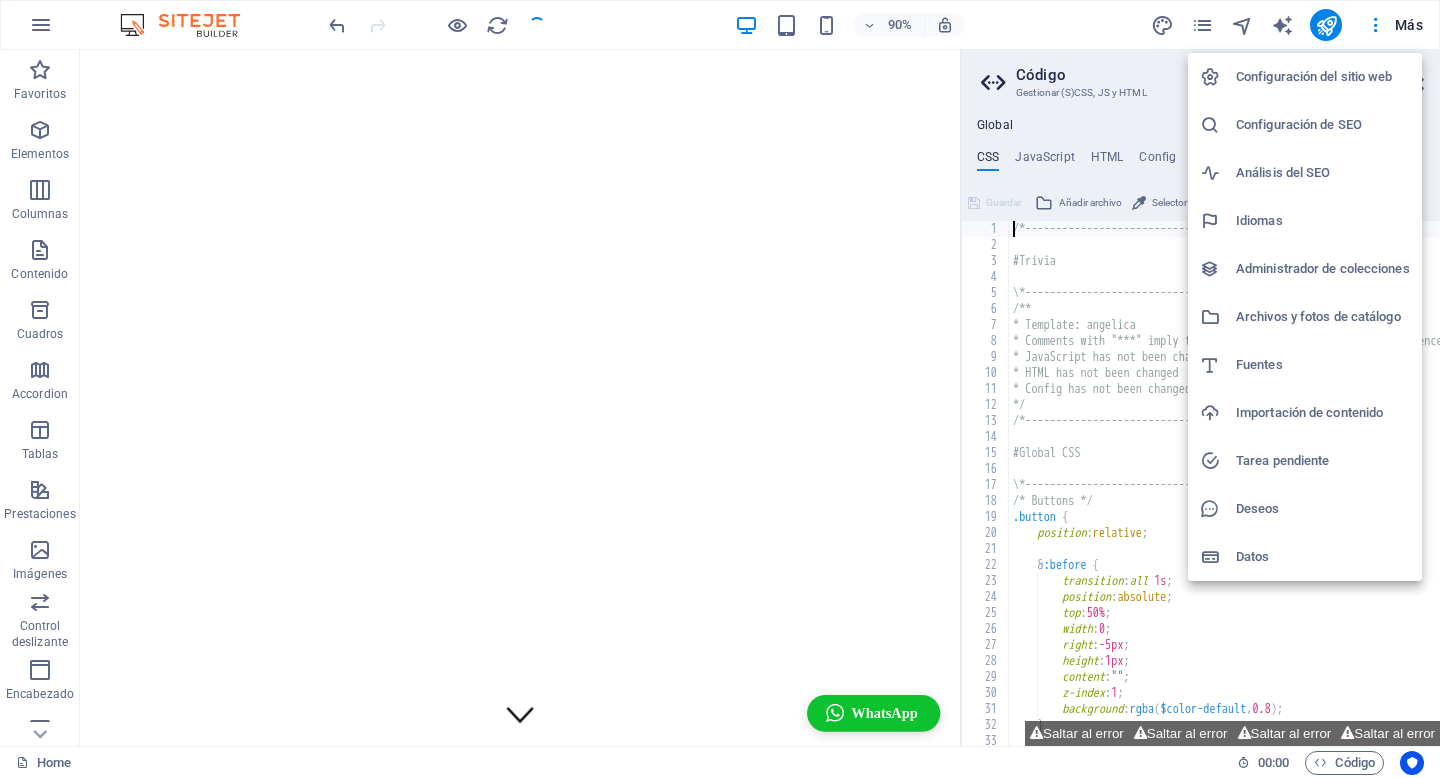 click on "Fuentes" at bounding box center (1323, 365) 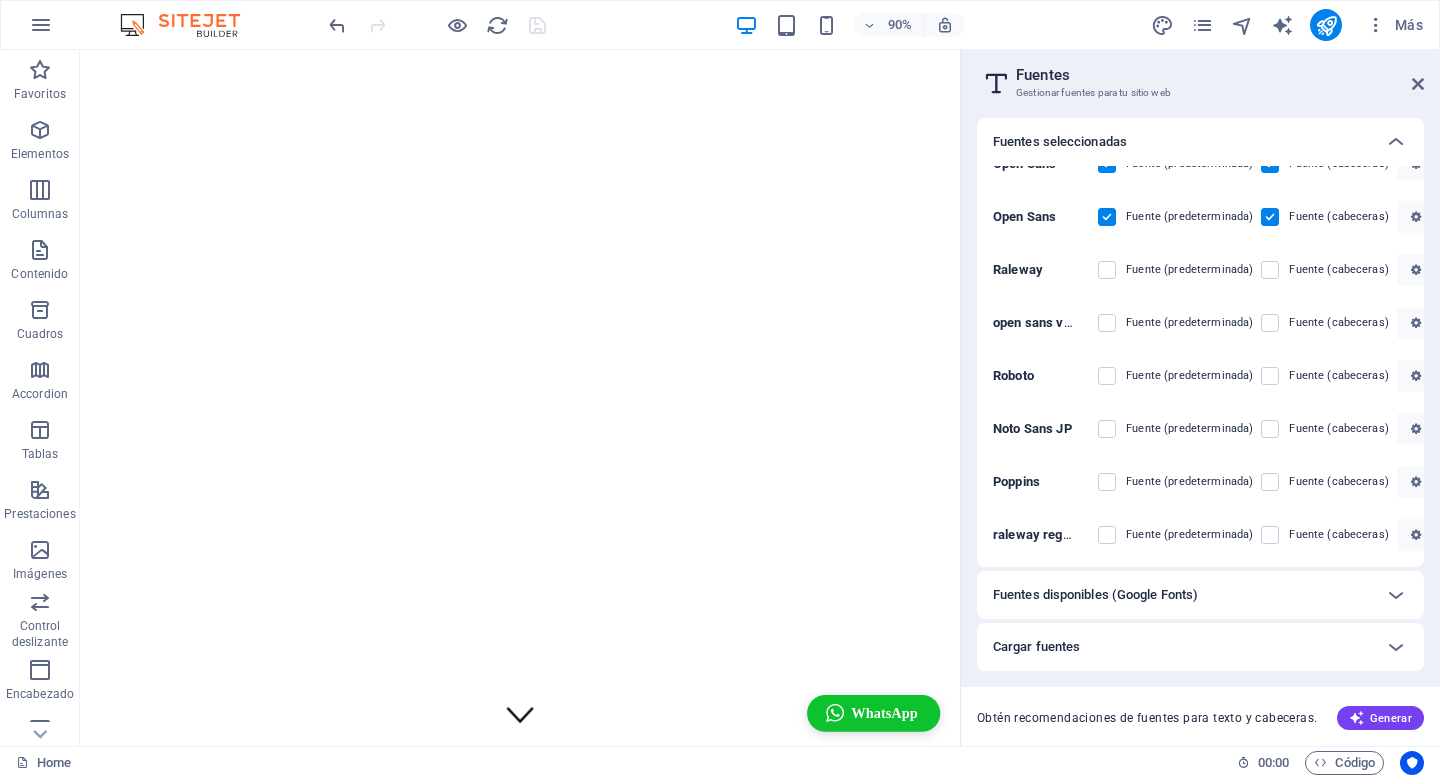 scroll, scrollTop: 0, scrollLeft: 0, axis: both 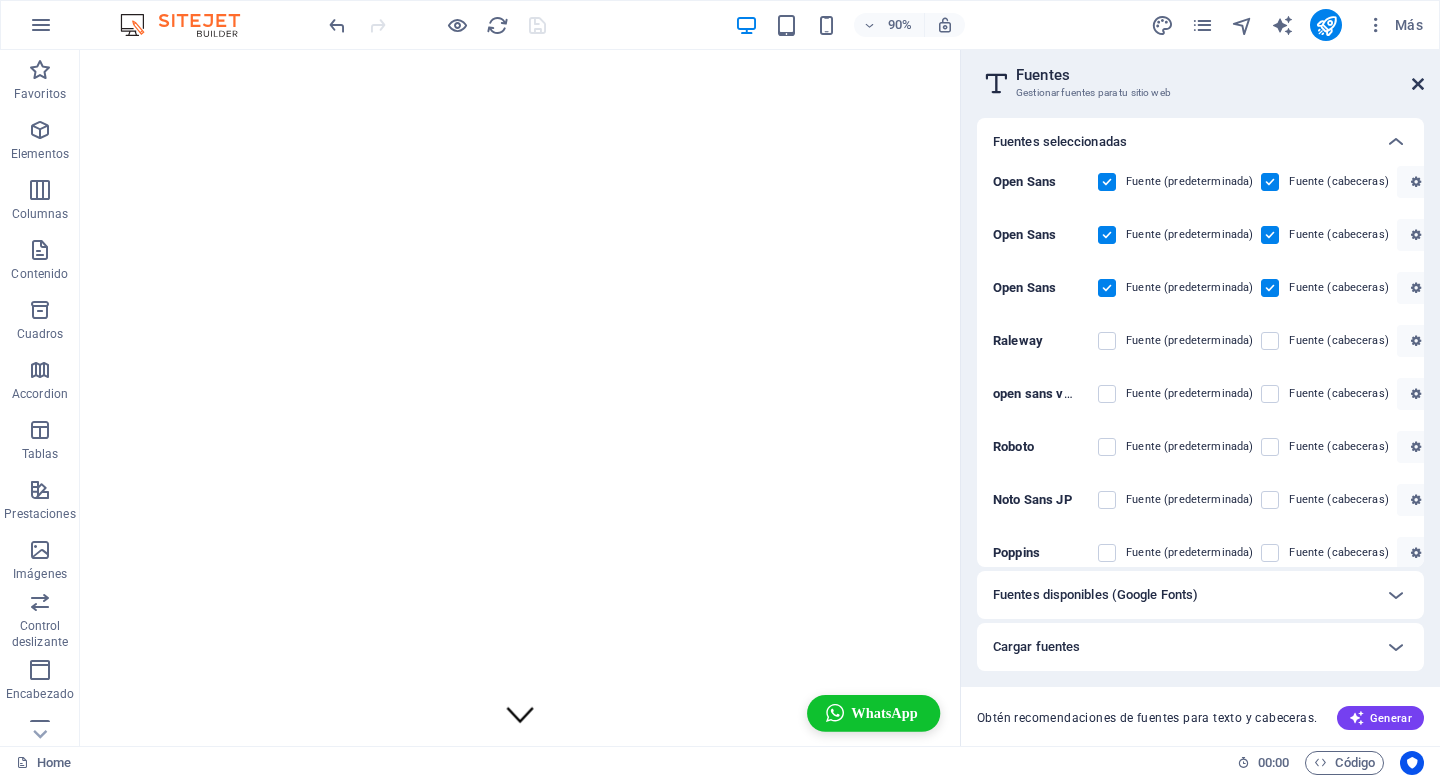 click at bounding box center [1418, 84] 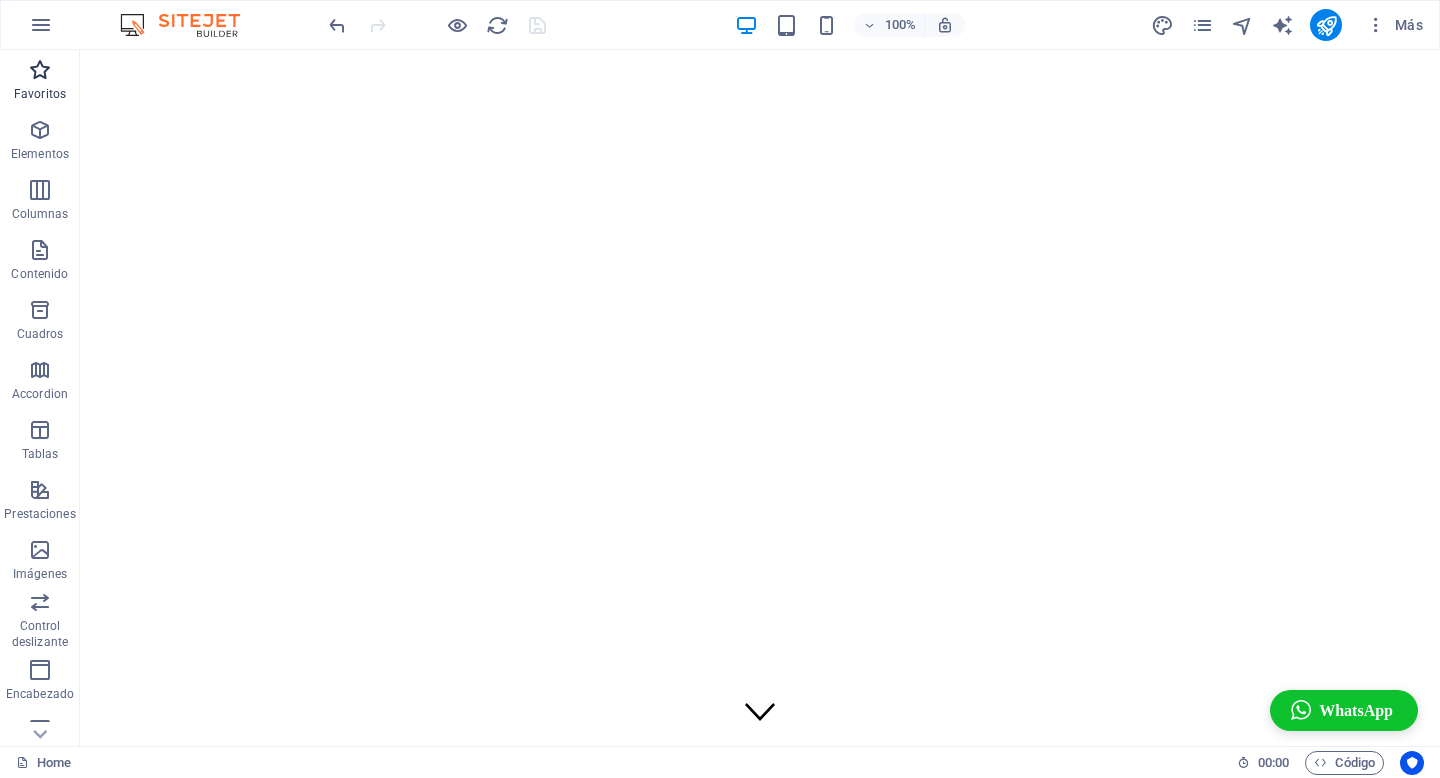 click on "Favoritos" at bounding box center (40, 94) 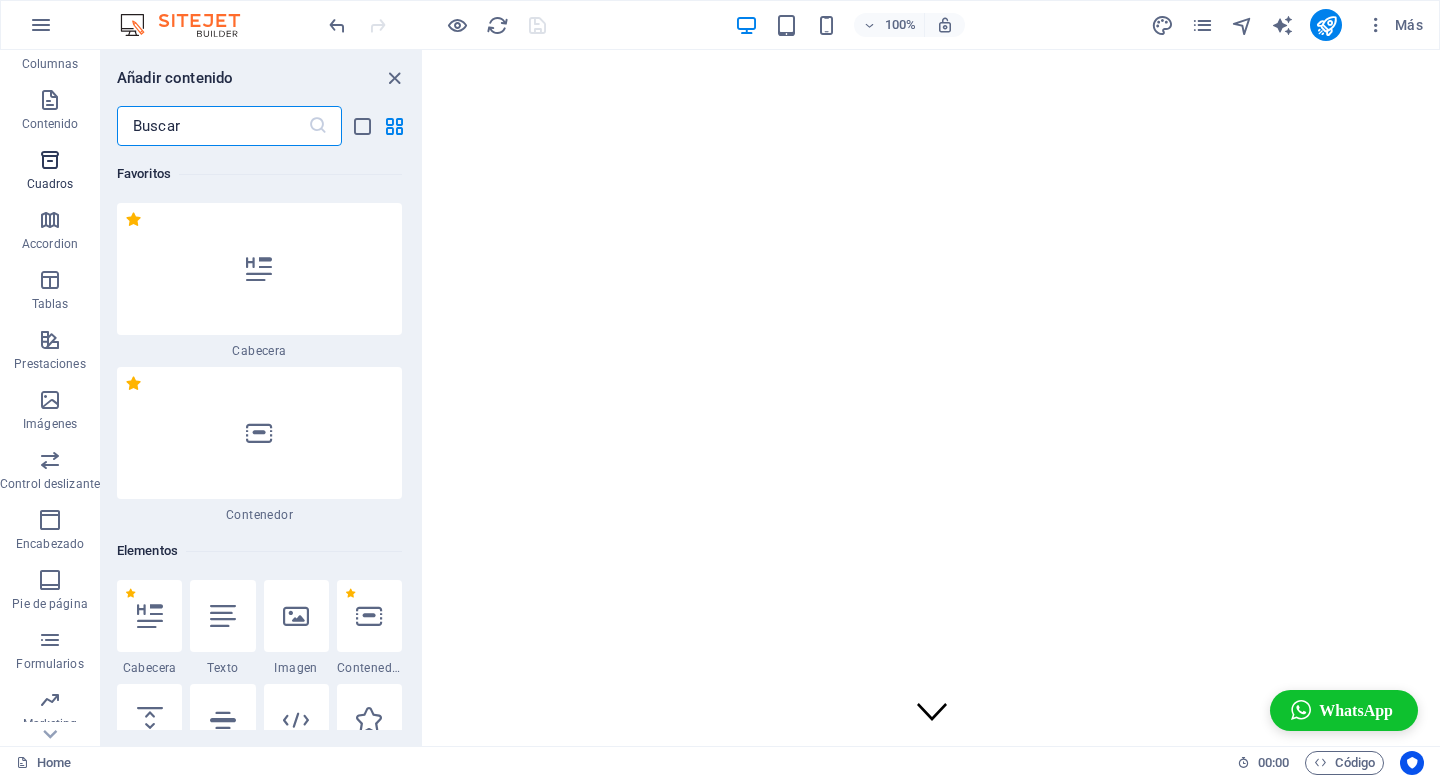 scroll, scrollTop: 204, scrollLeft: 0, axis: vertical 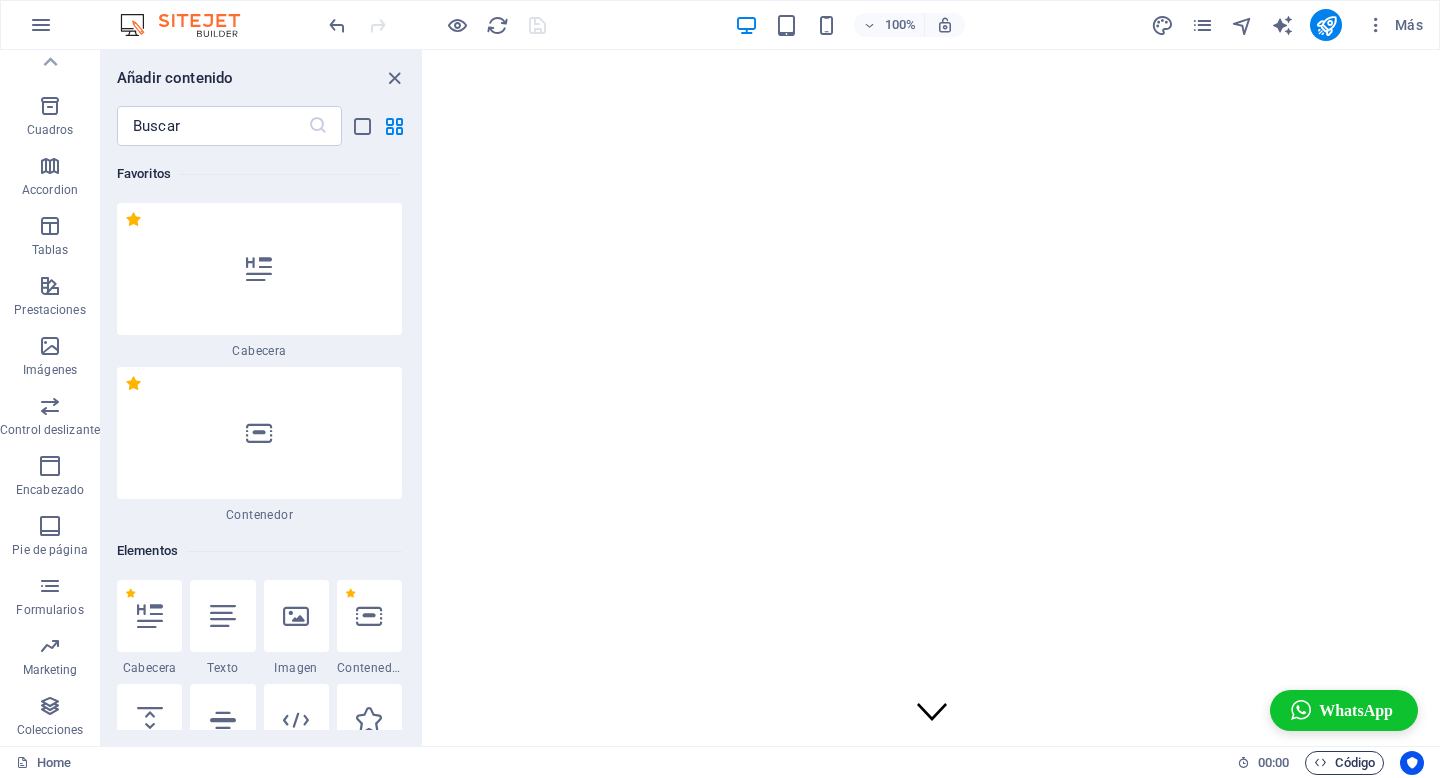 click on "Código" at bounding box center (1344, 763) 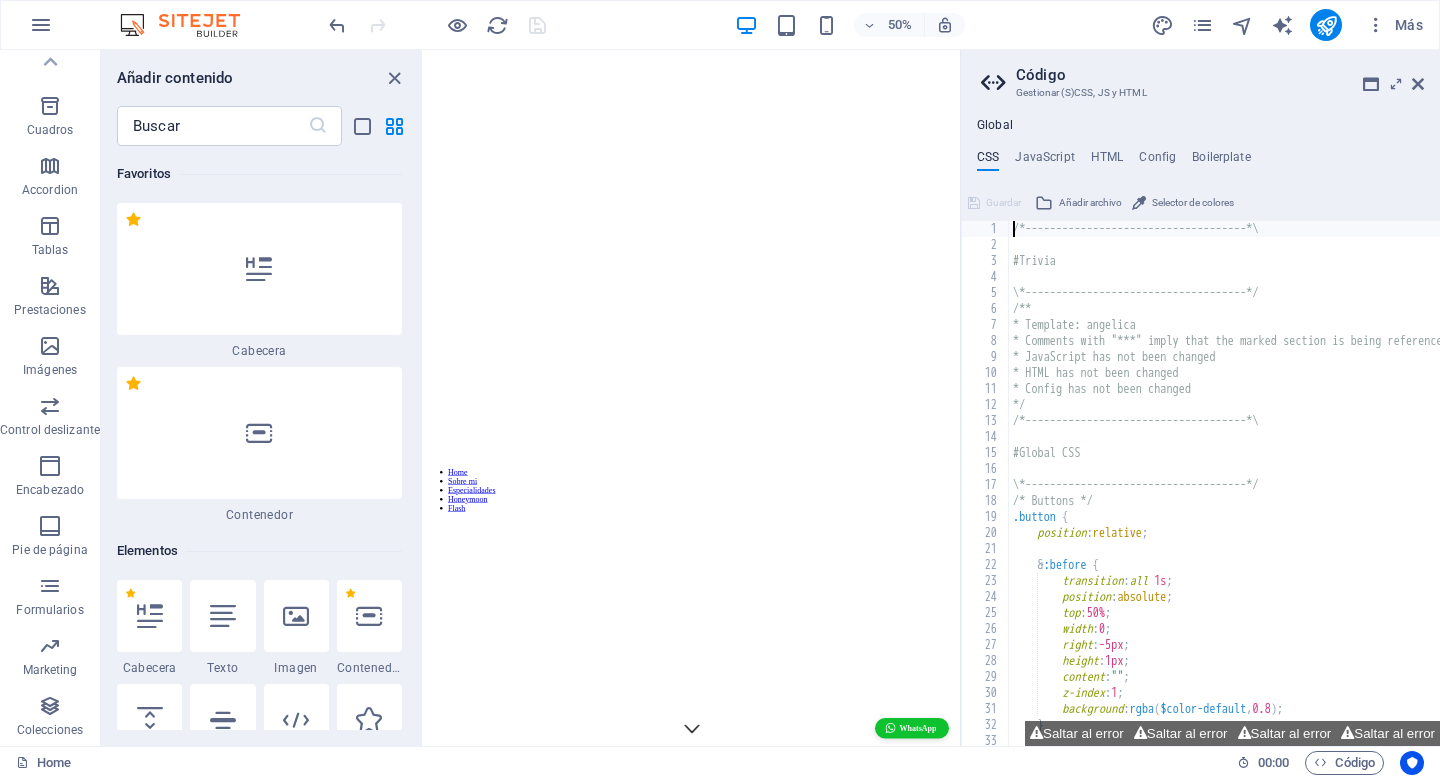 scroll, scrollTop: 160, scrollLeft: 0, axis: vertical 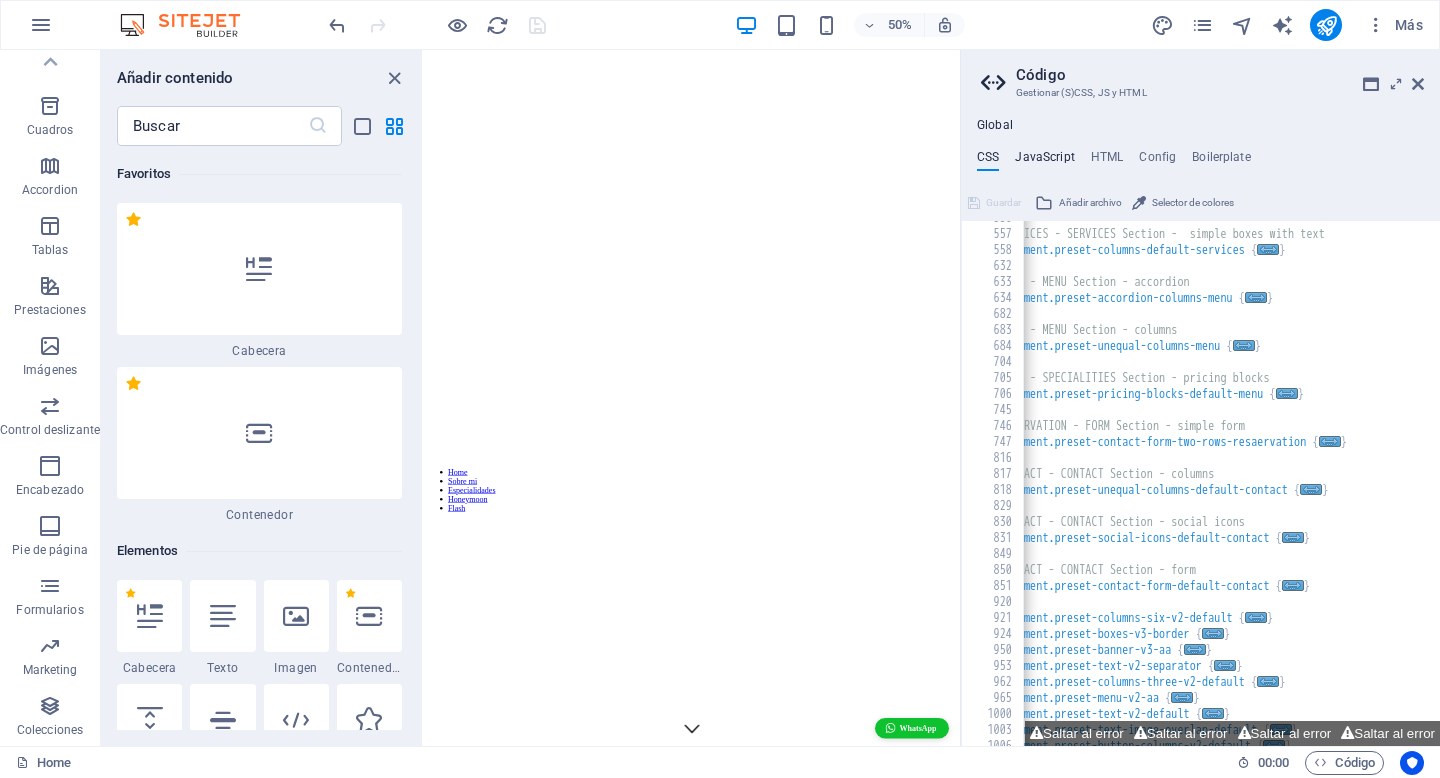 click on "JavaScript" at bounding box center (1044, 161) 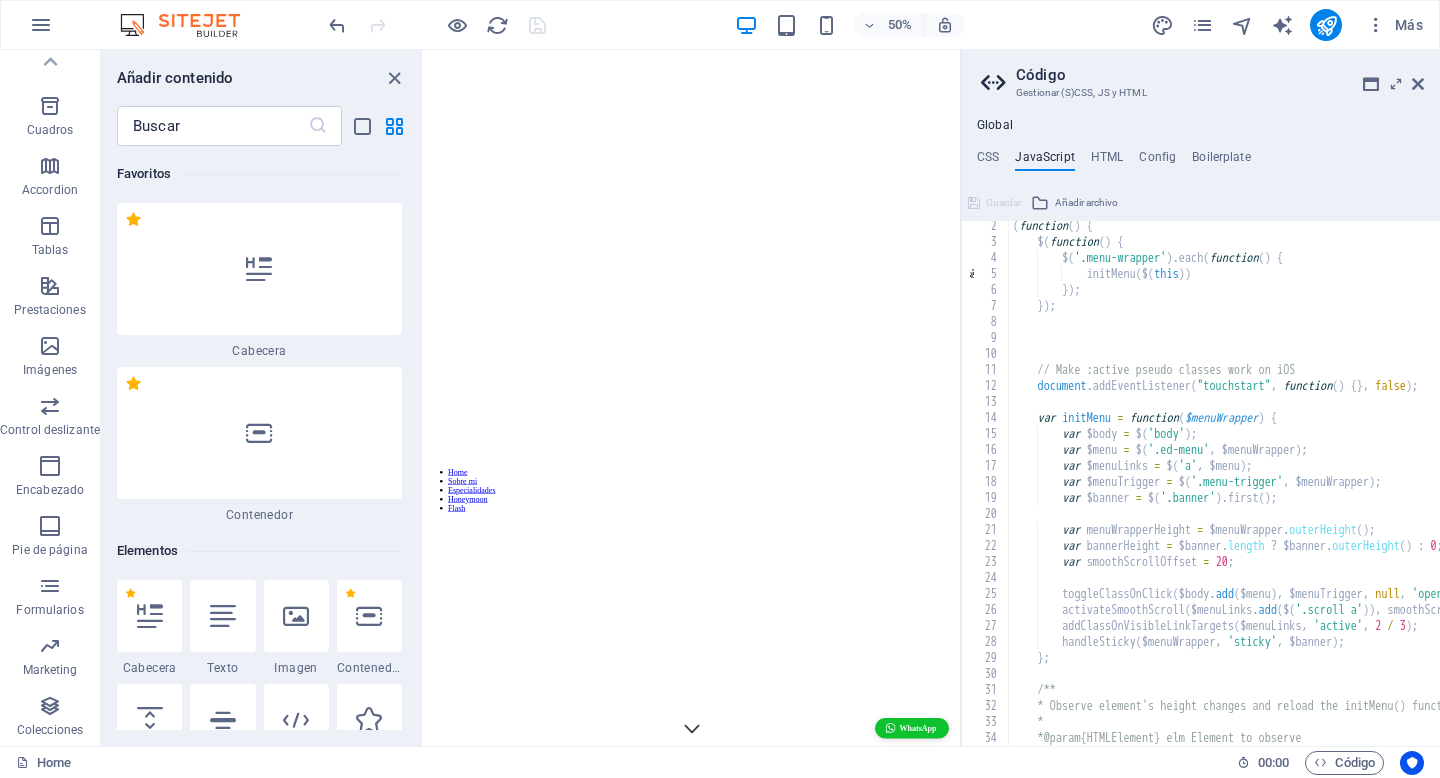 scroll, scrollTop: 205, scrollLeft: 0, axis: vertical 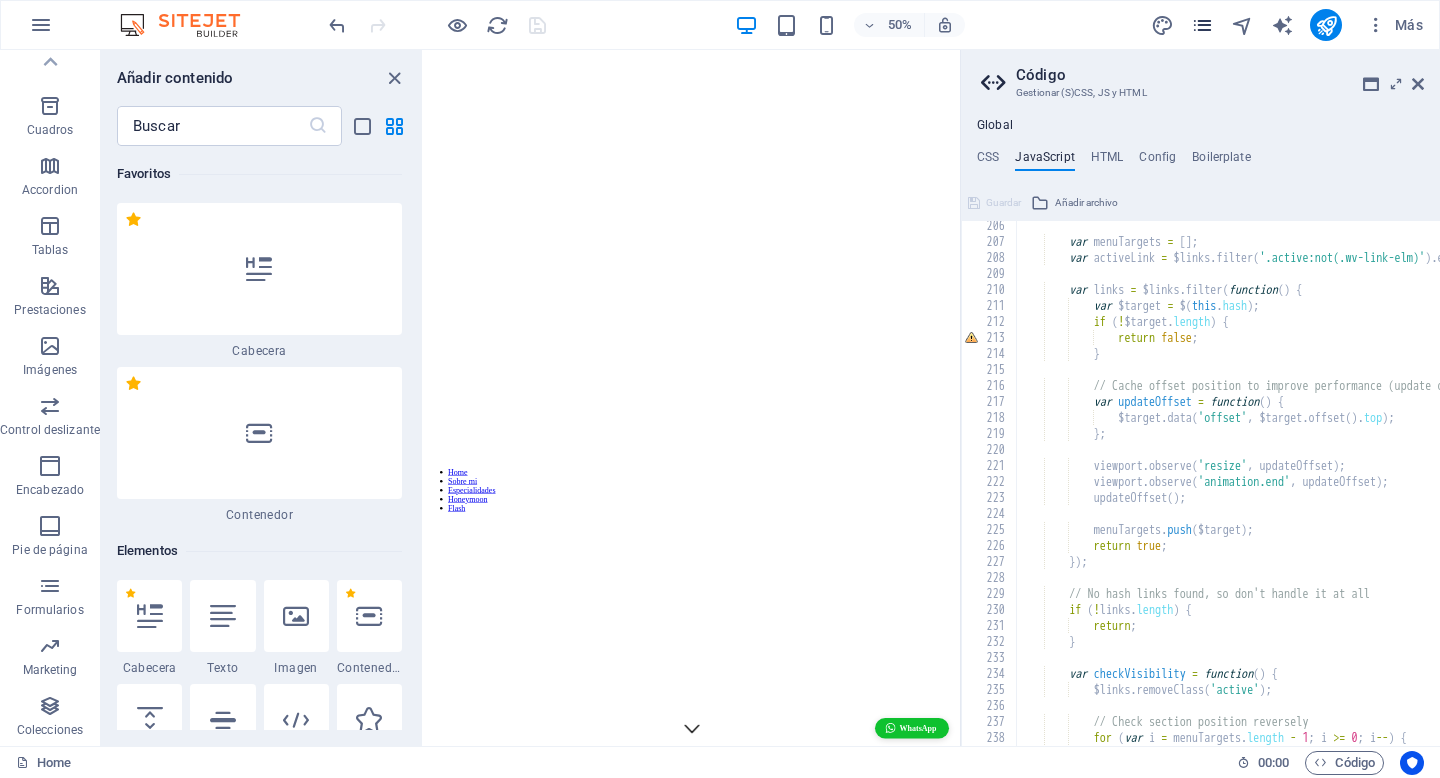 click at bounding box center (1202, 25) 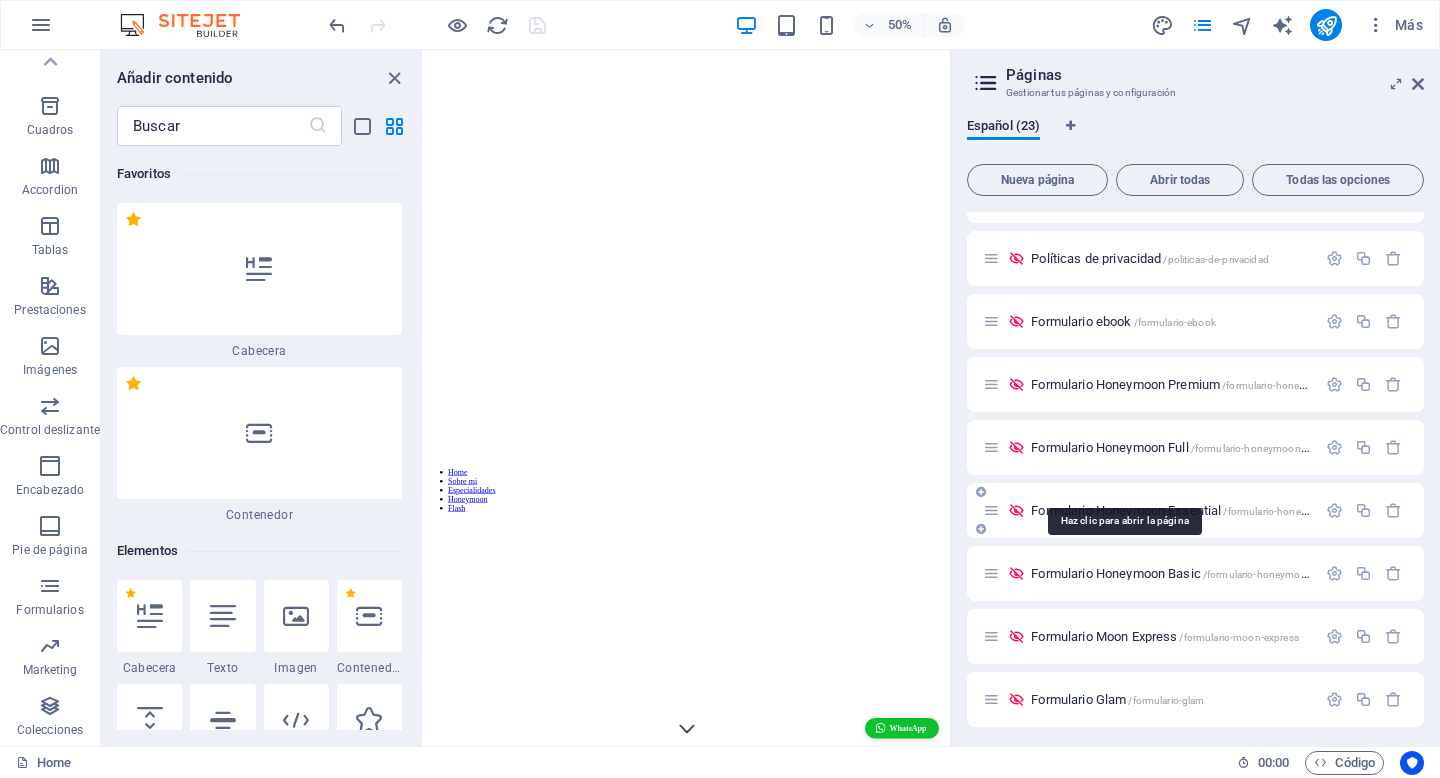 scroll, scrollTop: 231, scrollLeft: 0, axis: vertical 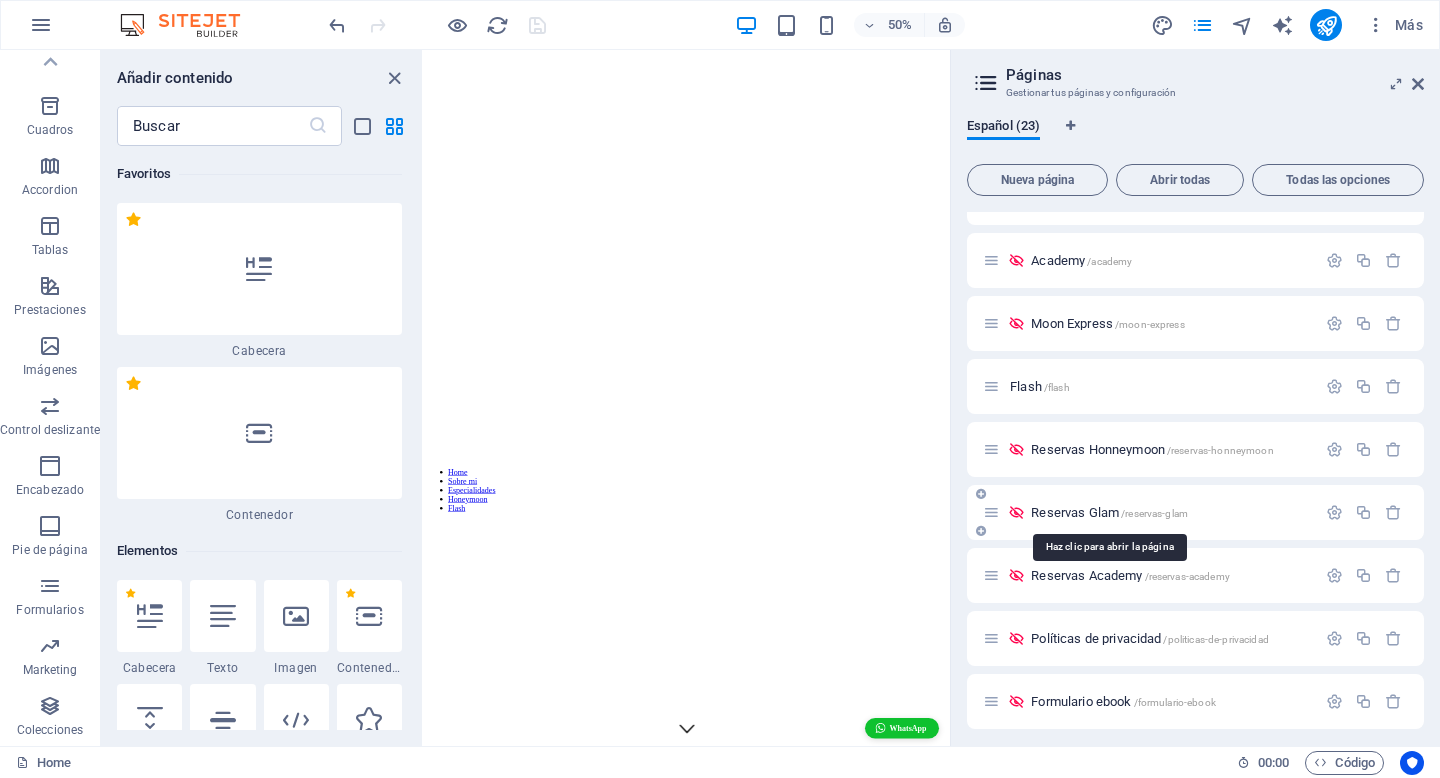 click on "Reservas Glam /reservas-glam" at bounding box center [1109, 512] 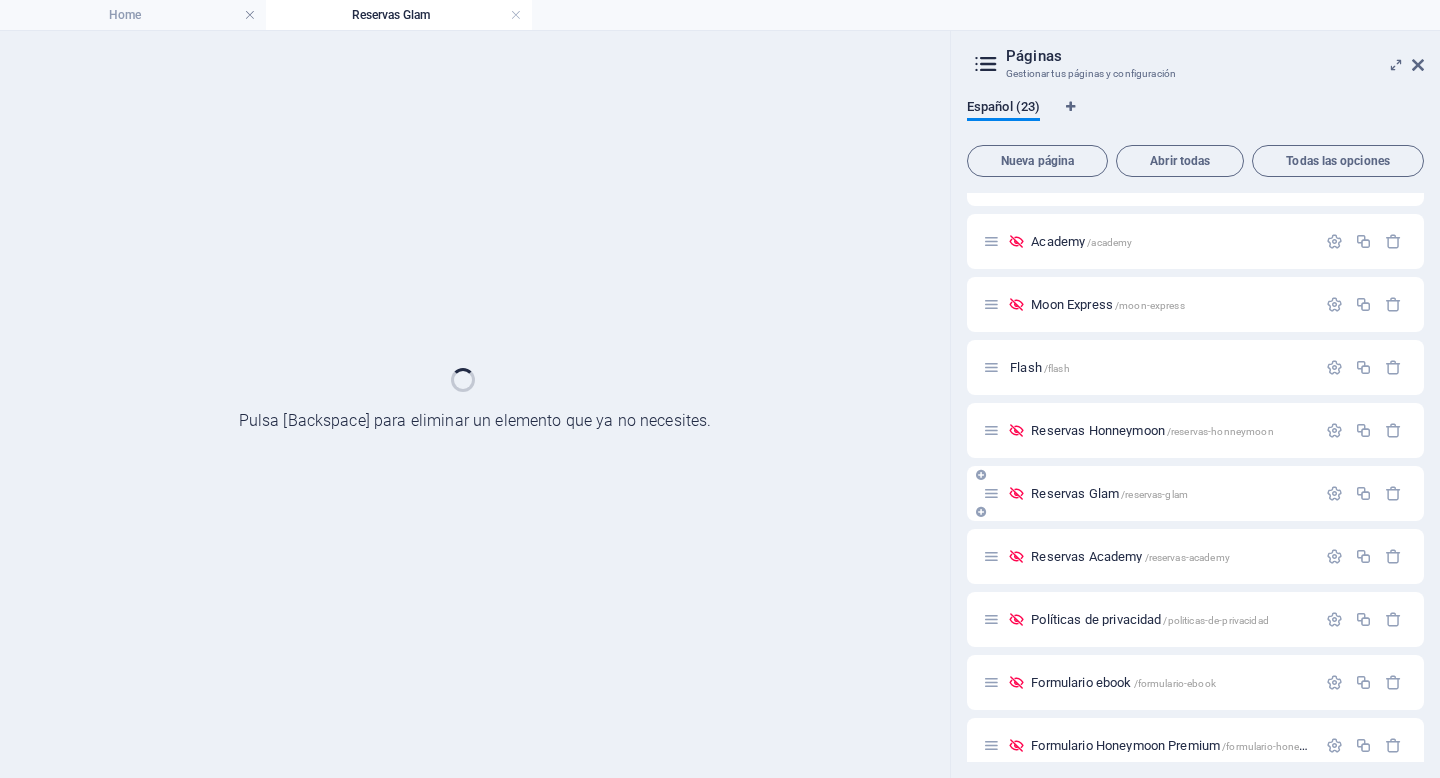click on "Reservas Glam /reservas-glam" at bounding box center [1195, 493] 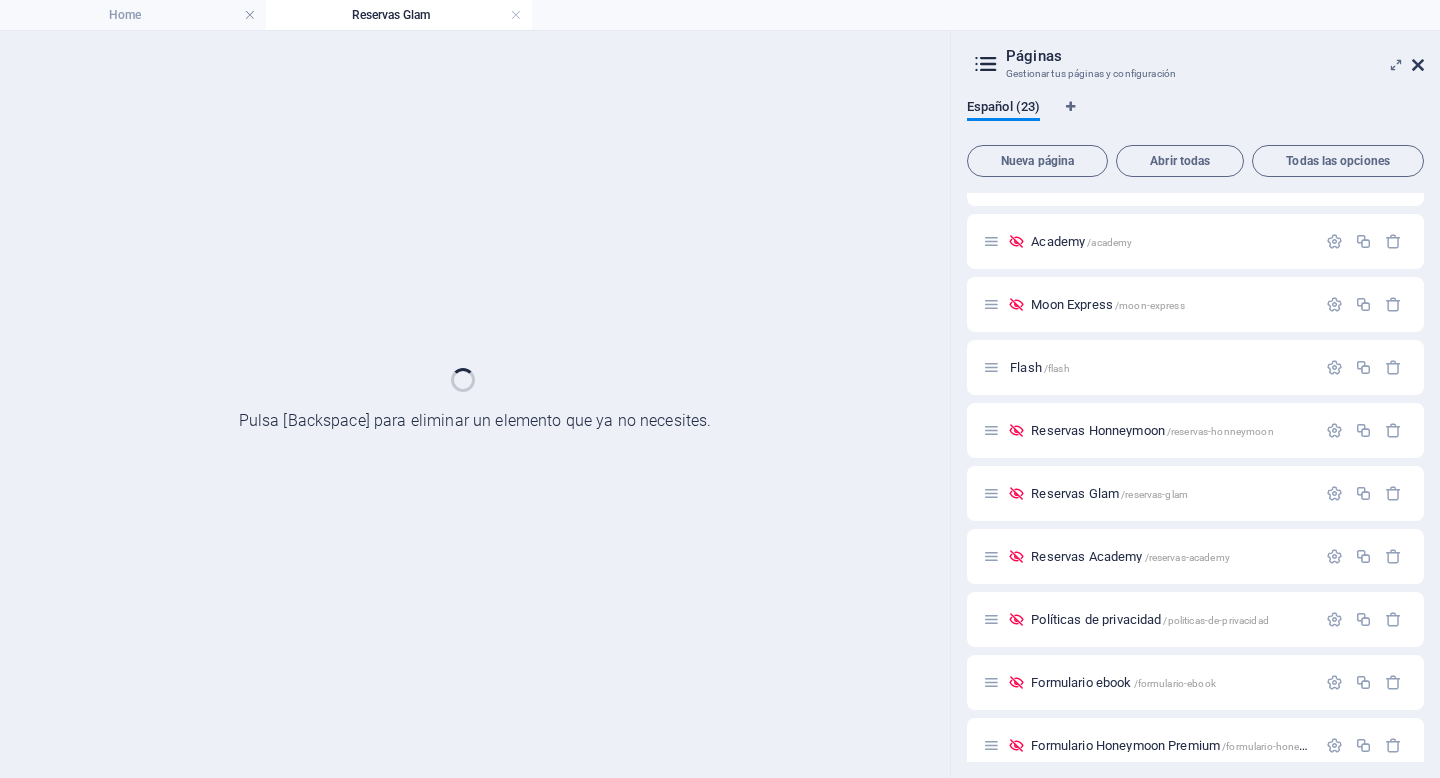 click at bounding box center [1418, 65] 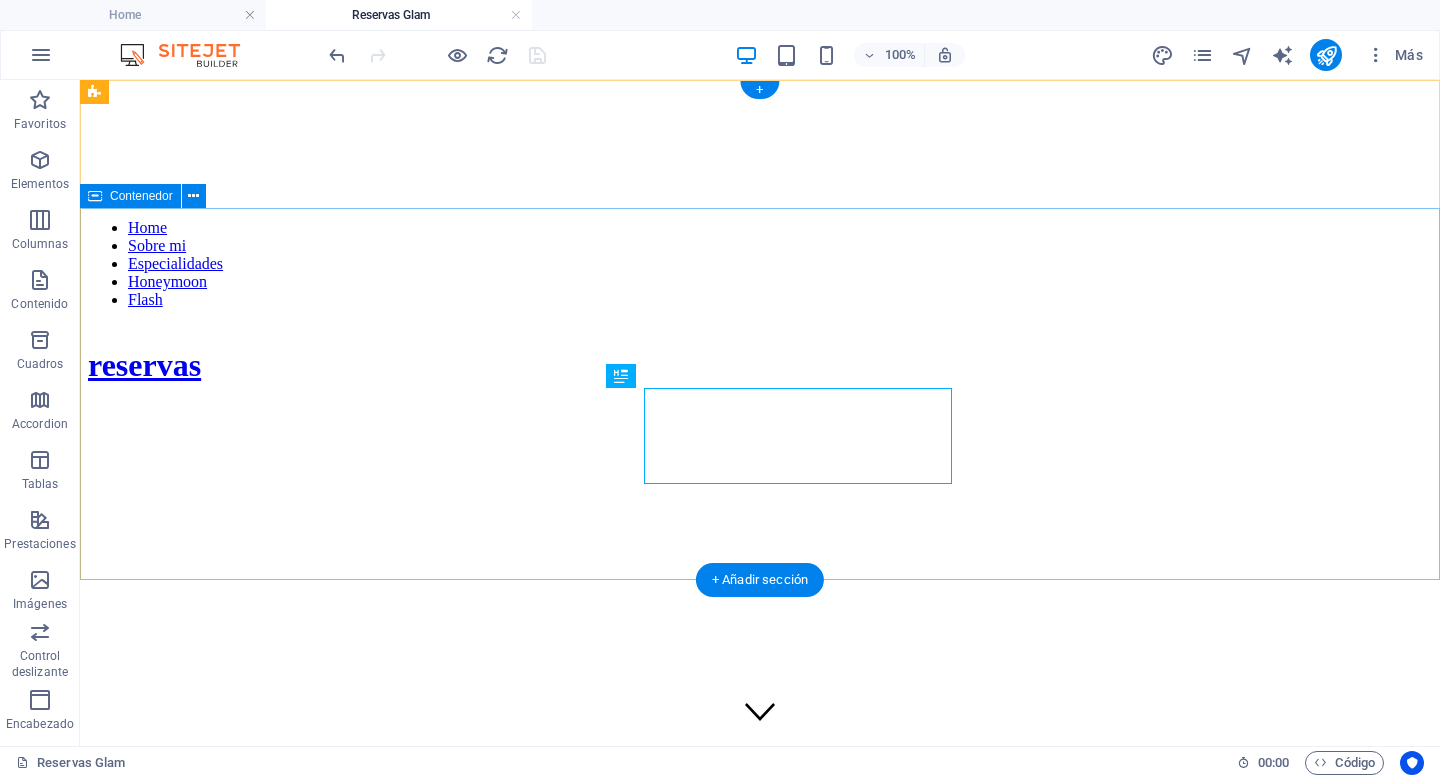 scroll, scrollTop: 0, scrollLeft: 0, axis: both 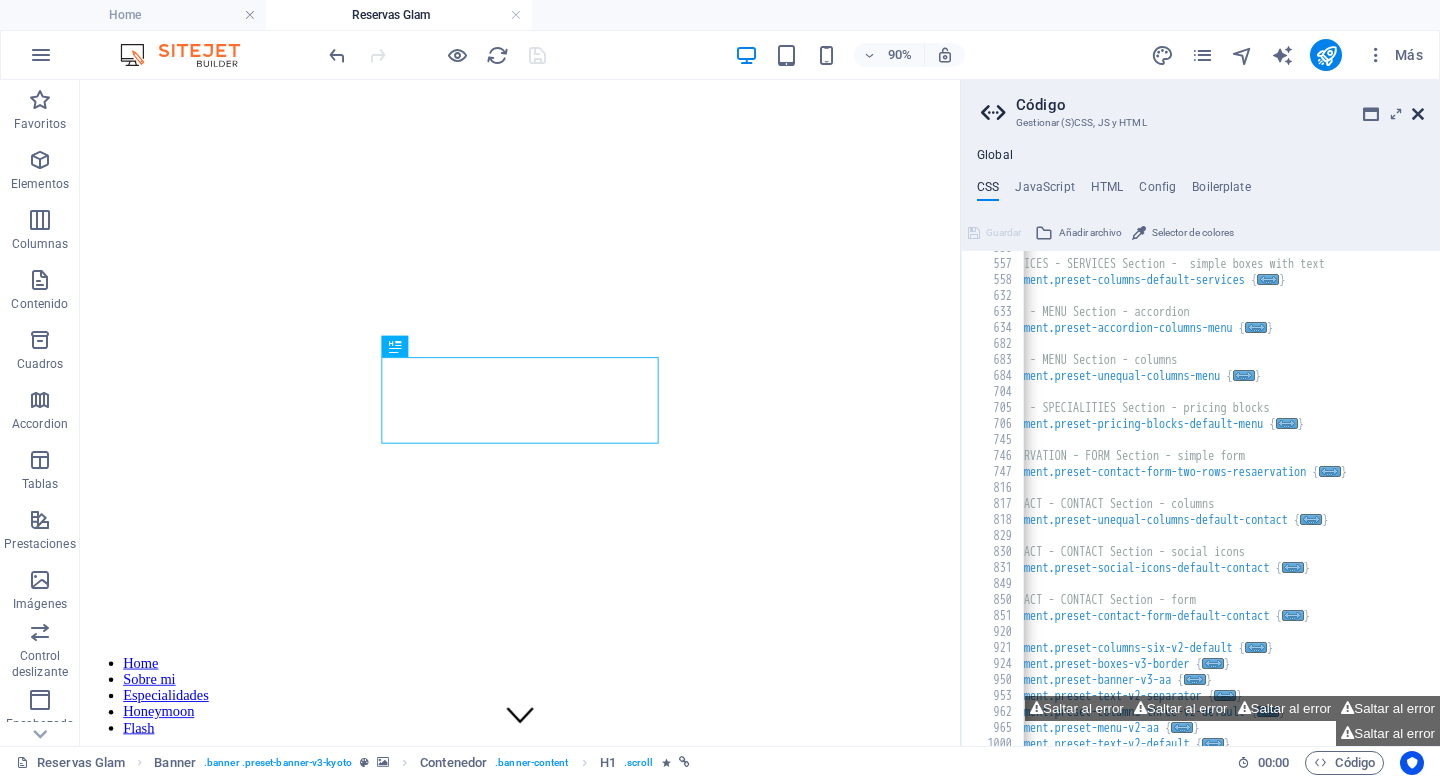 click at bounding box center (1418, 114) 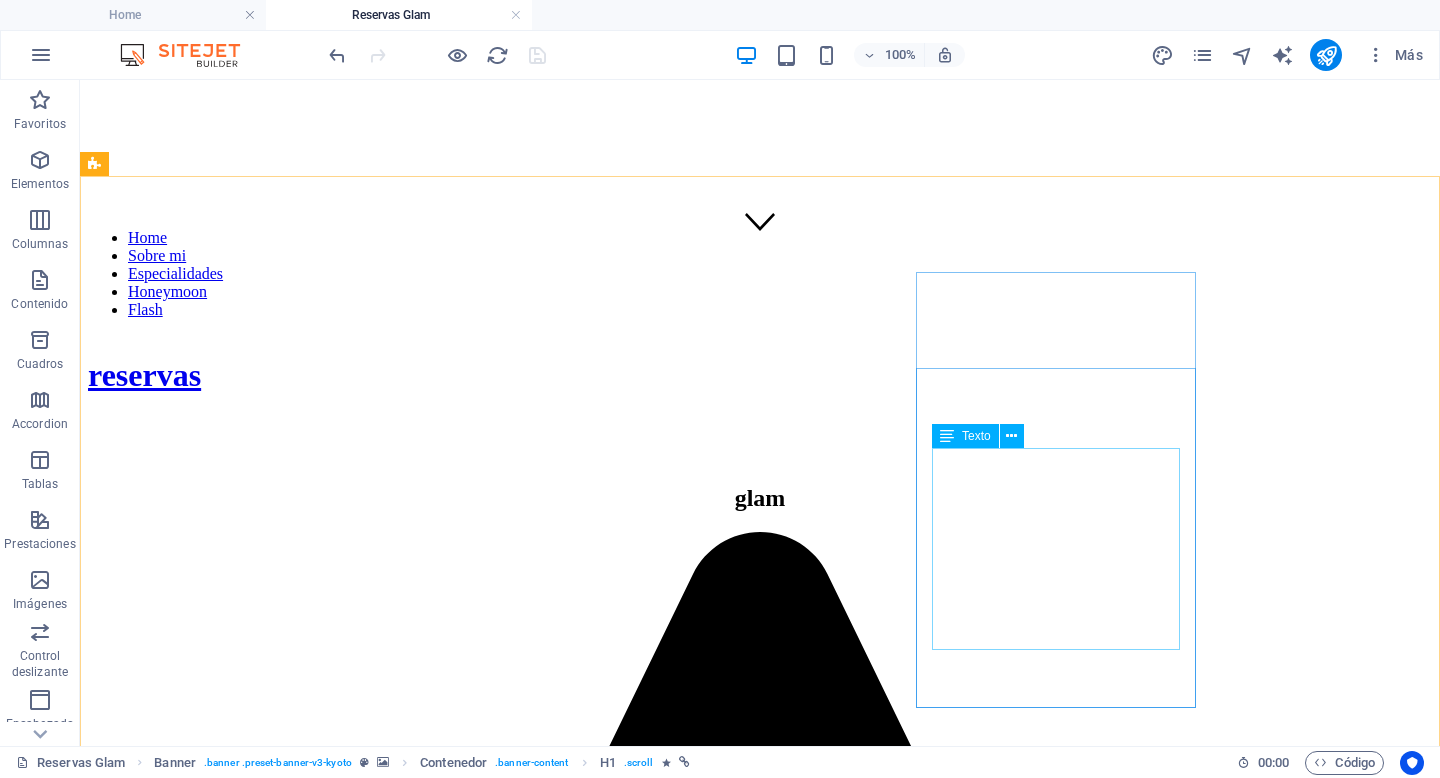 scroll, scrollTop: 519, scrollLeft: 0, axis: vertical 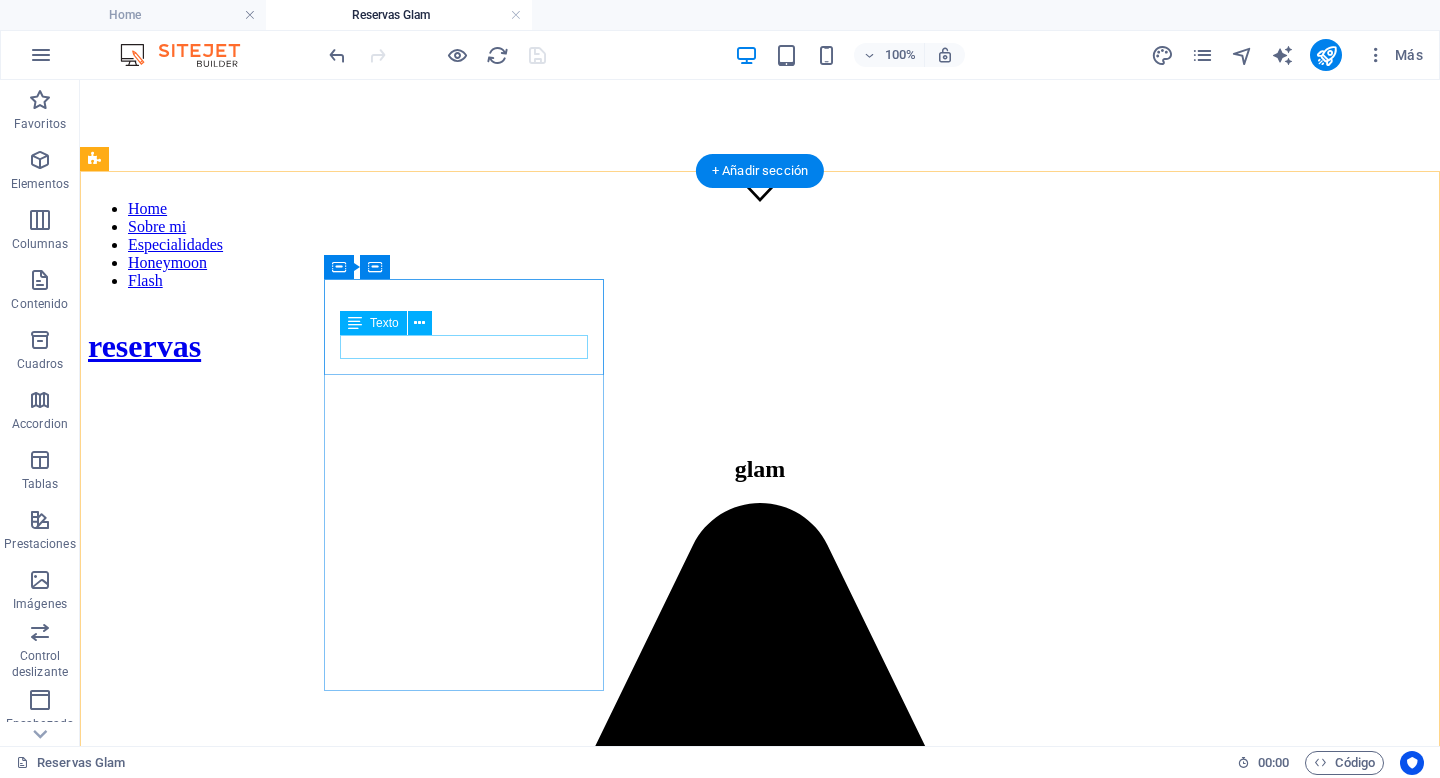 click on "hairdresser" at bounding box center [760, 1727] 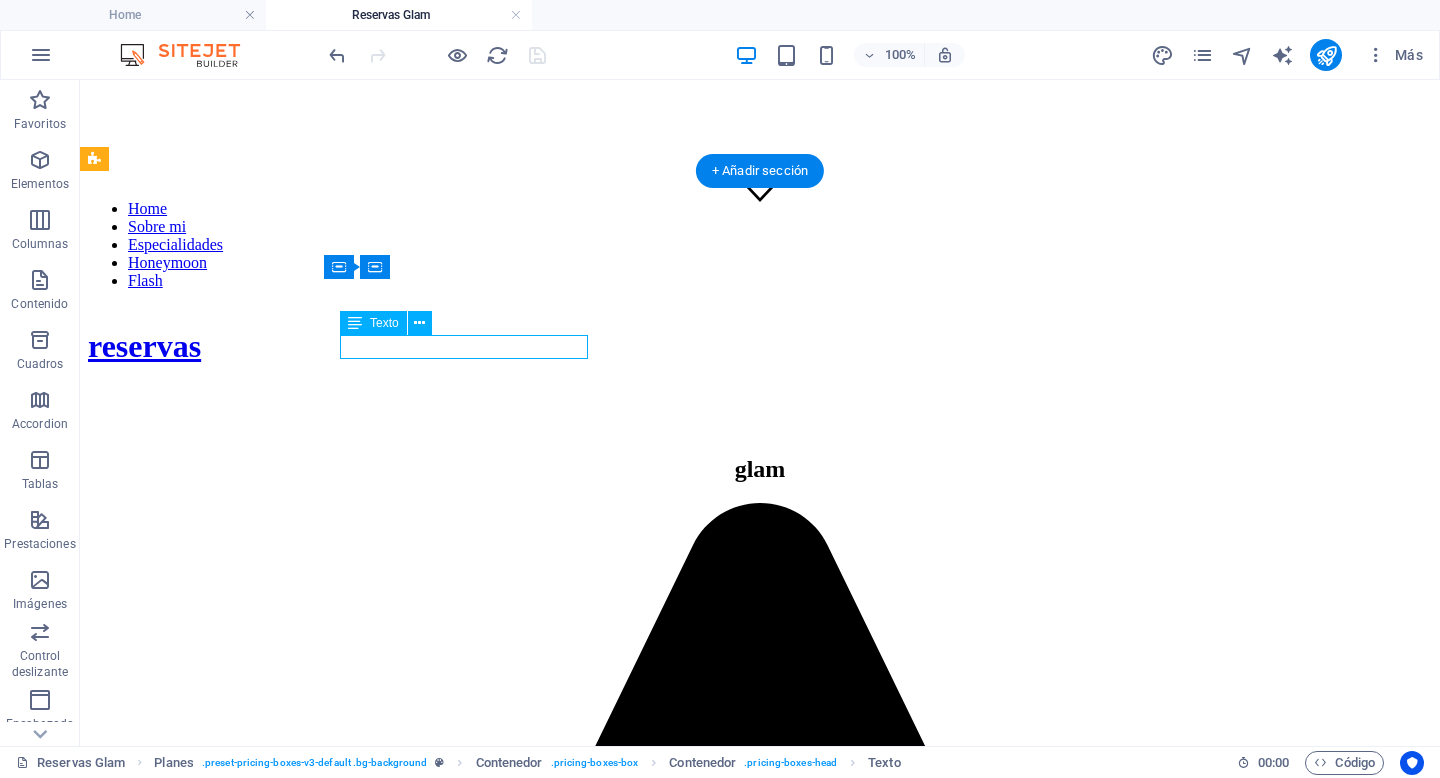 click on "hairdresser" at bounding box center [760, 1727] 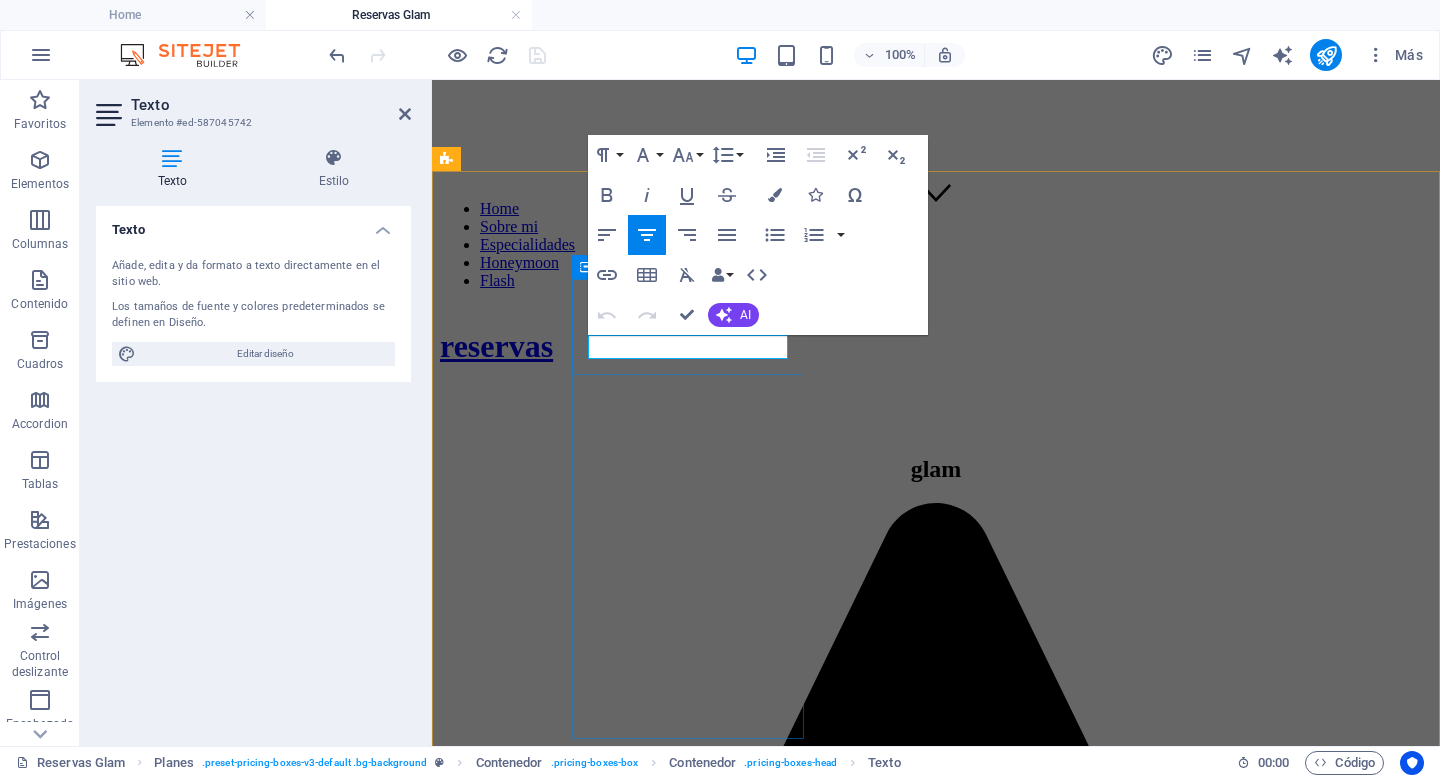 click on "hairdresser" at bounding box center [936, 1414] 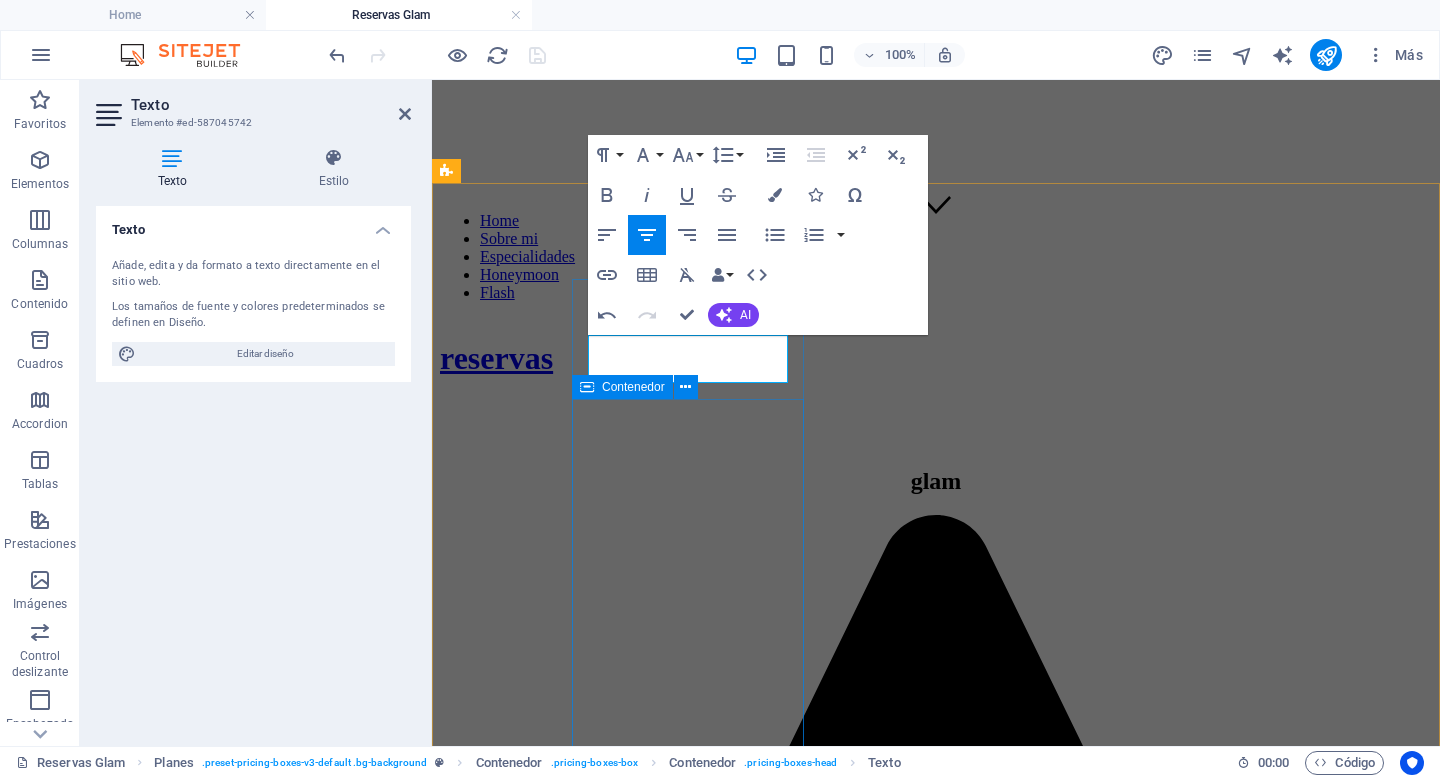 type 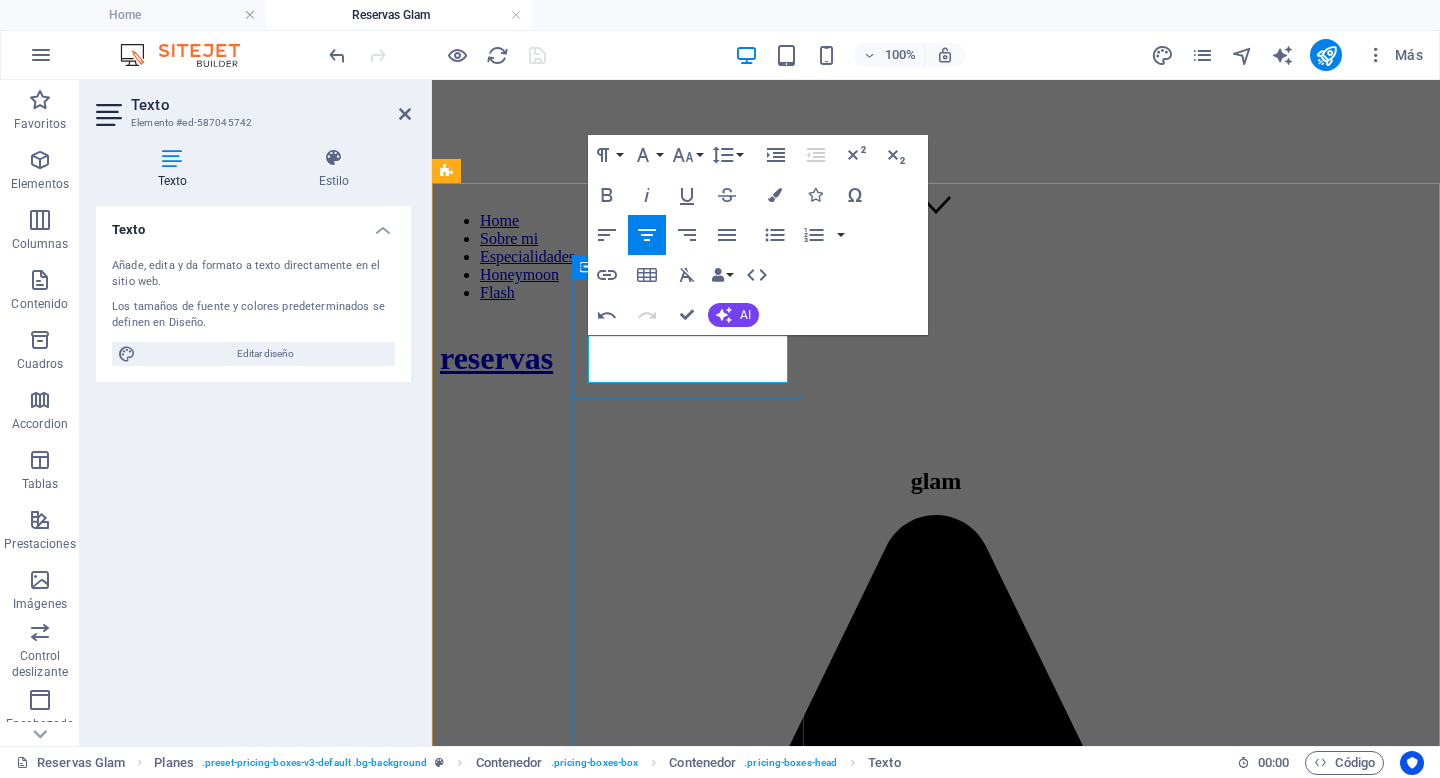 click on "(Solo peinado" at bounding box center [936, 1460] 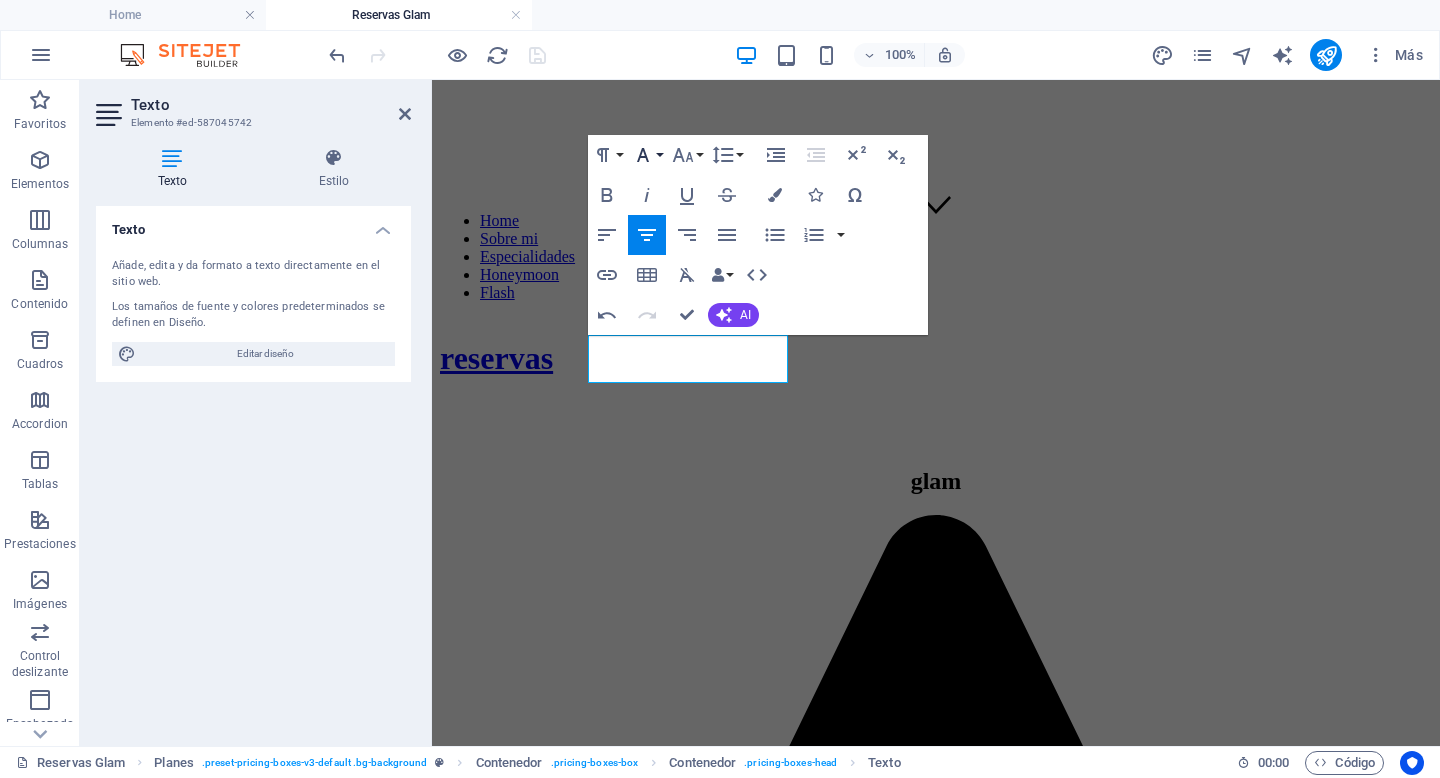 click 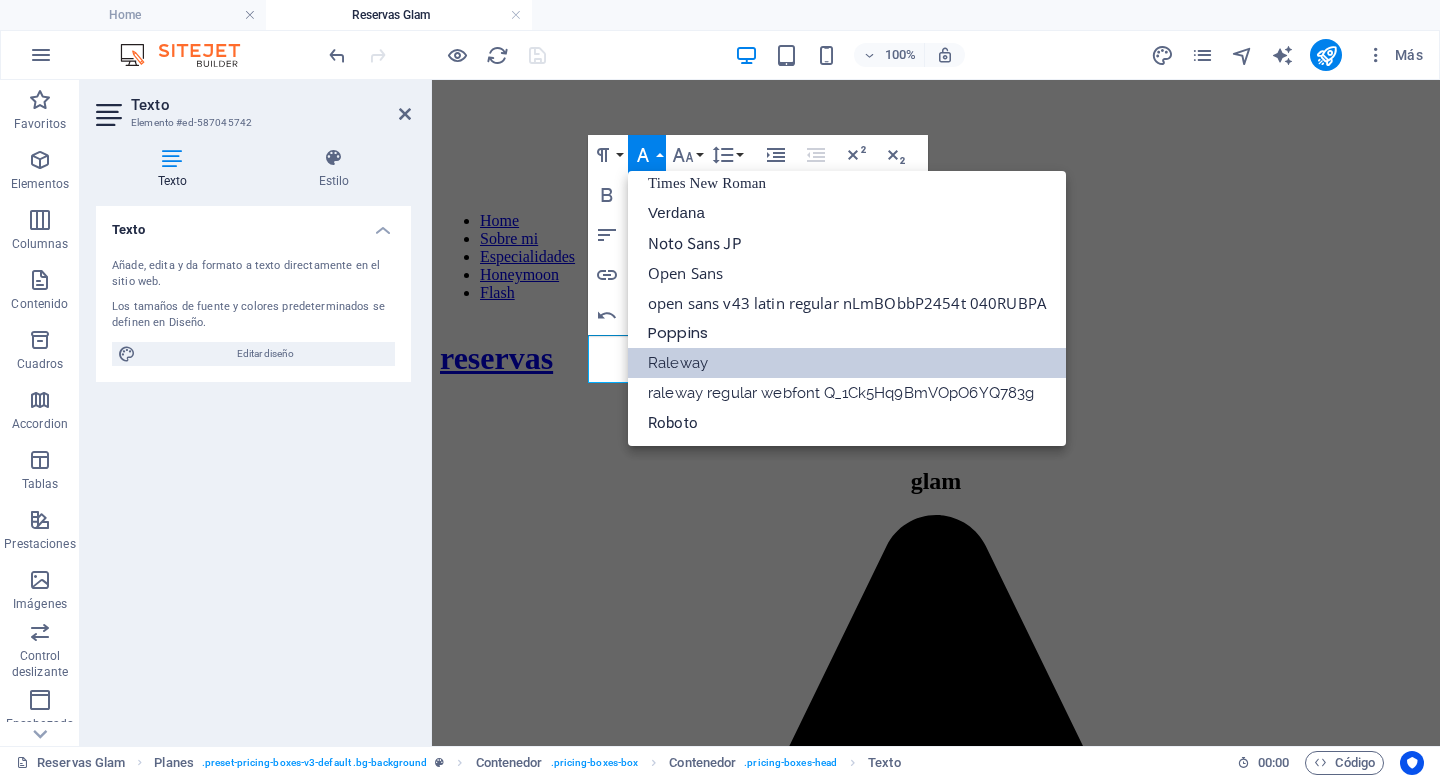scroll, scrollTop: 131, scrollLeft: 0, axis: vertical 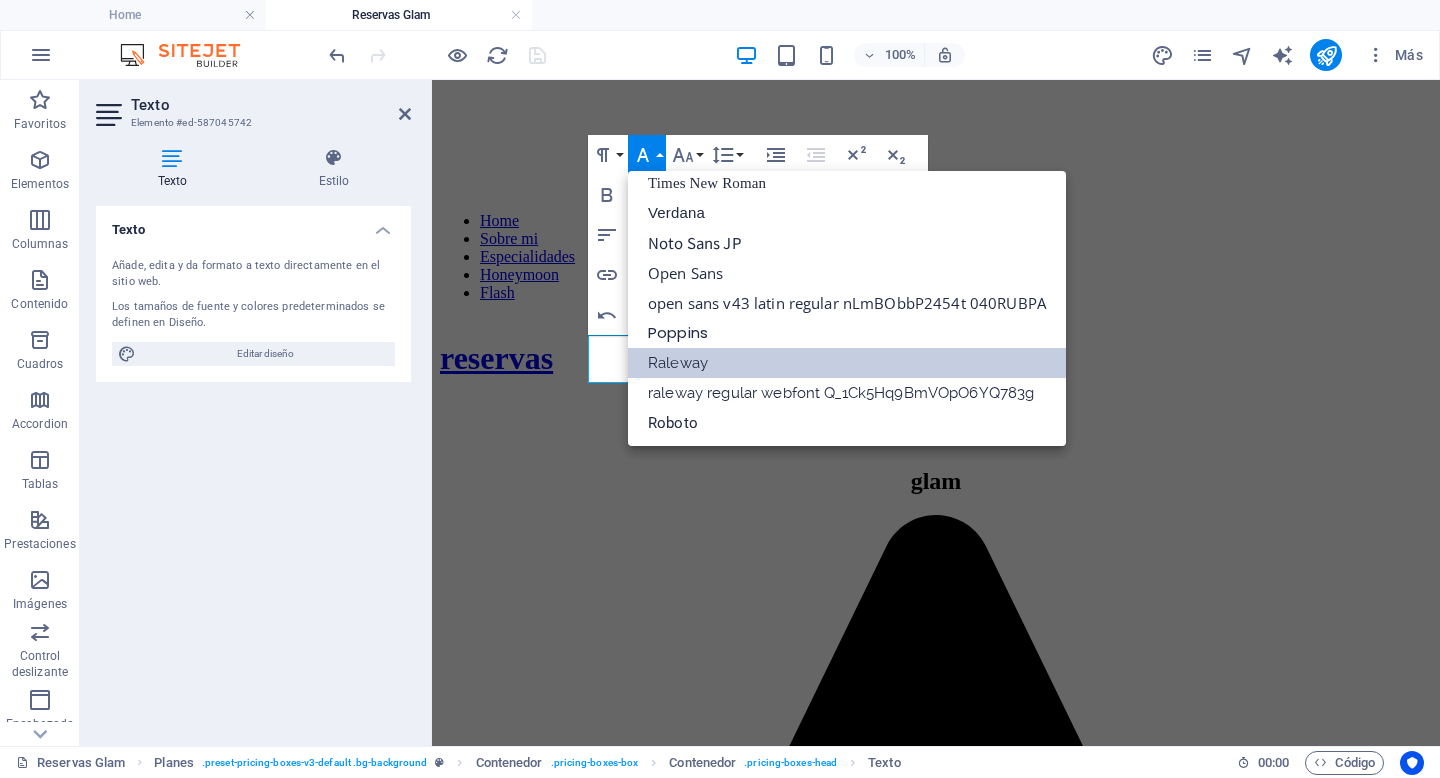 click on "Raleway" at bounding box center (847, 363) 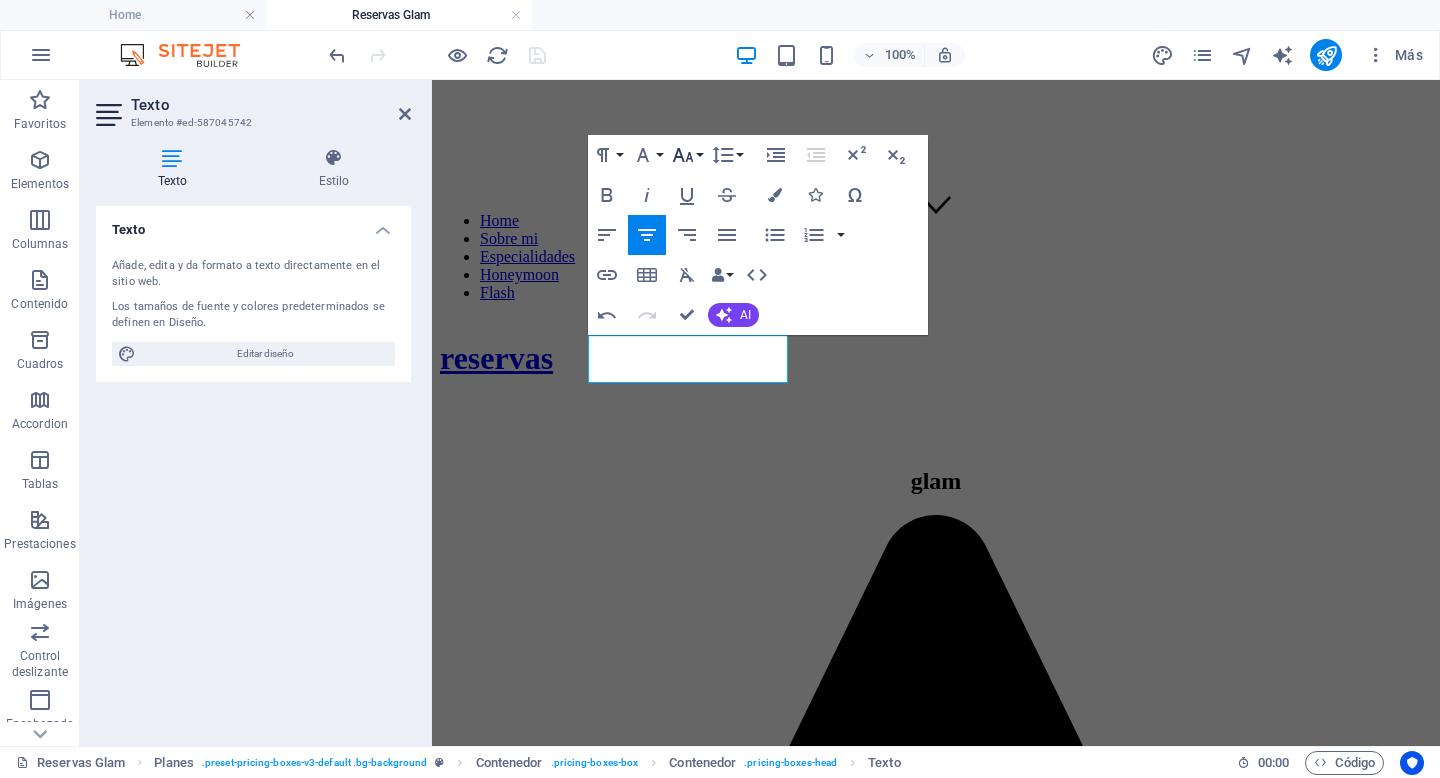click 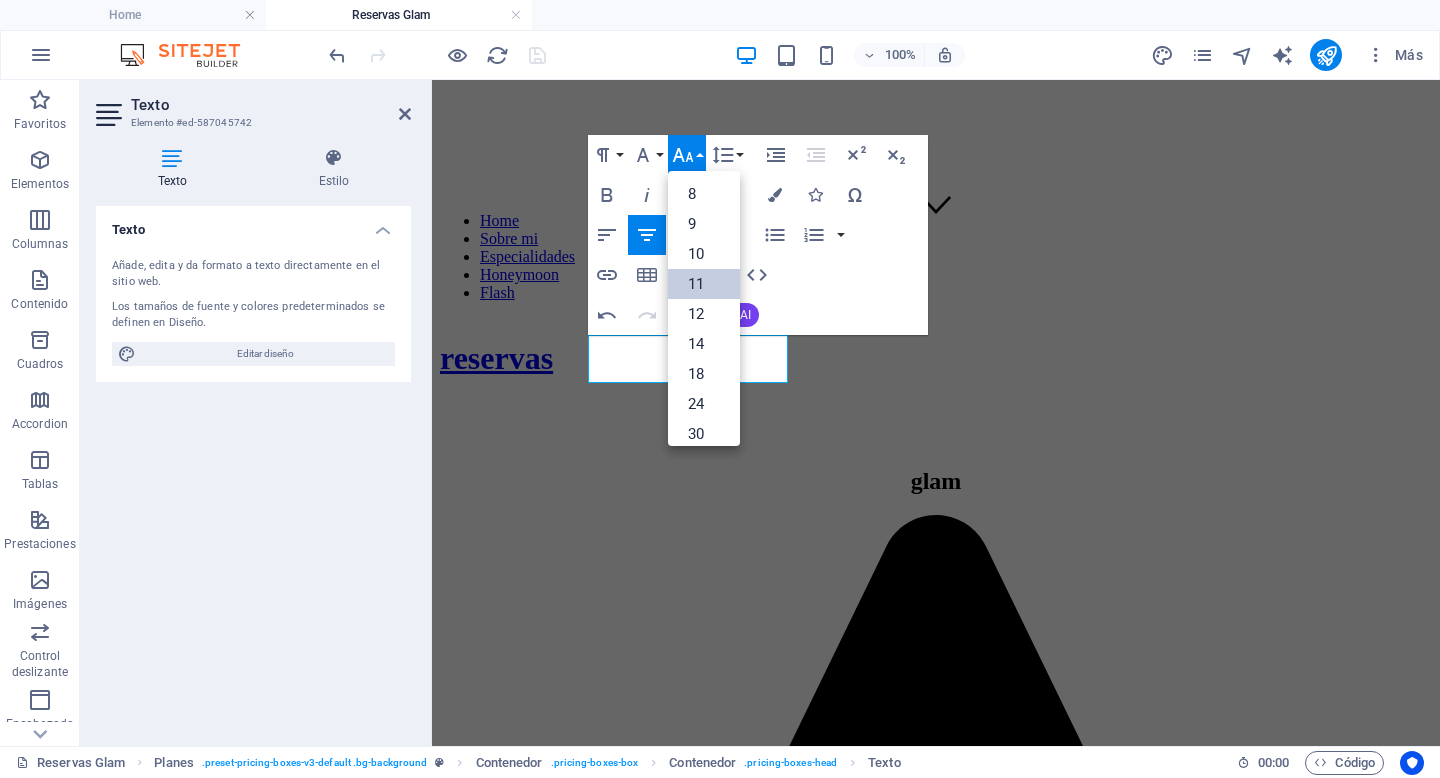 click on "11" at bounding box center (704, 284) 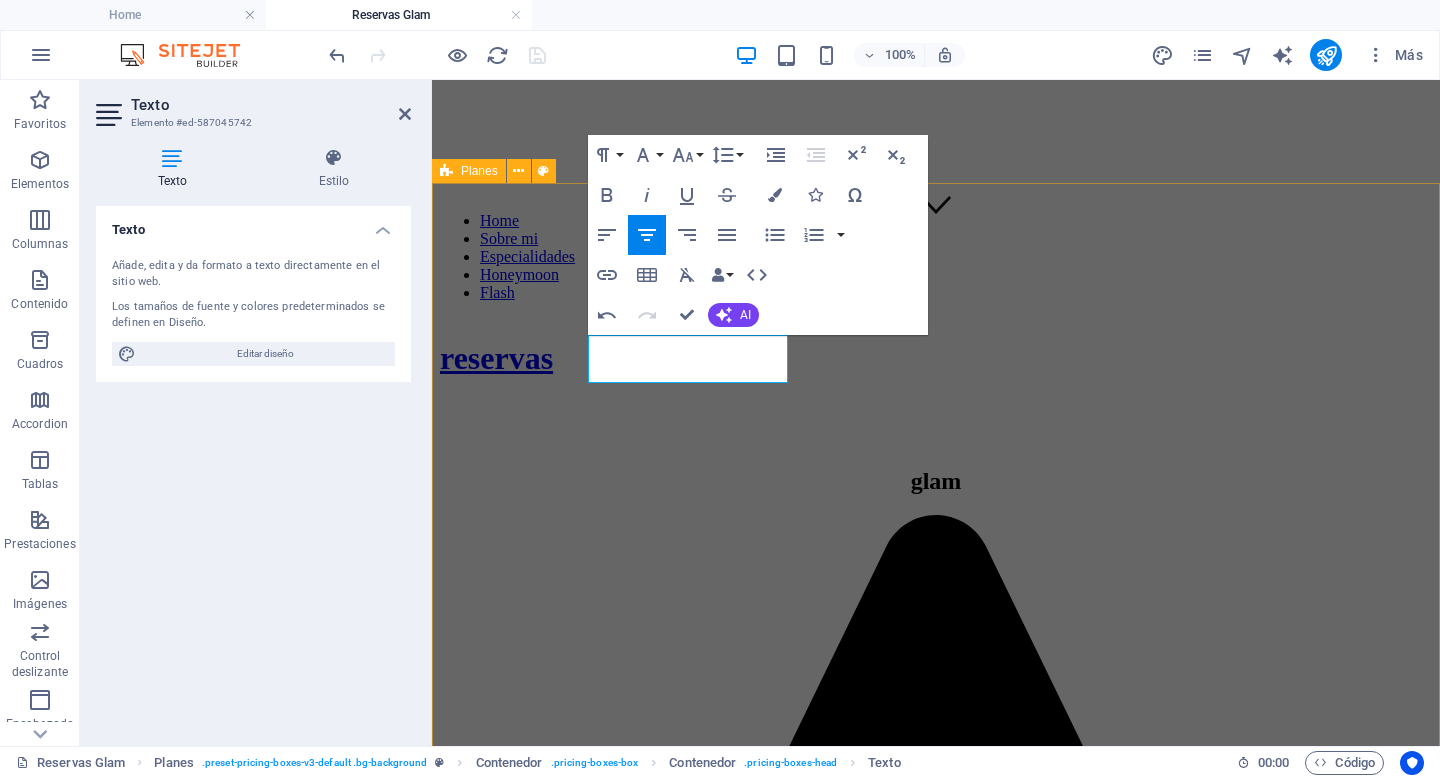click on "hairdresser Solo peinado $35.000 ESTA EXPERIENCIA INCLUYE Peinado para el día del evento  (Todos los materiales incluidos.)   Look para eventos y fiestas RESERVAR GLAM $85.000 ESTA EXPERIENCIA INCLUYE Maquillaje y peinado para el día del evento  (Todos los materiales incluidos.)   Look para eventos y fiestas reservar make up $60.000 ESTA EXPERIENCIA INCLUYE Maquillaje para el día del evento  (Todos los materiales incluidos.)   Look para eventos y fiestas reservar" at bounding box center [936, 2403] 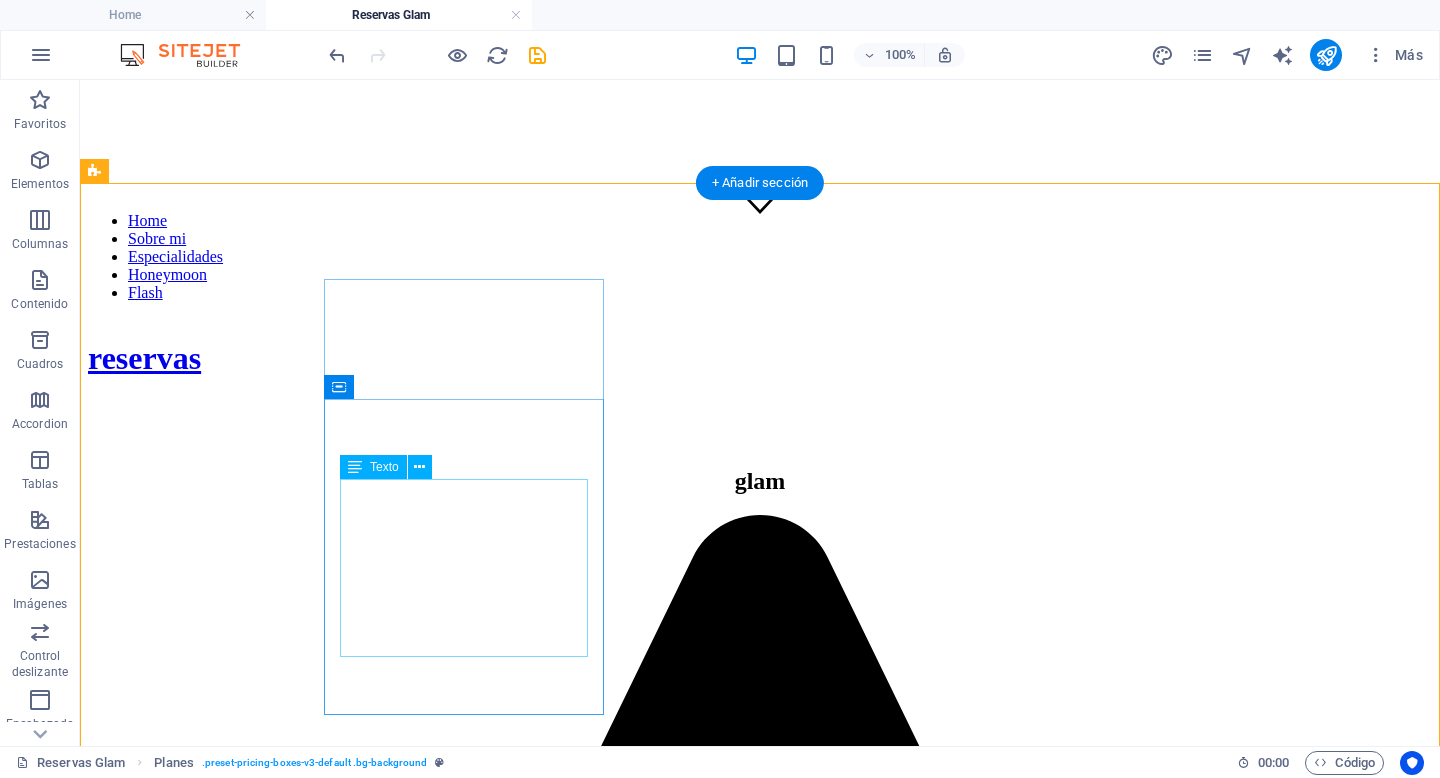 click on "ESTA EXPERIENCIA INCLUYE Peinado para el día del evento  (Todos los materiales incluidos.)   Look para eventos y fiestas" at bounding box center (760, 1941) 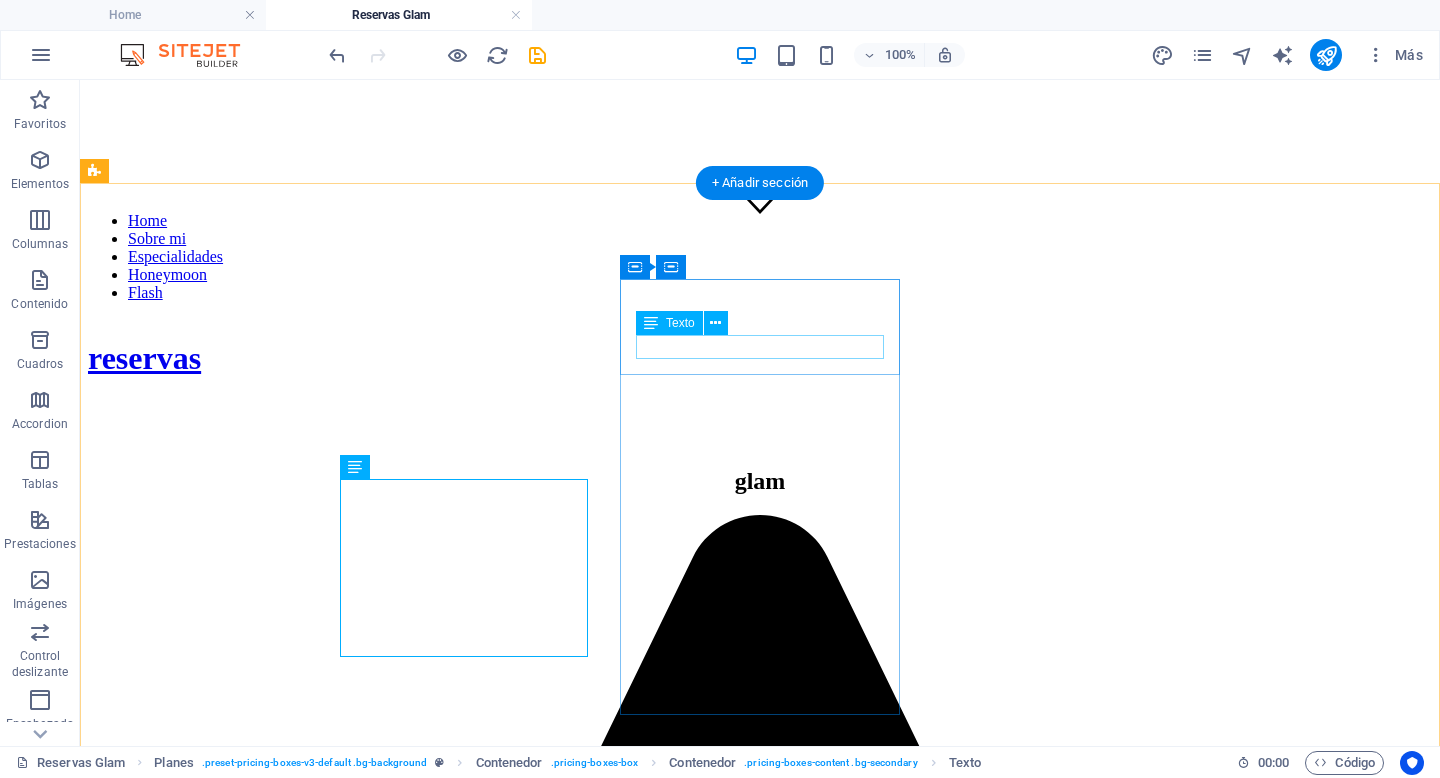 click on "GLAM" at bounding box center (760, 3409) 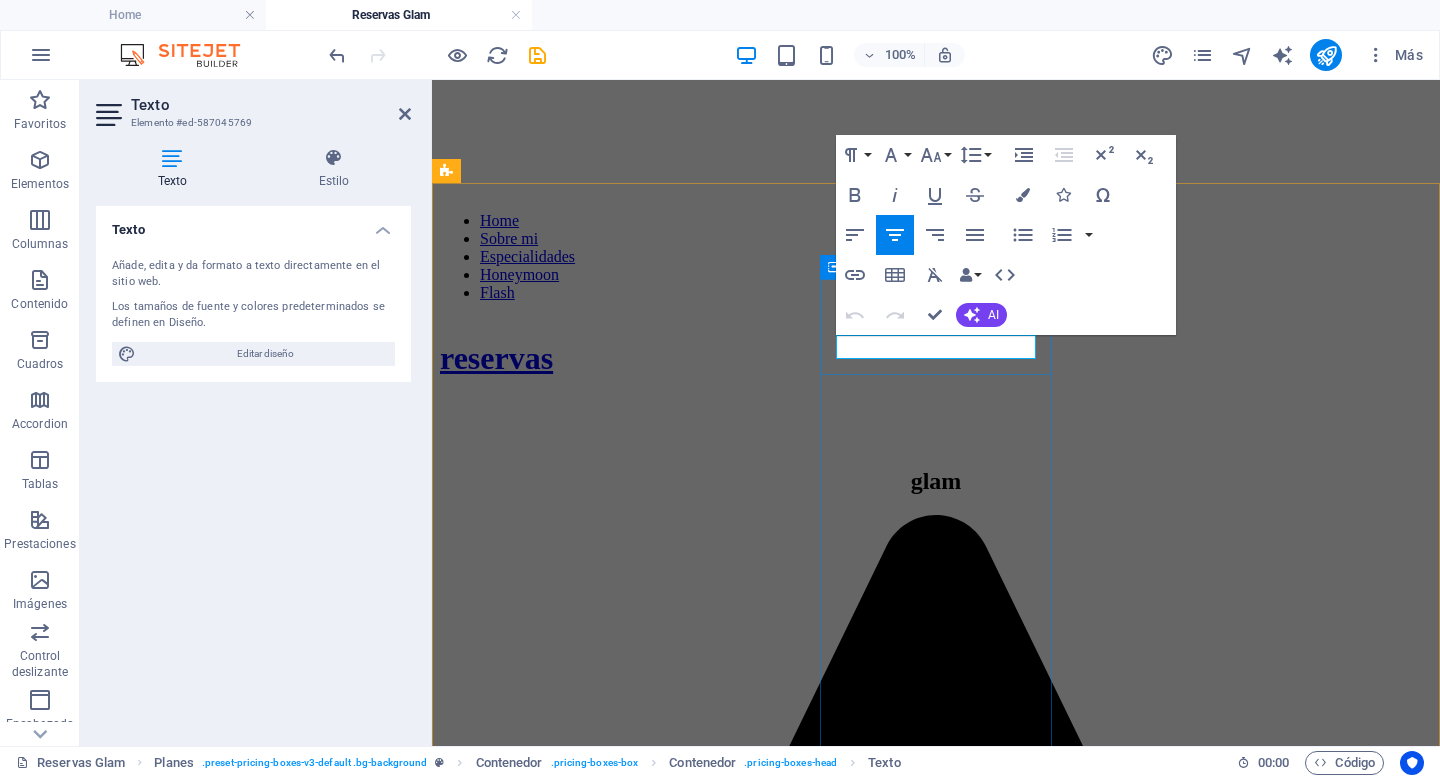 click on "GLAM" at bounding box center [936, 2744] 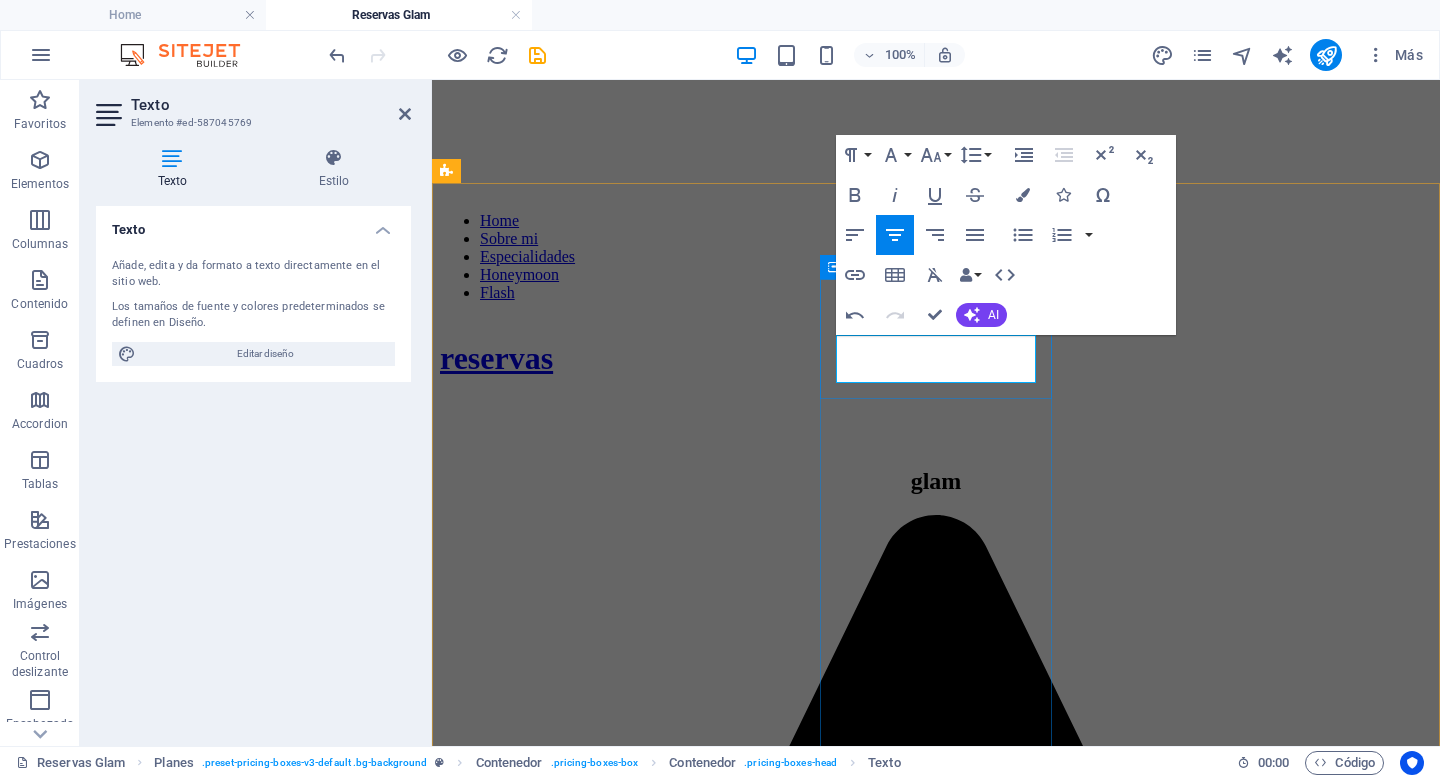 type 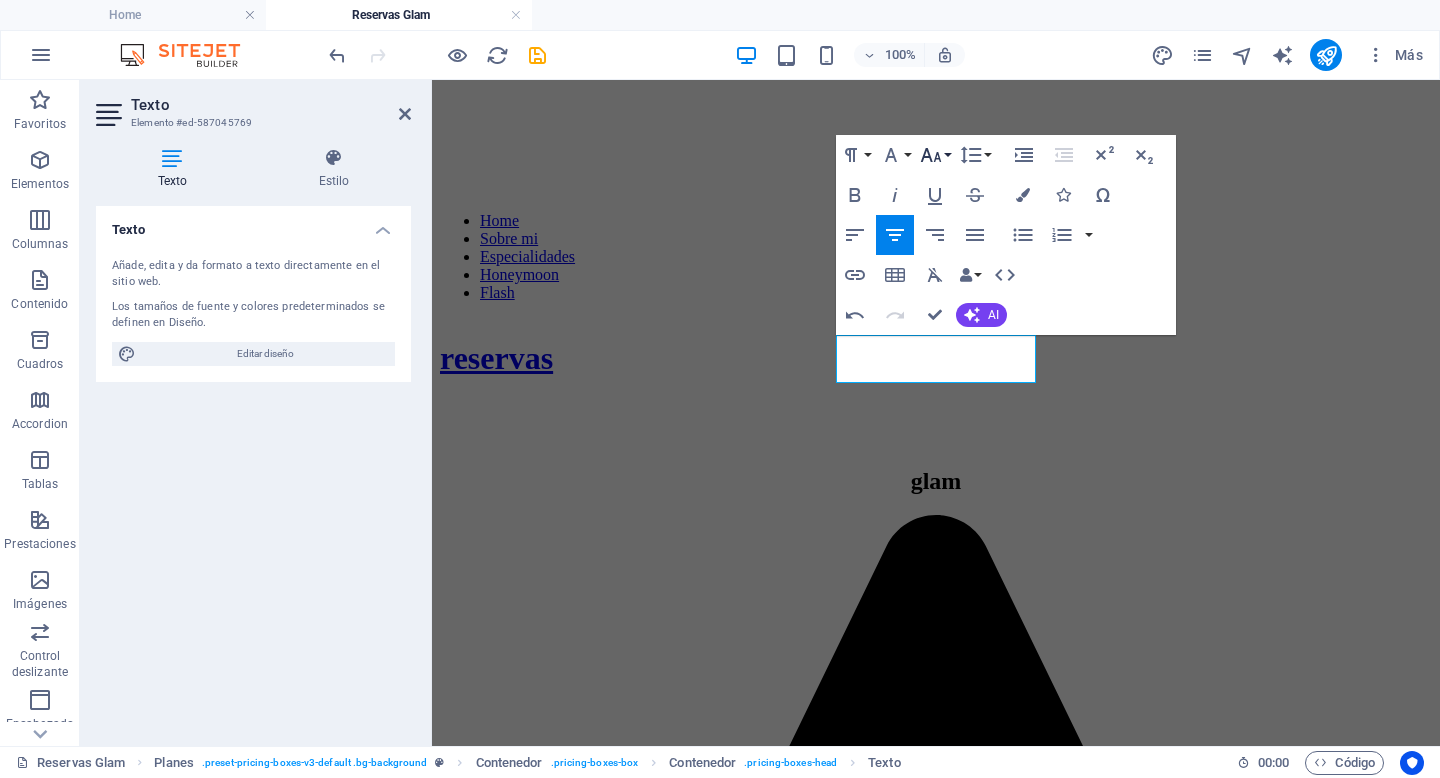 click 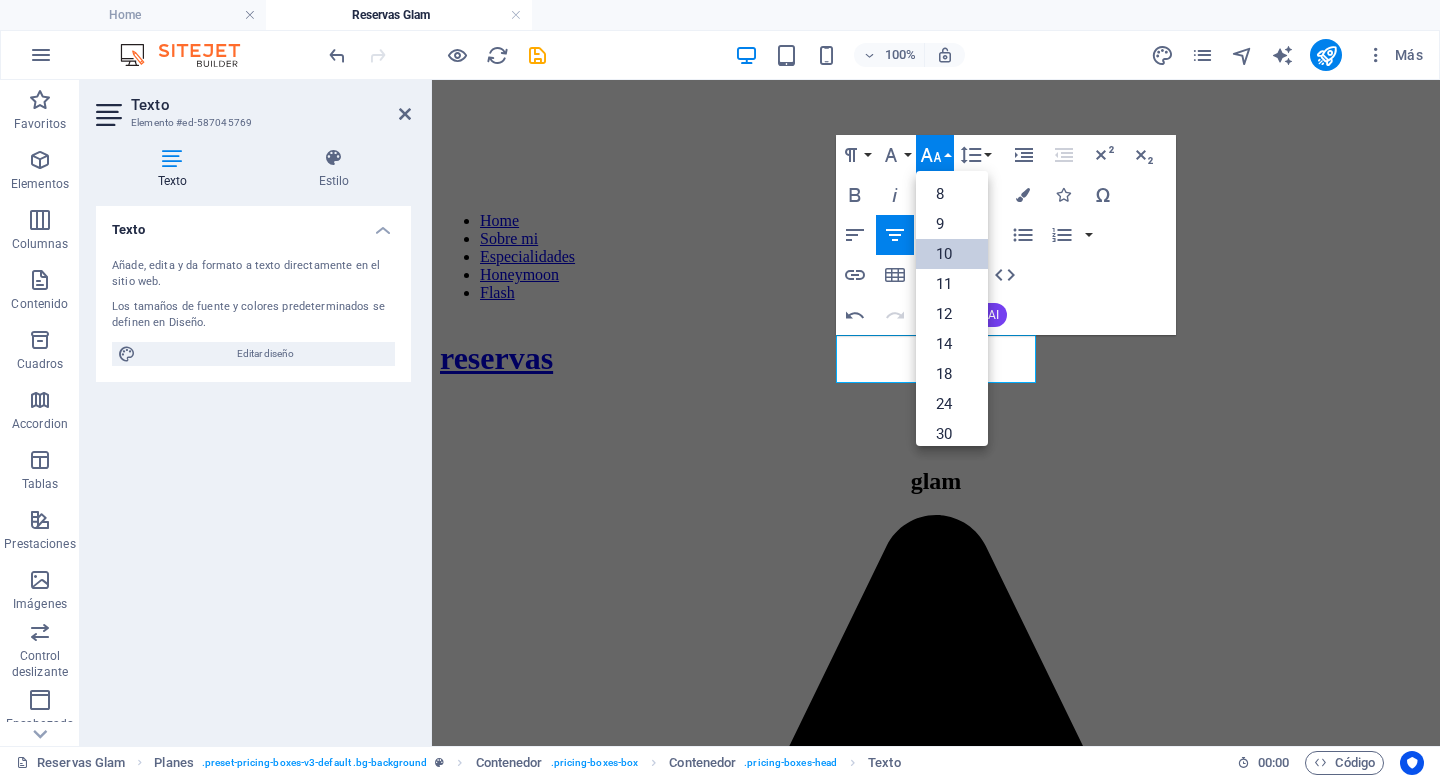 click on "10" at bounding box center [952, 254] 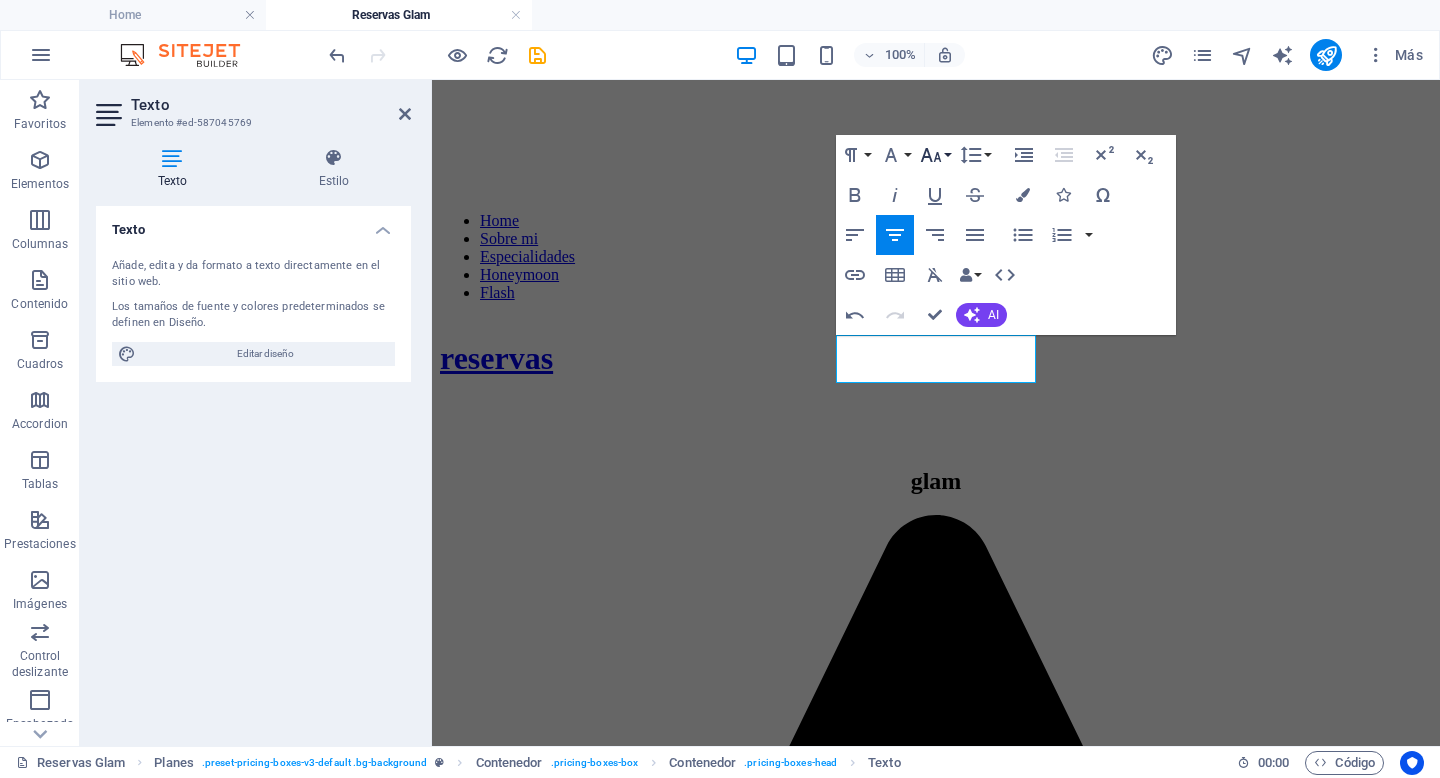 click 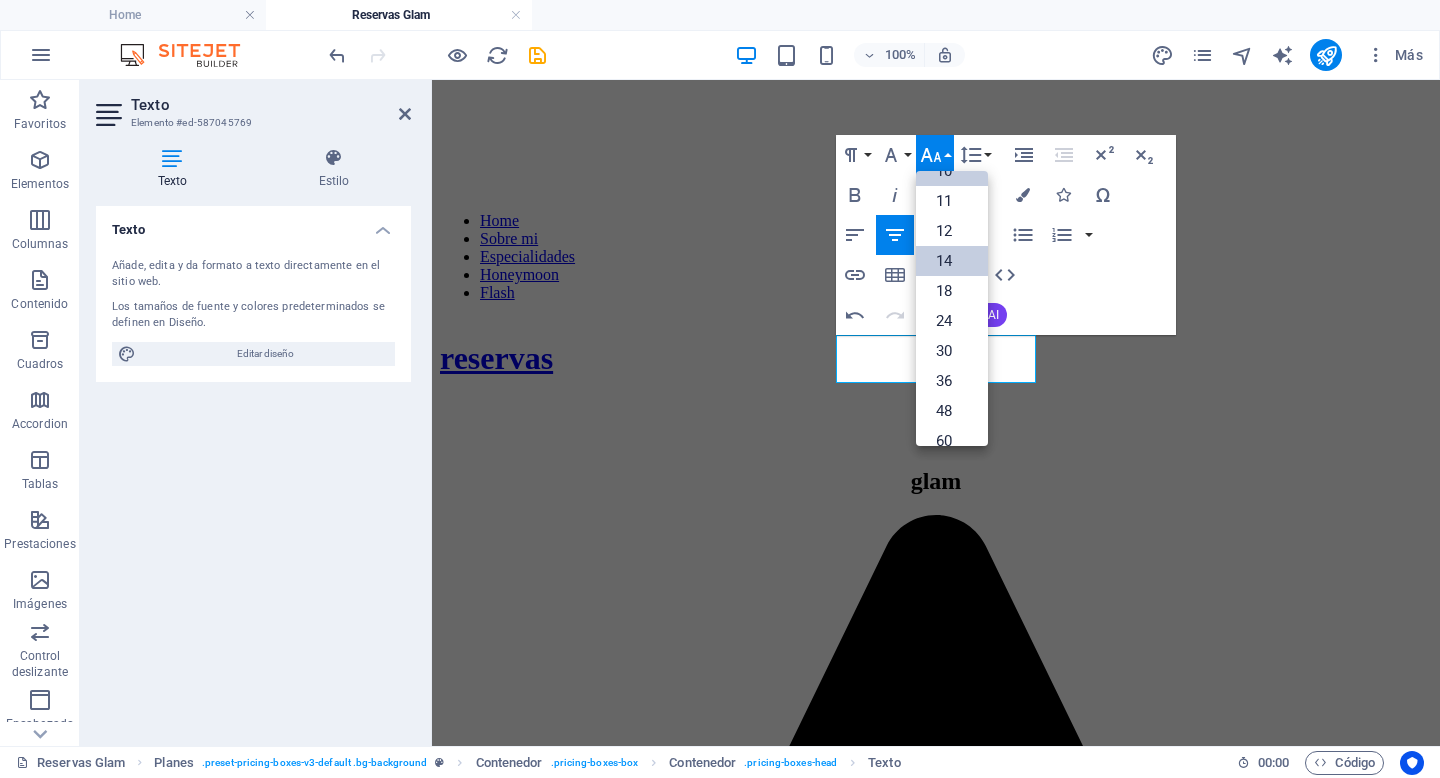 click on "14" at bounding box center [952, 261] 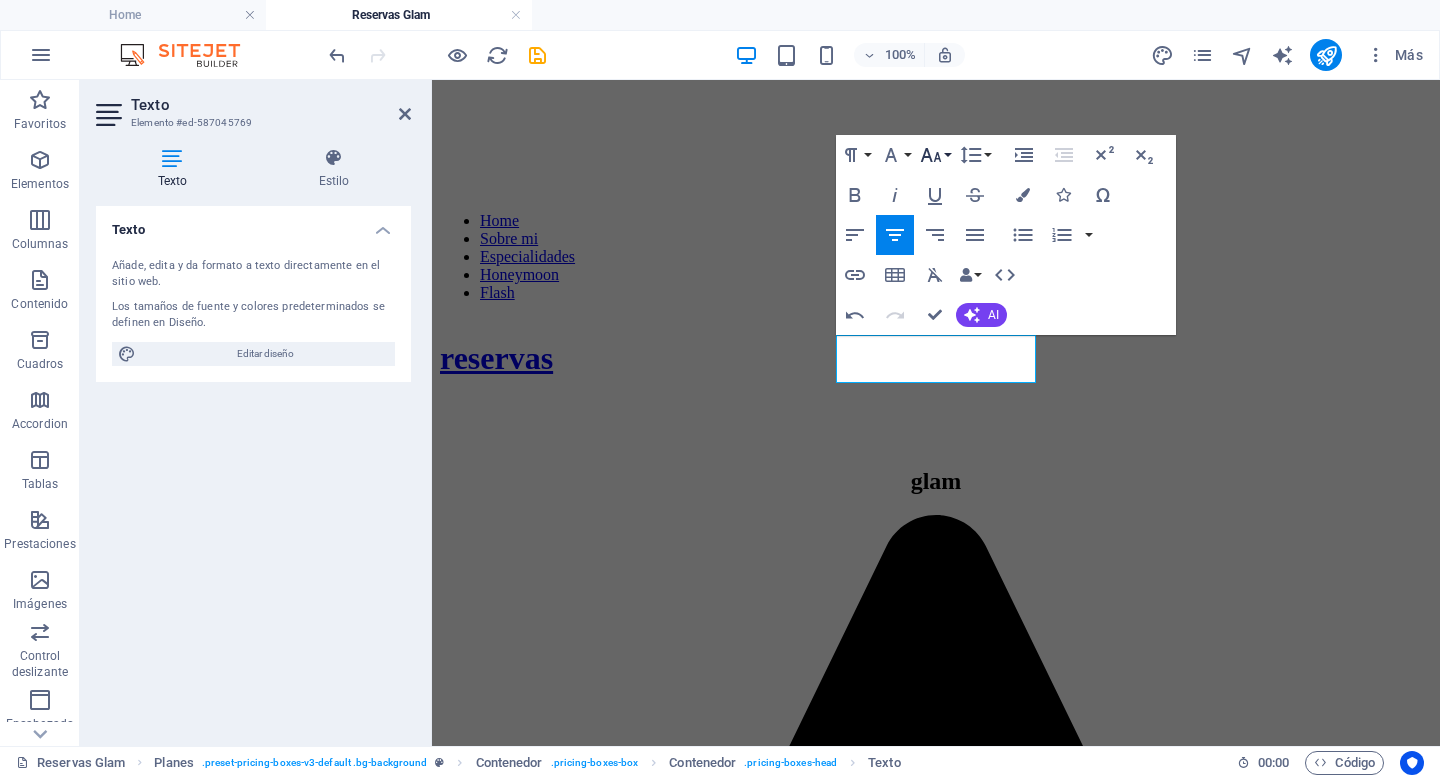 click 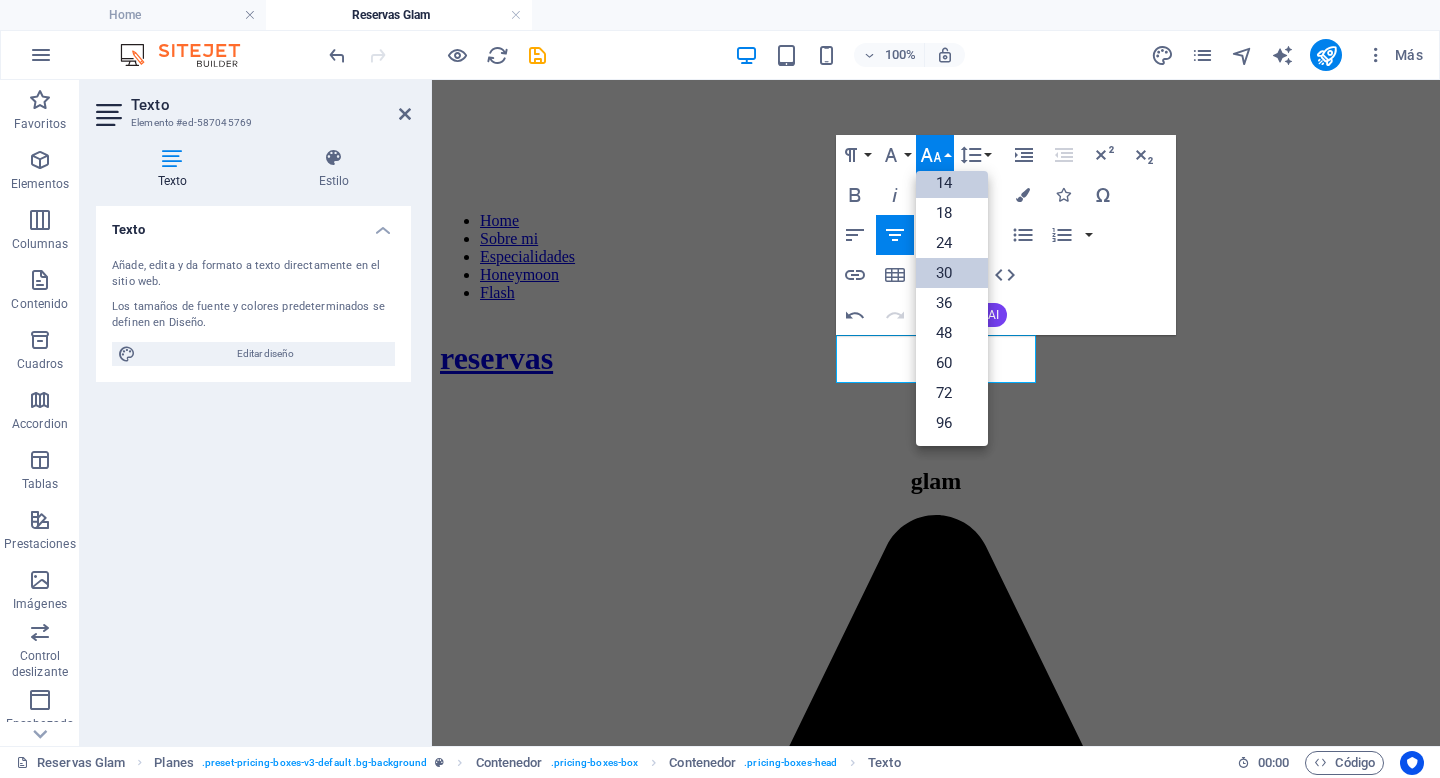 scroll, scrollTop: 0, scrollLeft: 0, axis: both 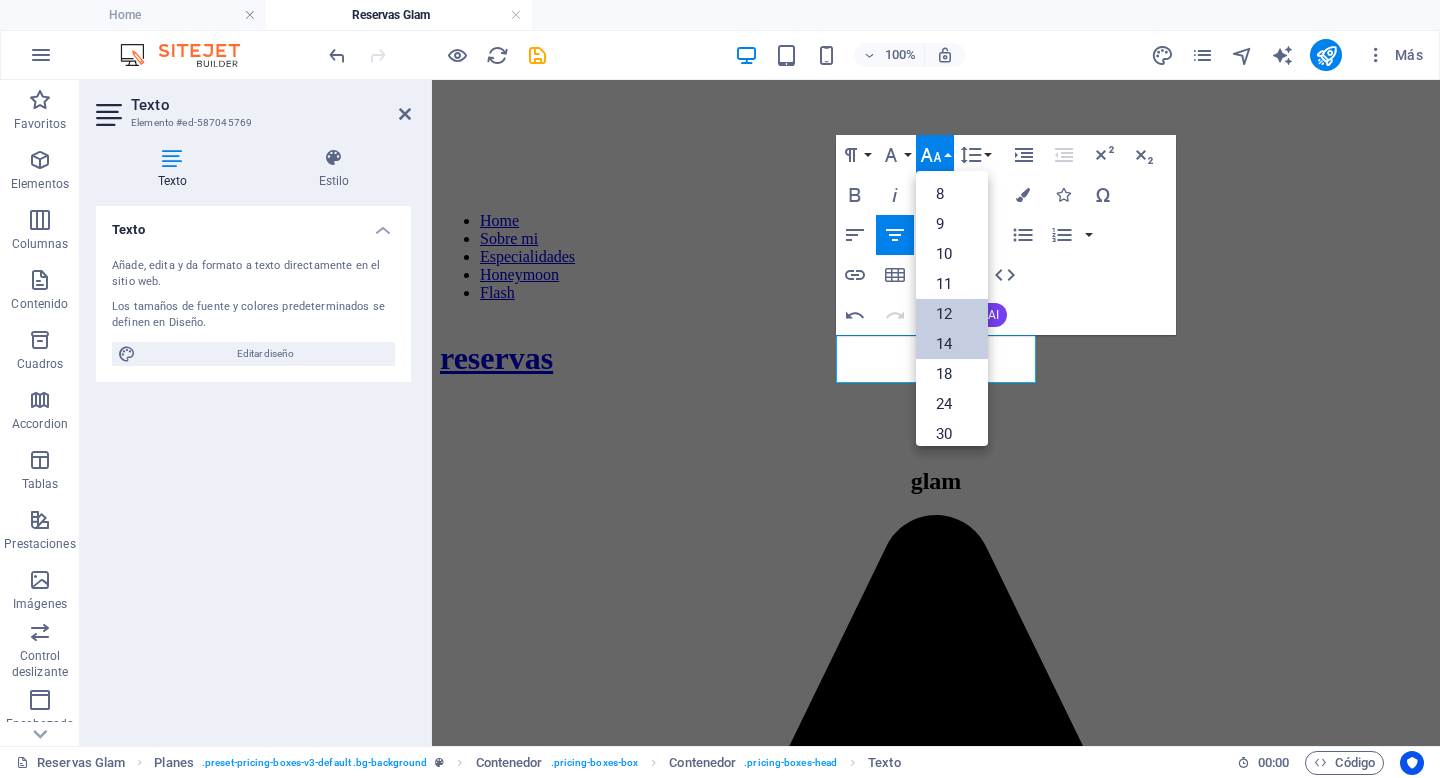 click on "12" at bounding box center (952, 314) 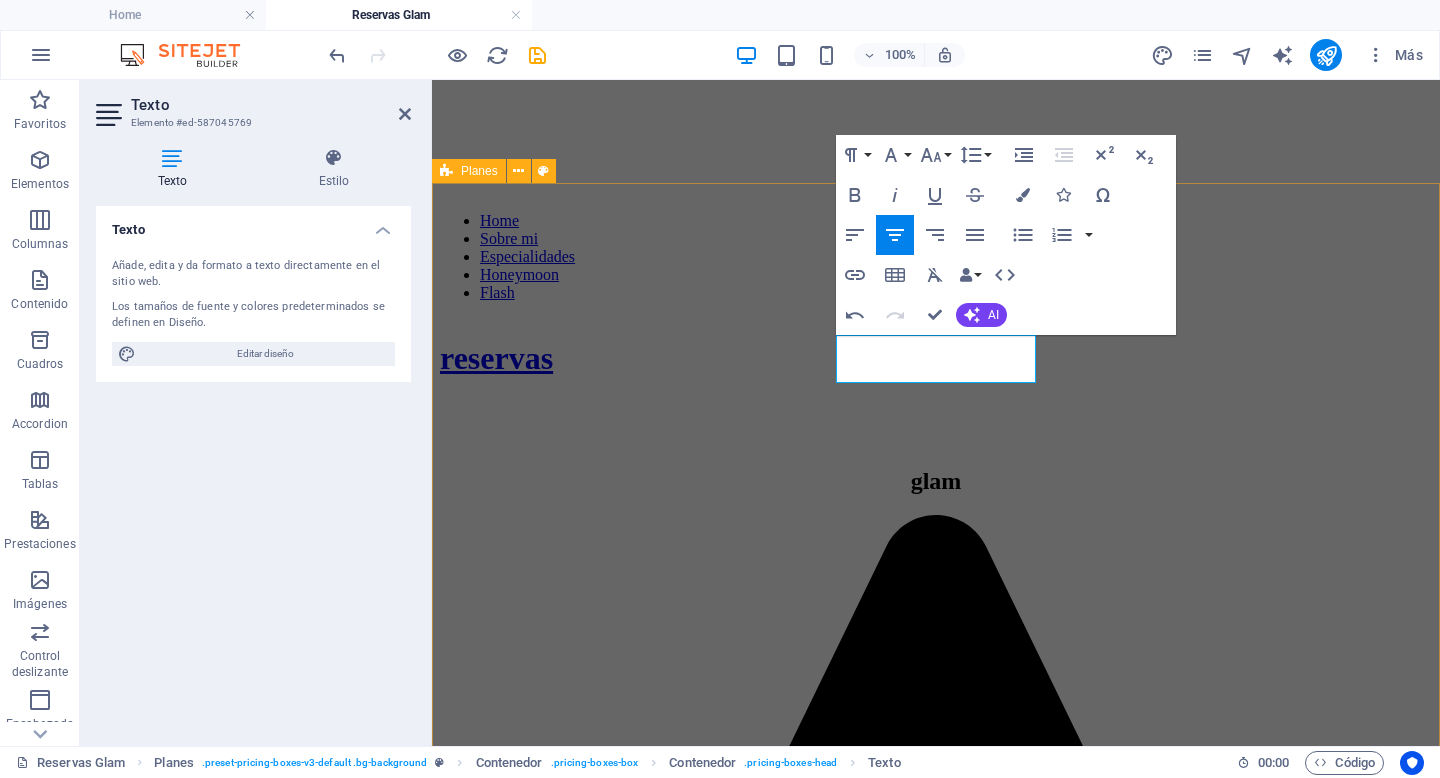 click on "hairdresser Solo peinado $35.000 ESTA EXPERIENCIA INCLUYE Peinado para el día del evento  (Todos los materiales incluidos.)   Look para eventos y fiestas RESERVAR GLAM maquillaje y peinado $85.000 ESTA EXPERIENCIA INCLUYE Maquillaje y peinado para el día del evento  (Todos los materiales incluidos.)   Look para eventos y fiestas reservar make up $60.000 ESTA EXPERIENCIA INCLUYE Maquillaje para el día del evento  (Todos los materiales incluidos.)   Look para eventos y fiestas reservar" at bounding box center (936, 2420) 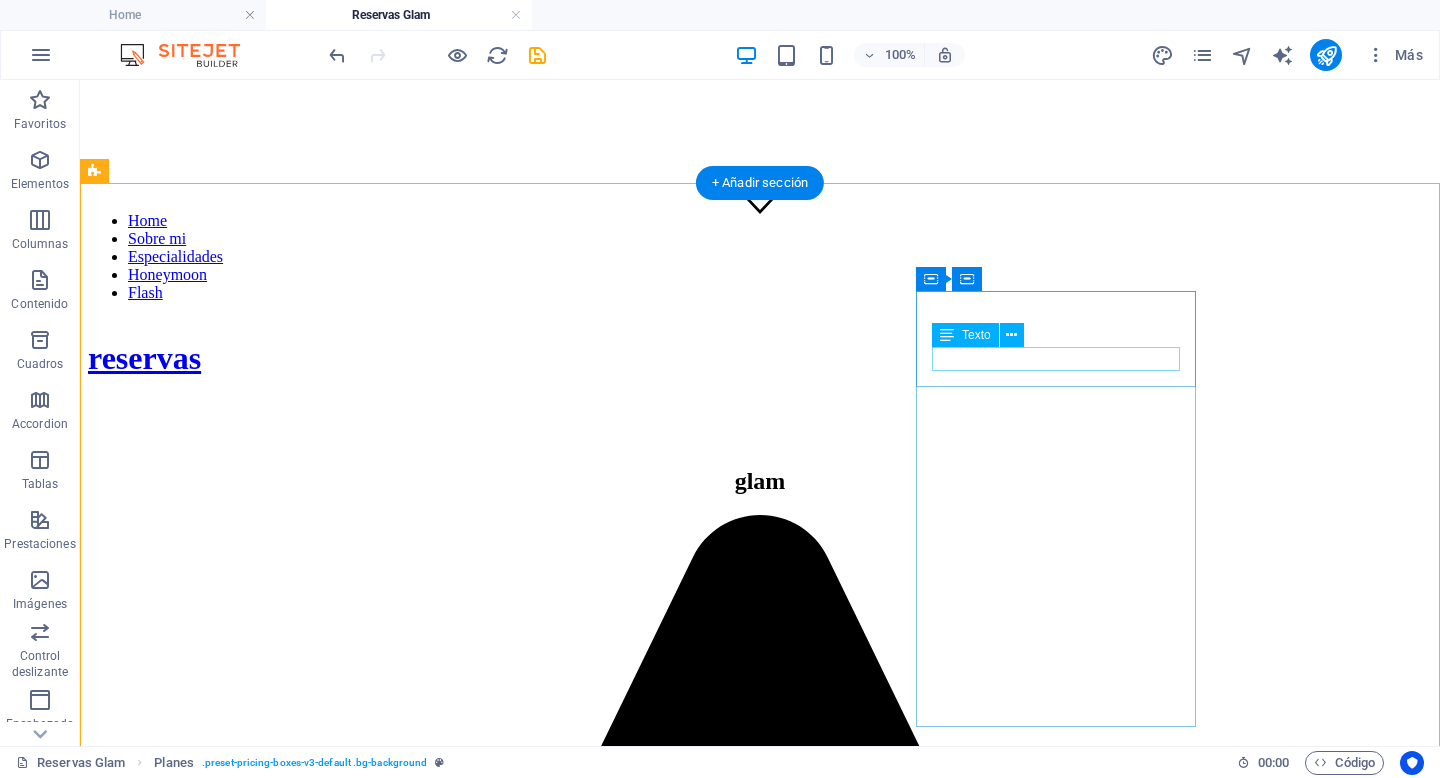 click on "make up" at bounding box center [760, 5079] 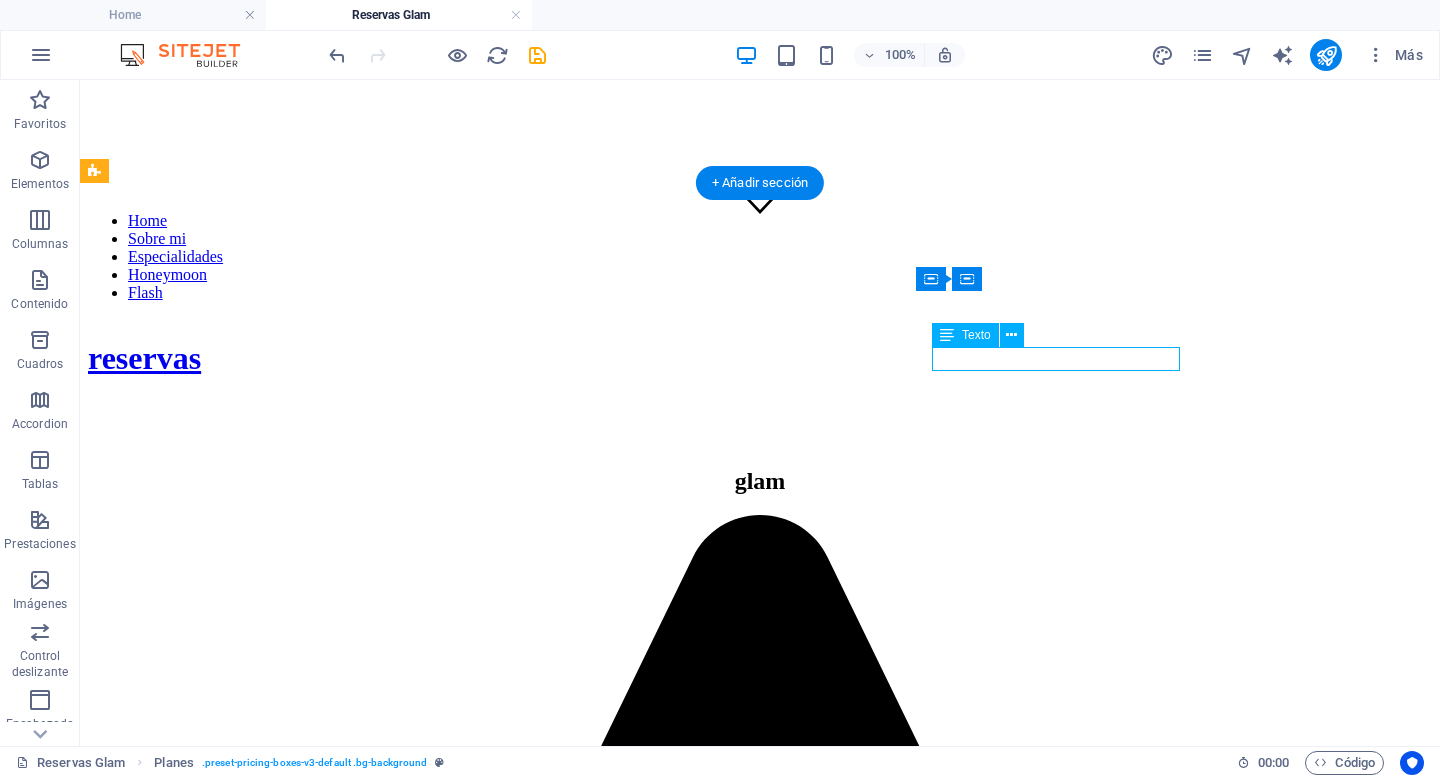 click on "make up" at bounding box center [760, 5079] 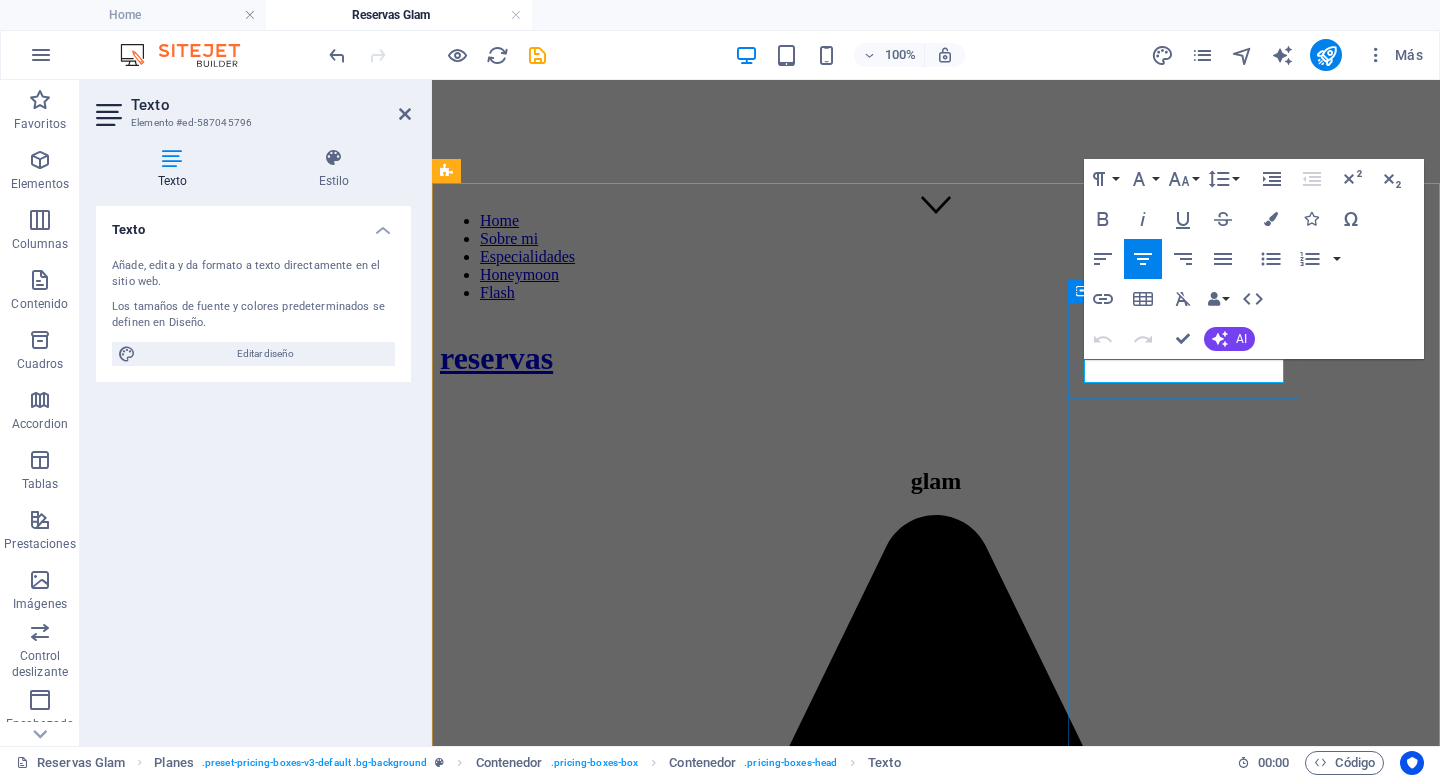 click on "make up" at bounding box center (936, 4062) 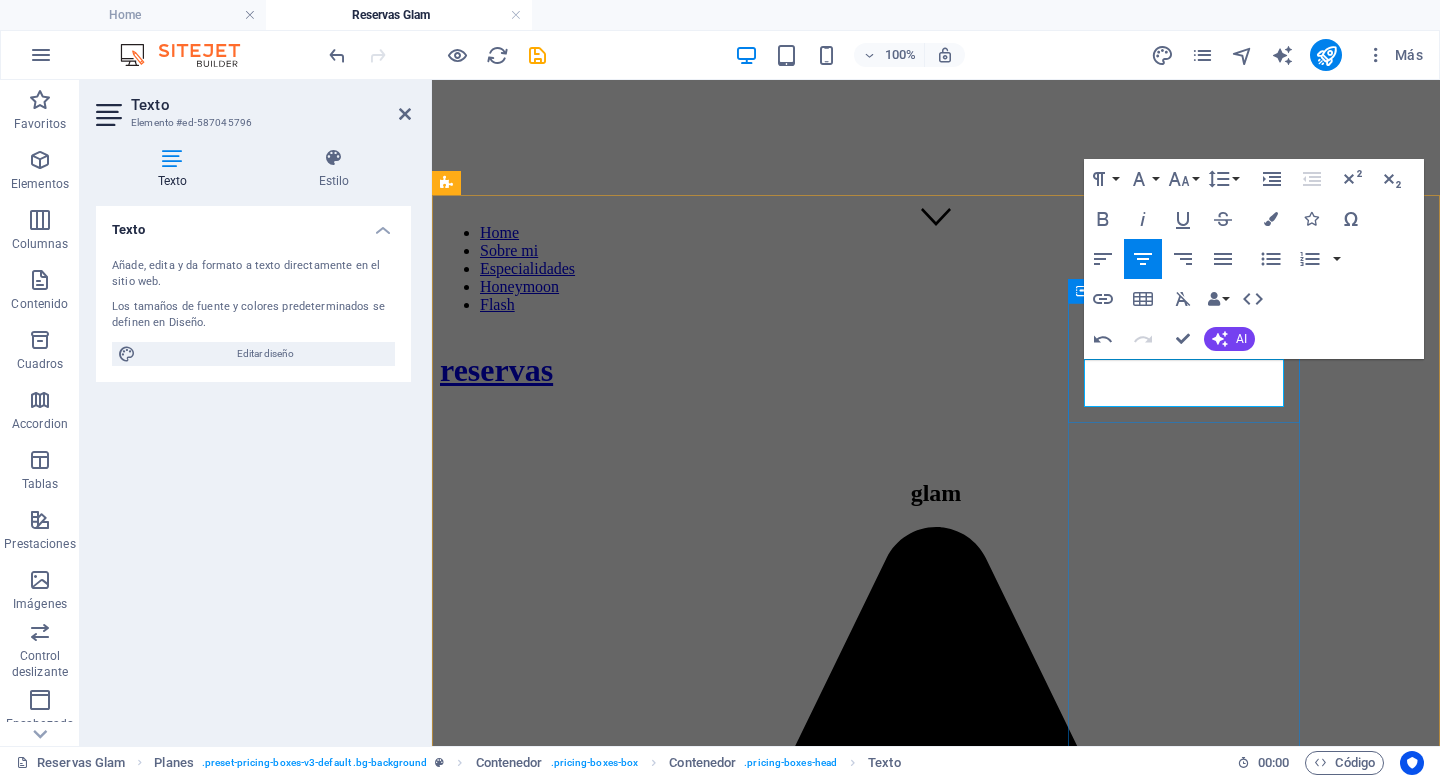 type 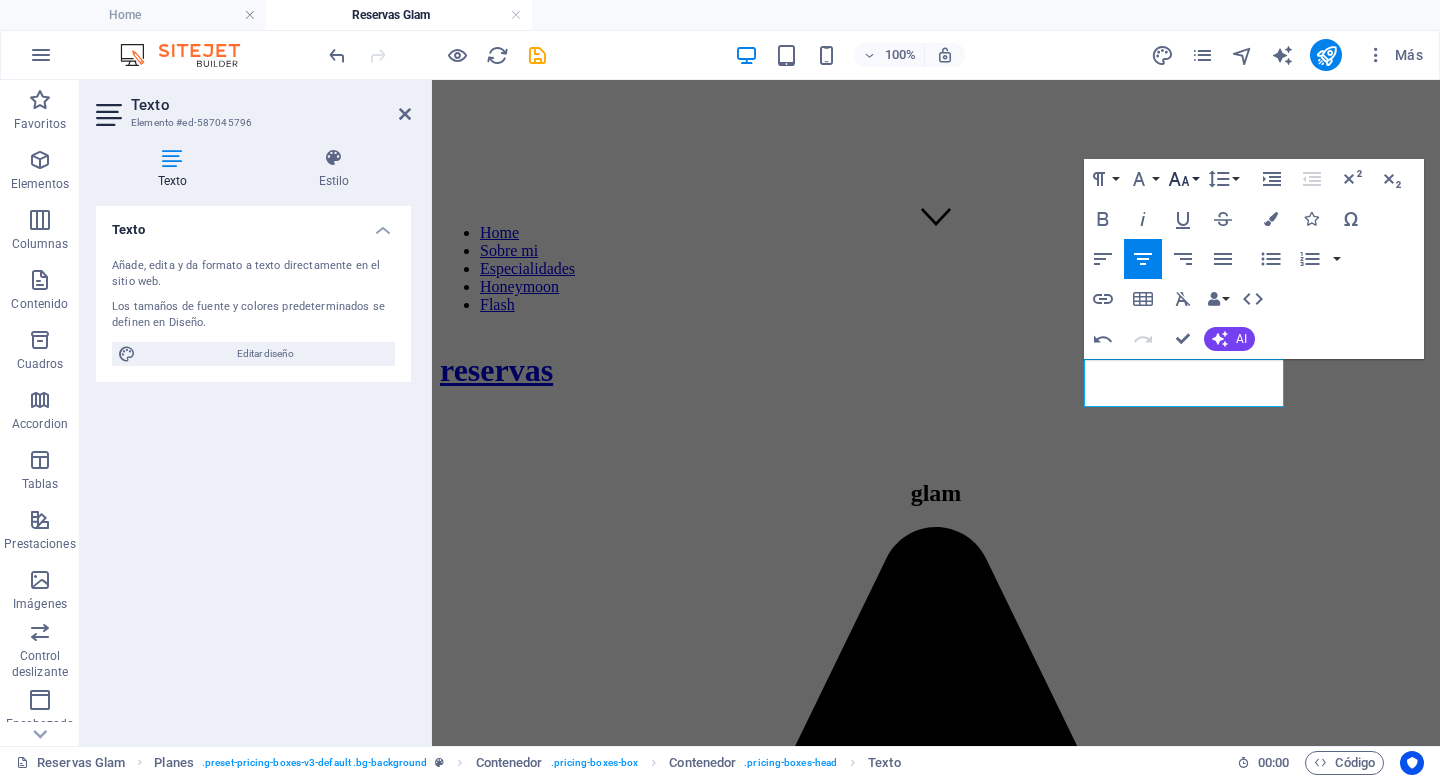 click on "Font Size" at bounding box center [1183, 179] 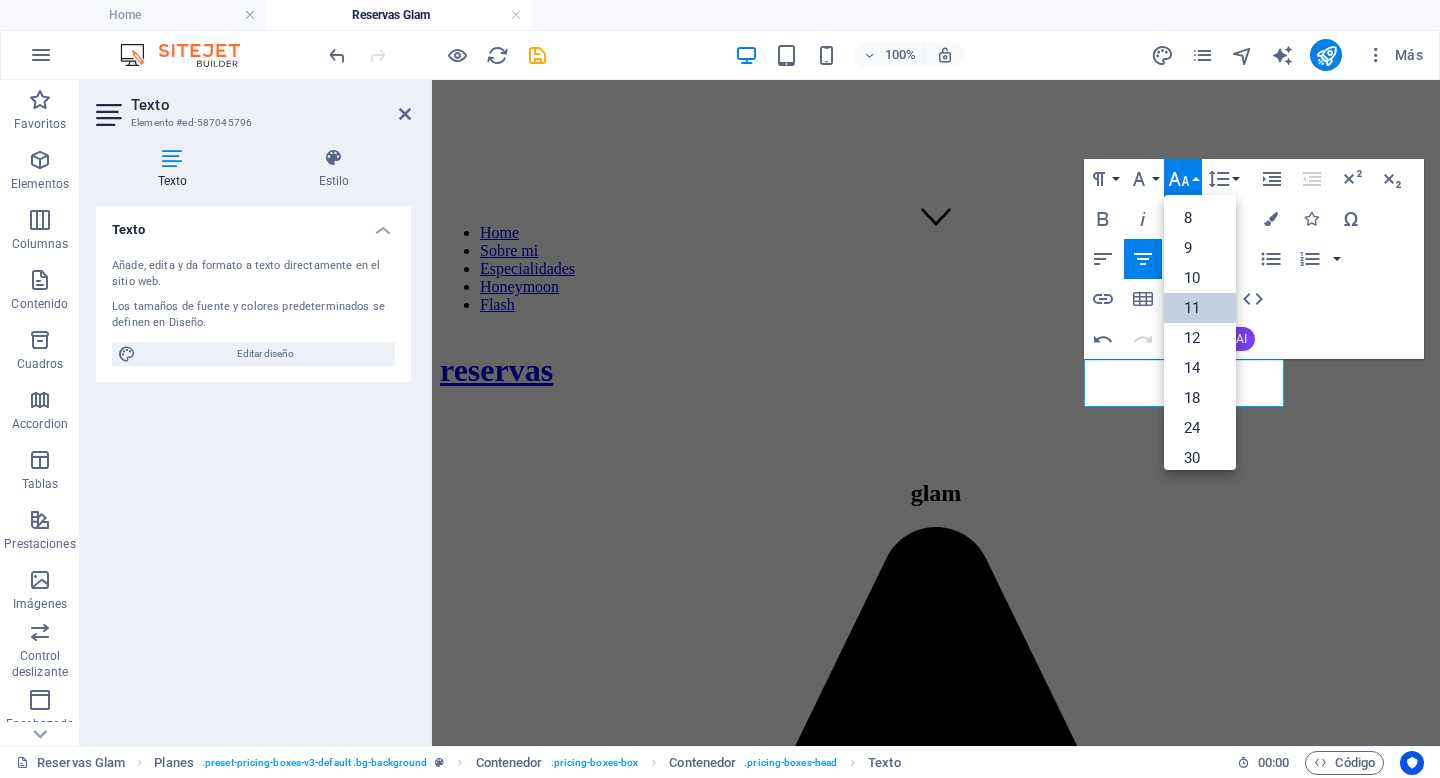 click on "11" at bounding box center [1200, 308] 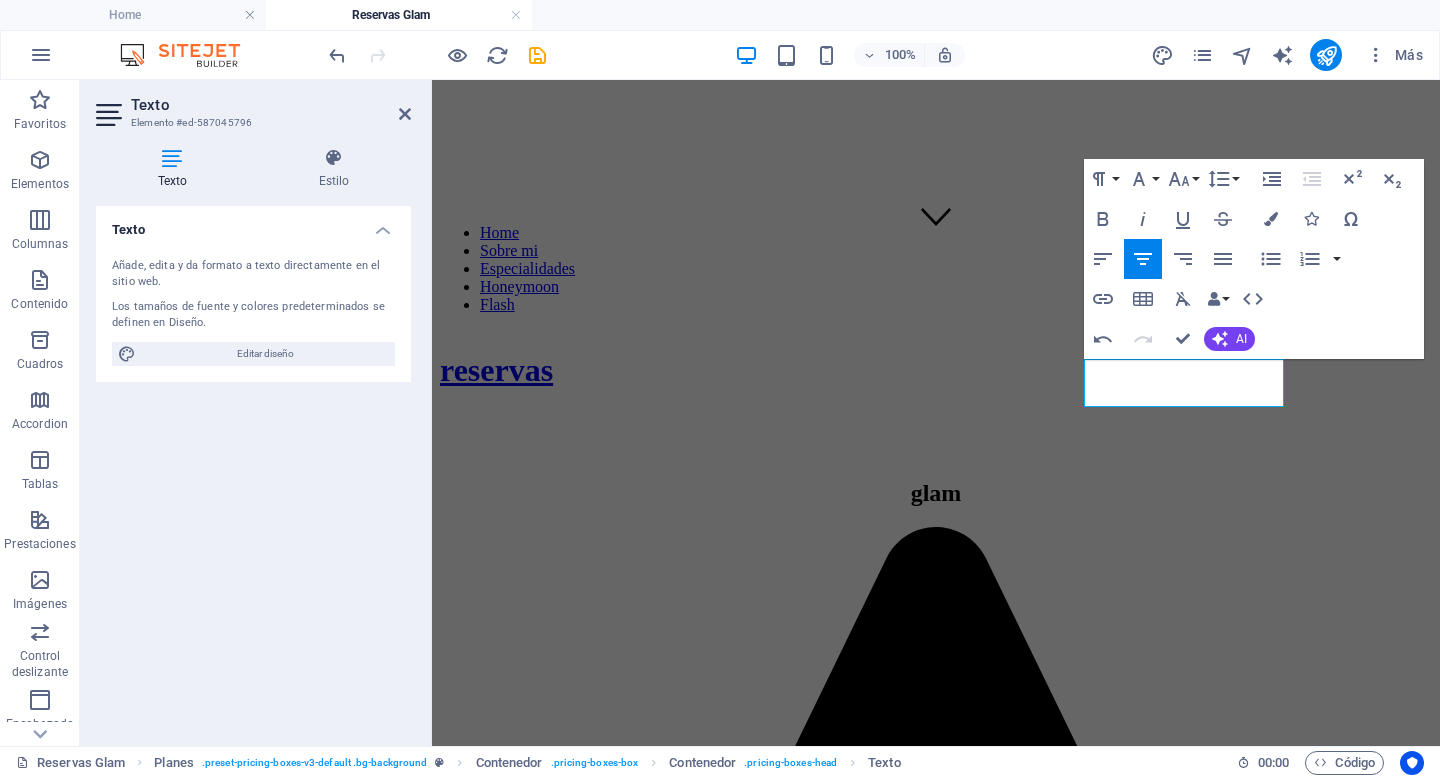 click on "Undo Redo Confirm (⌘+⏎) AI Mejorar Hacer más corto Hacer más largo Corregir ortografía y gramática Traducir a Español Generar texto" at bounding box center [1170, 339] 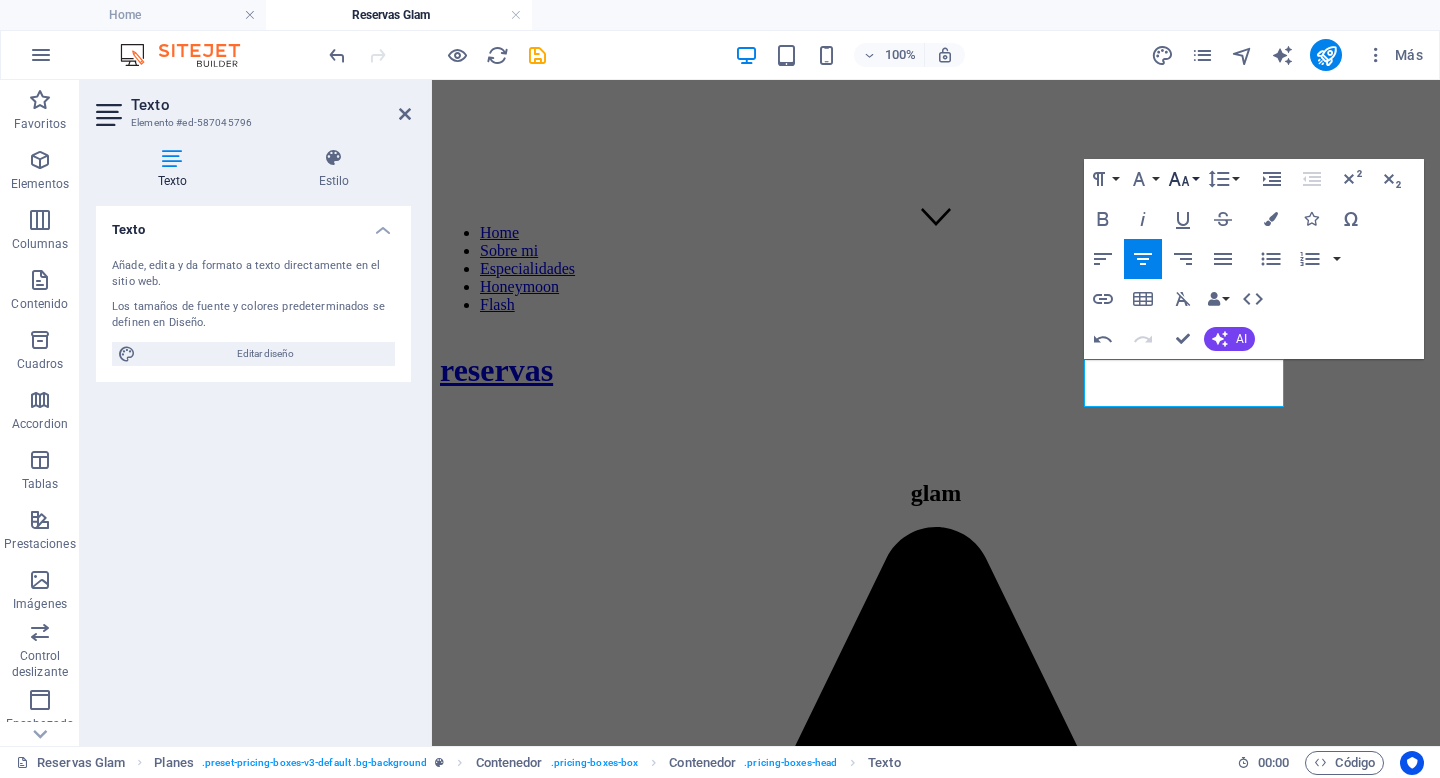 click 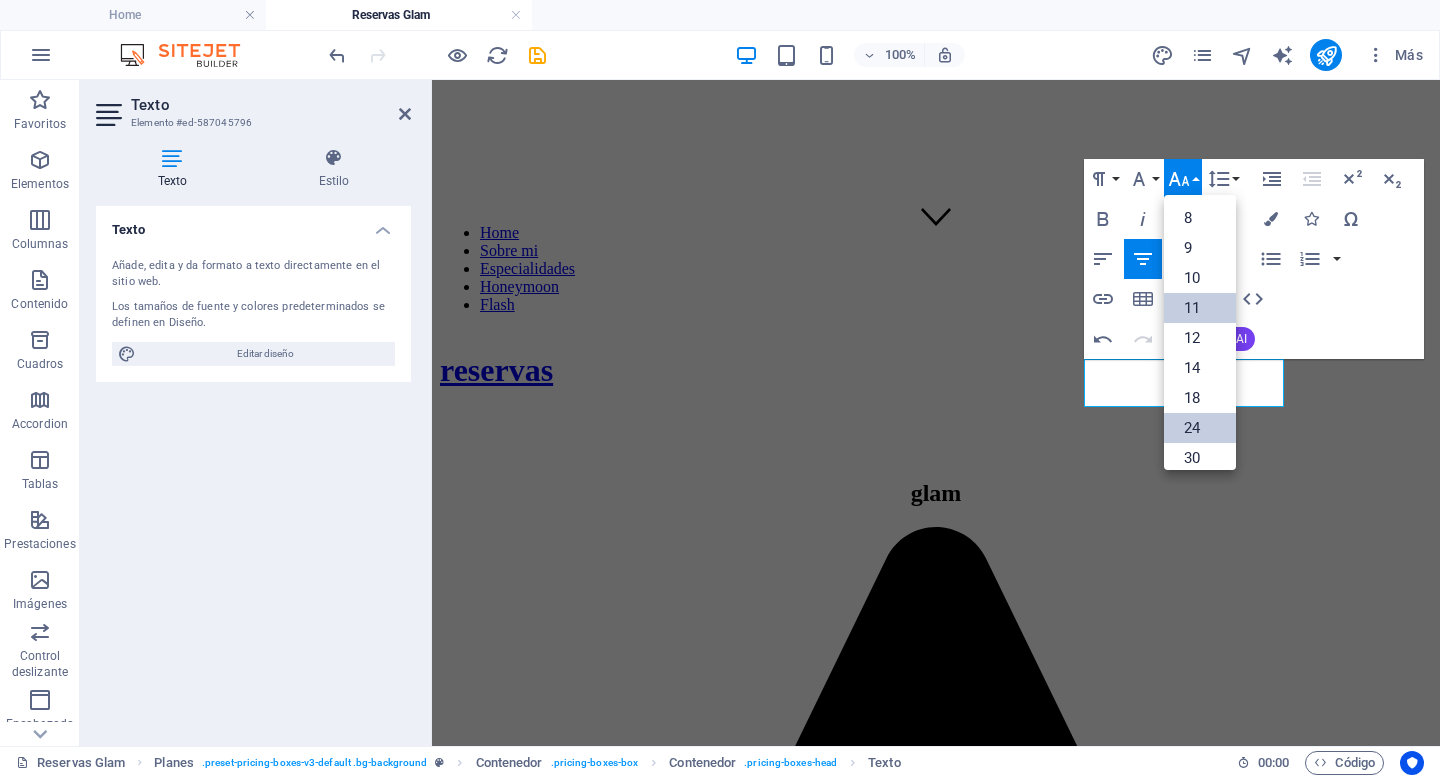 scroll, scrollTop: 113, scrollLeft: 0, axis: vertical 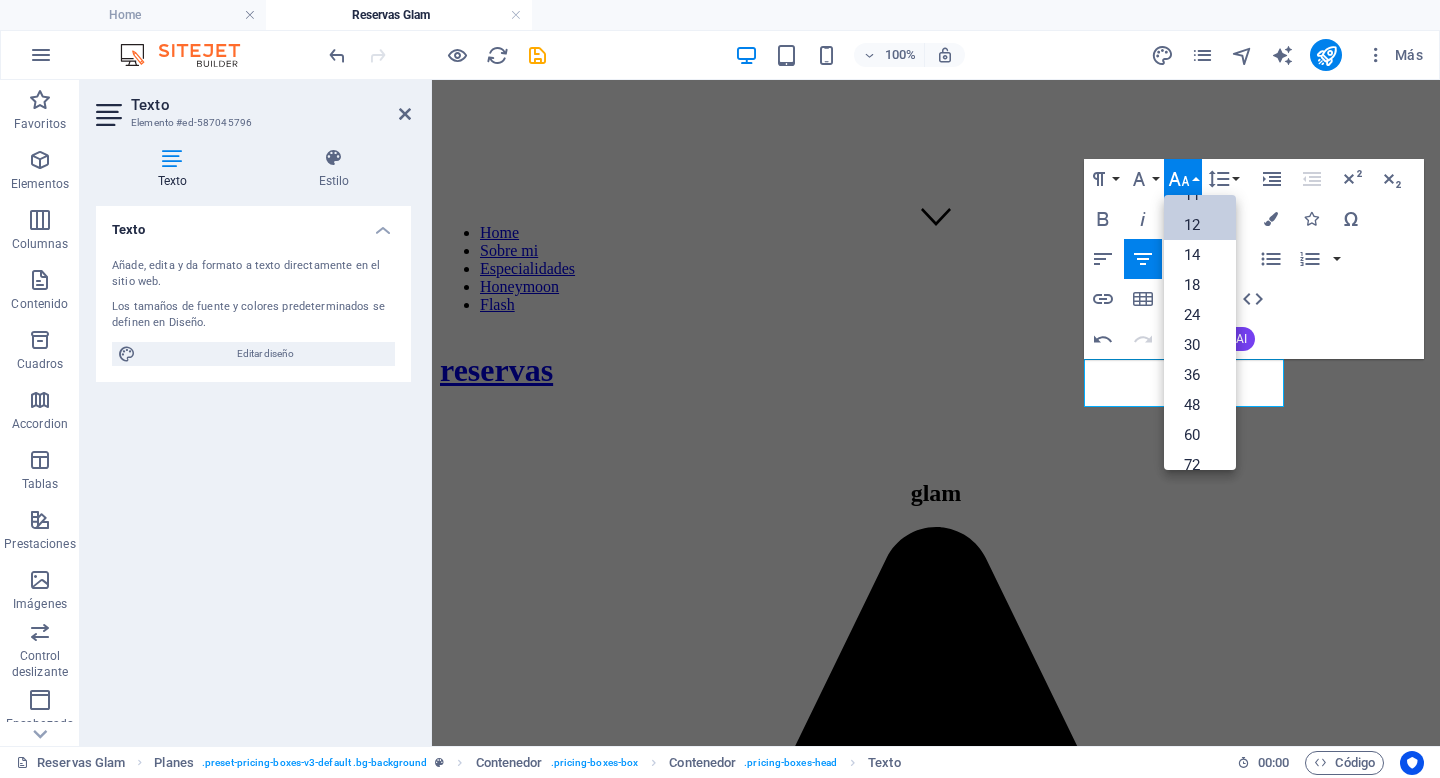 click on "12" at bounding box center [1200, 225] 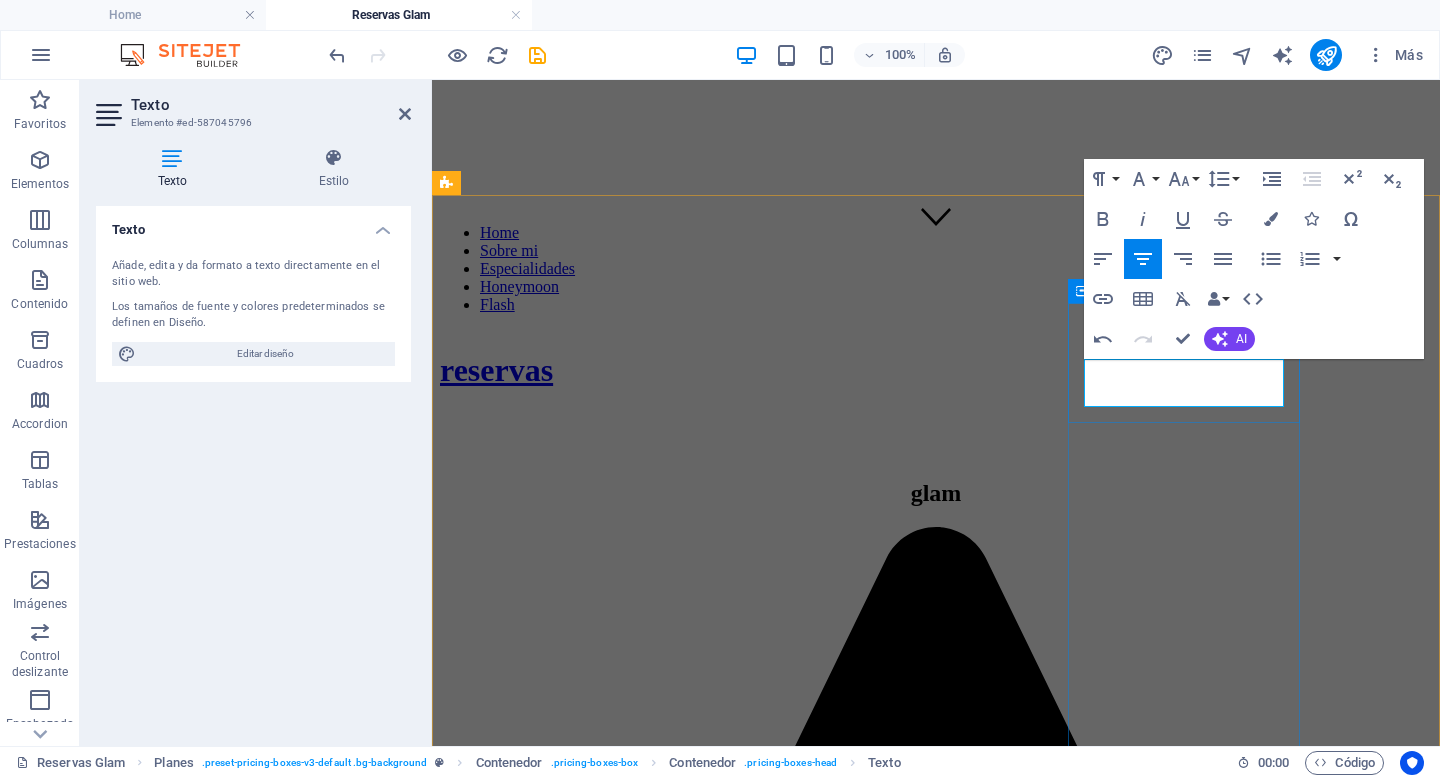 drag, startPoint x: 1267, startPoint y: 392, endPoint x: 1111, endPoint y: 393, distance: 156.0032 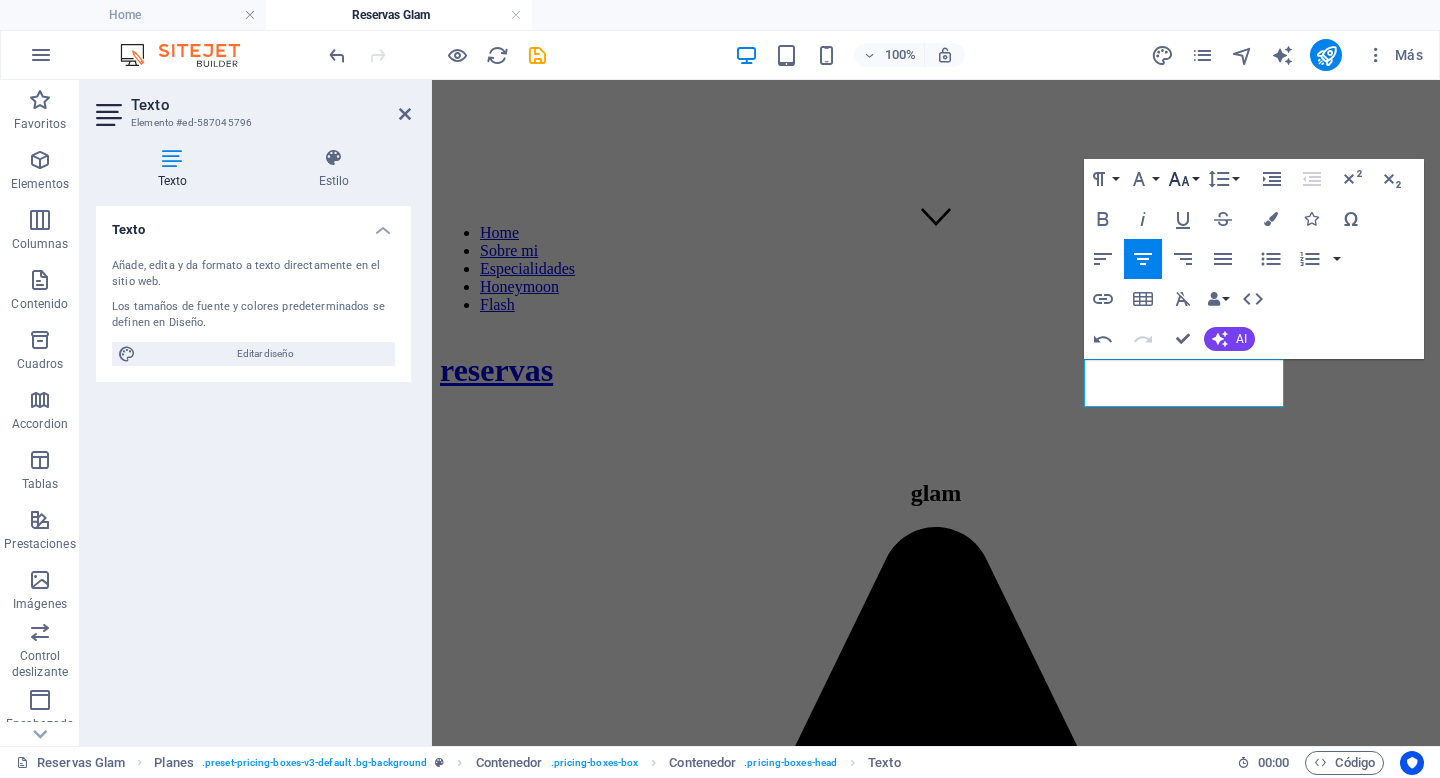 click 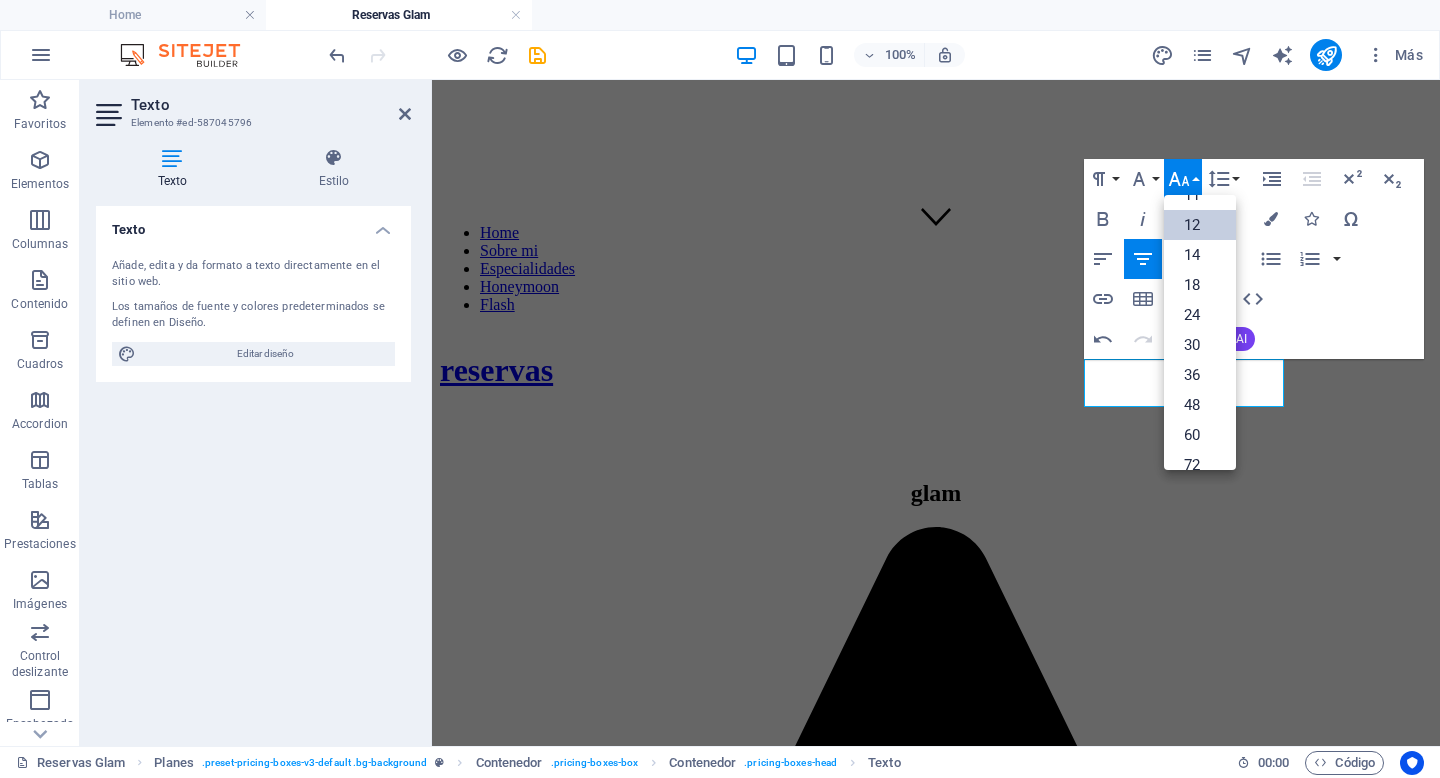 click on "12" at bounding box center (1200, 225) 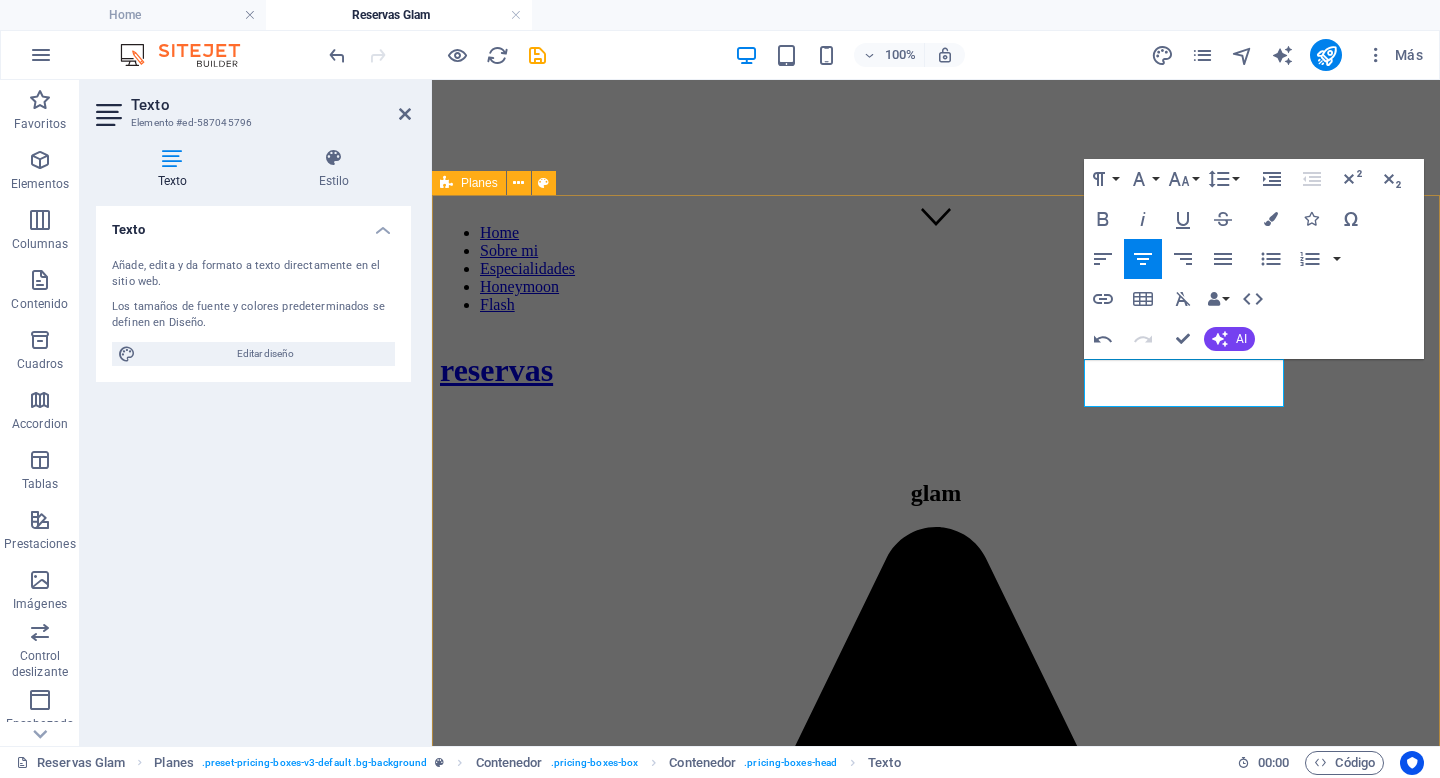 click on "hairdresser Solo peinado $35.000 ESTA EXPERIENCIA INCLUYE Peinado para el día del evento  (Todos los materiales incluidos.)   Look para eventos y fiestas RESERVAR GLAM maquillaje y peinado $85.000 ESTA EXPERIENCIA INCLUYE Maquillaje y peinado para el día del evento  (Todos los materiales incluidos.)   Look para eventos y fiestas reservar make up Solo maquillaje​ $60.000 ESTA EXPERIENCIA INCLUYE Maquillaje para el día del evento  (Todos los materiales incluidos.)   Look para eventos y fiestas reservar" at bounding box center (936, 2449) 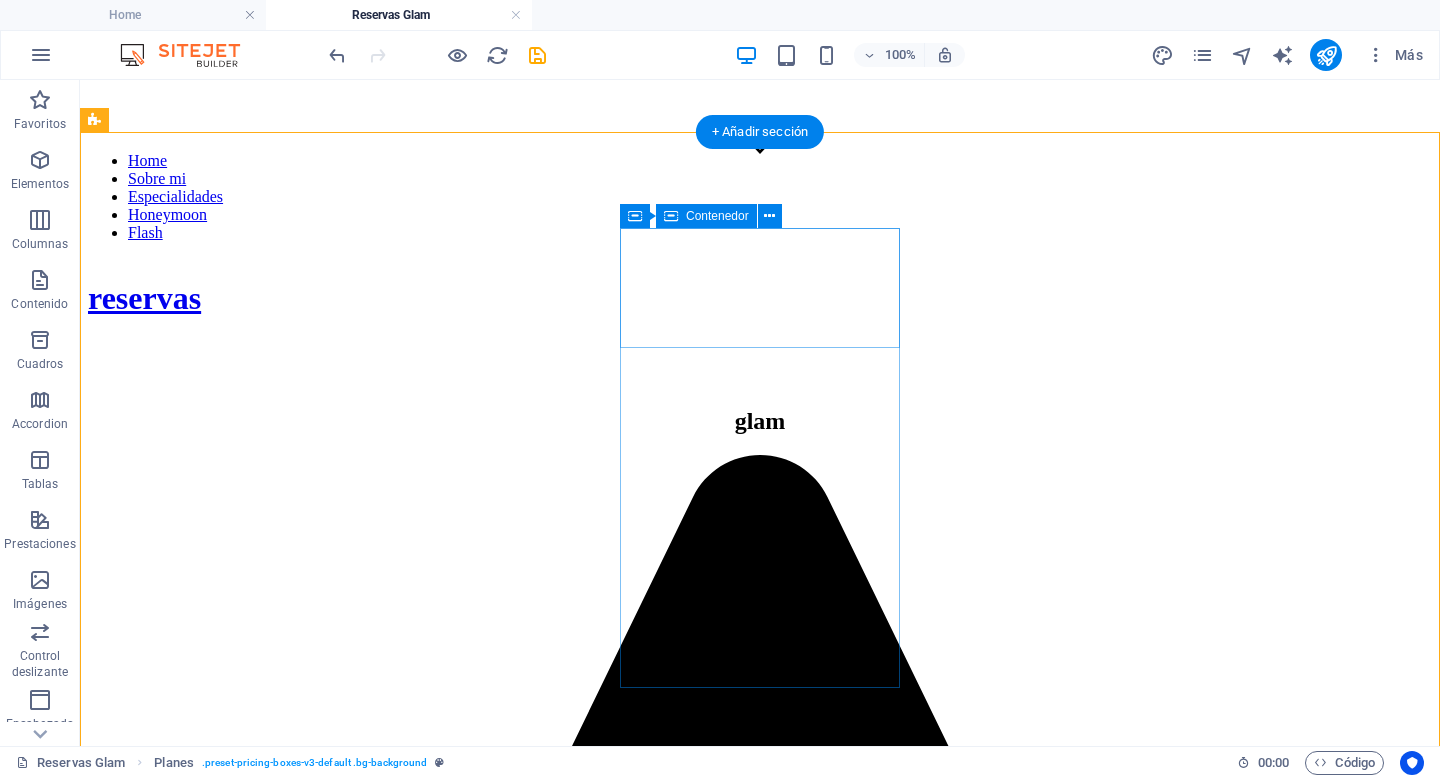 scroll, scrollTop: 537, scrollLeft: 0, axis: vertical 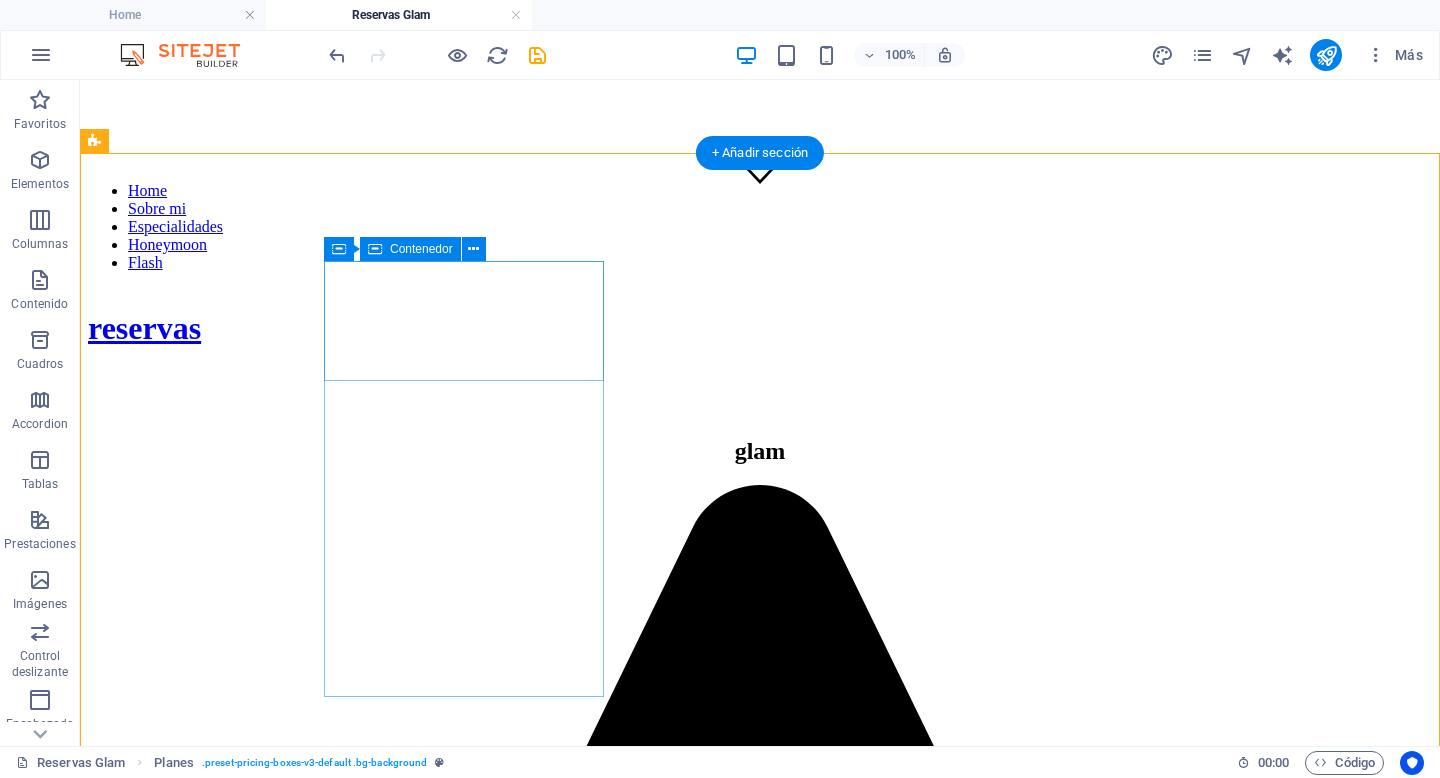 click on "hairdresser Solo peinado" at bounding box center (760, 1126) 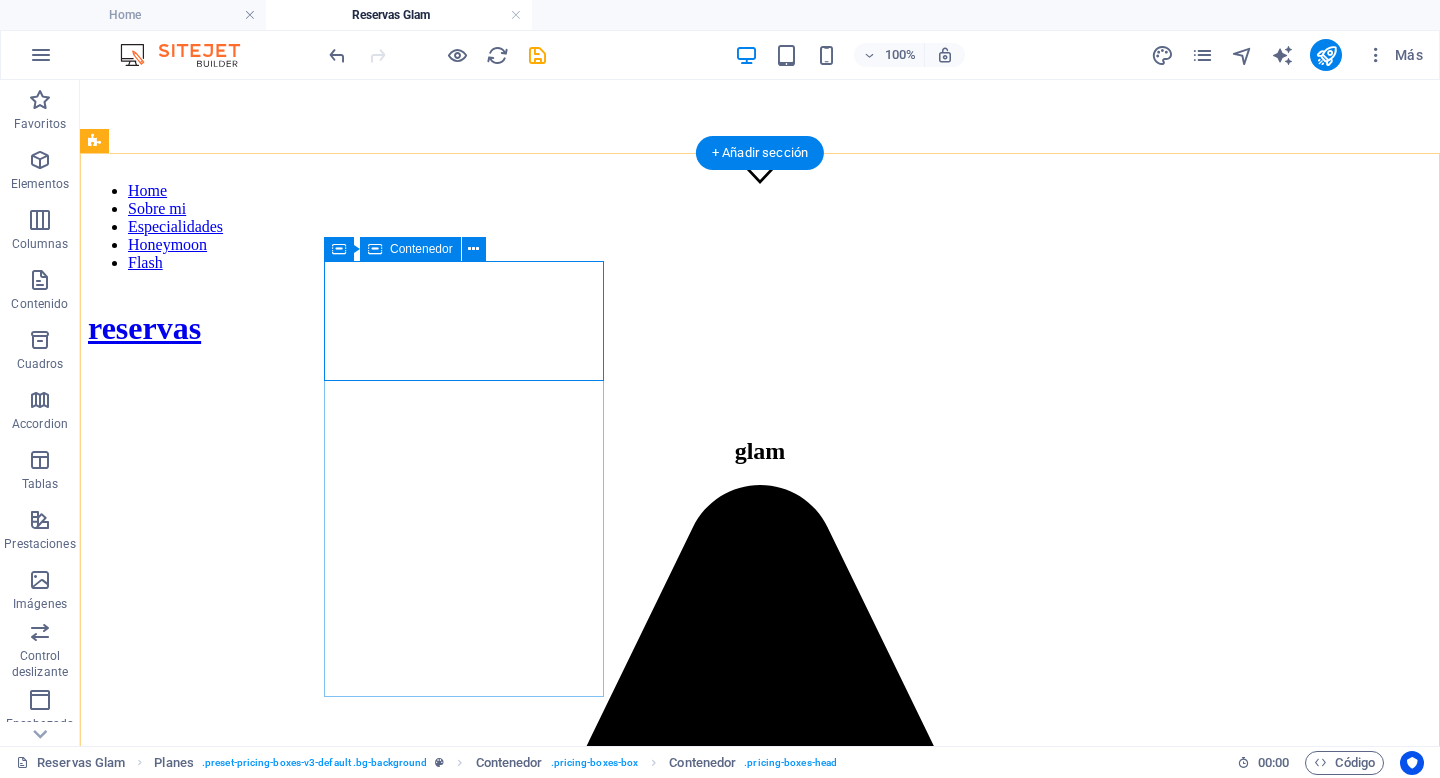click on "hairdresser Solo peinado" at bounding box center [760, 1126] 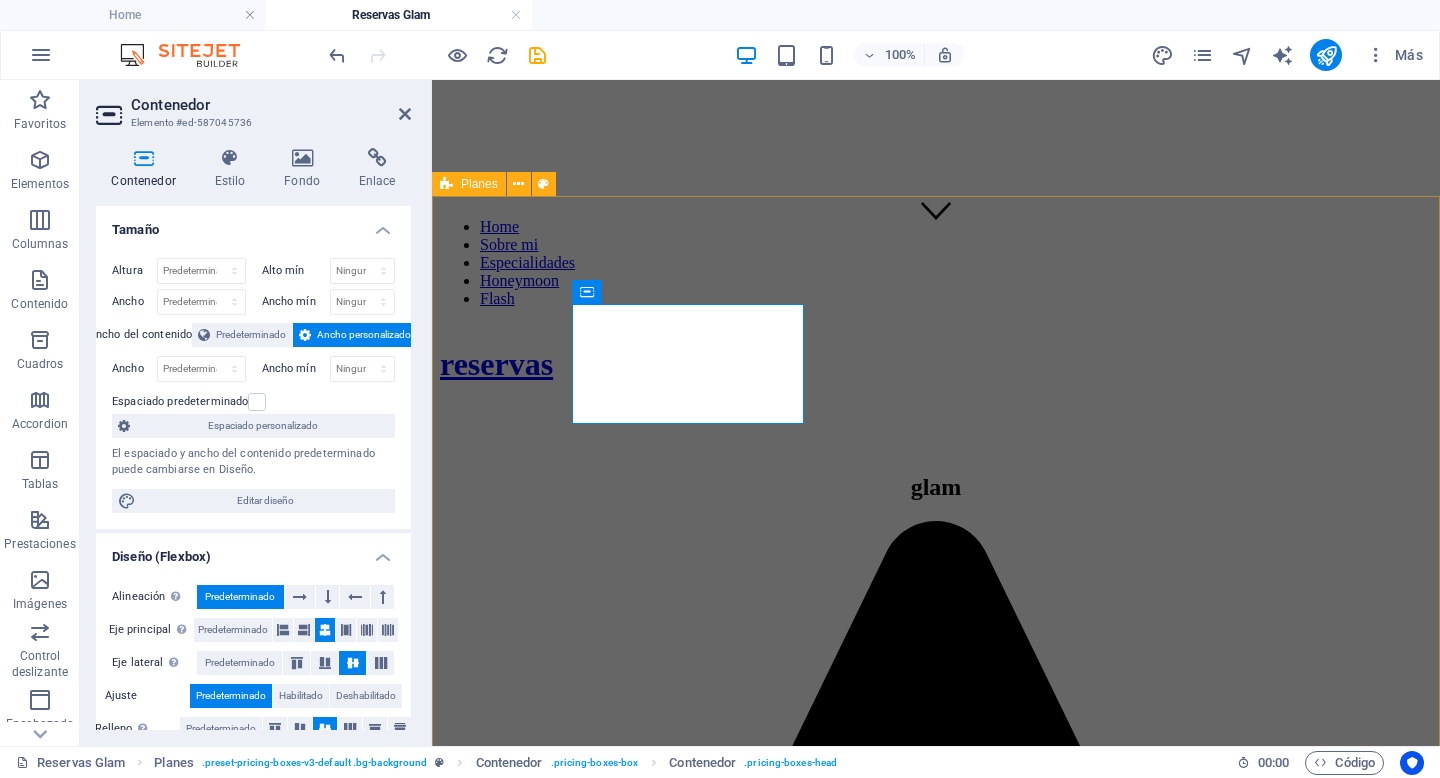 scroll, scrollTop: 489, scrollLeft: 0, axis: vertical 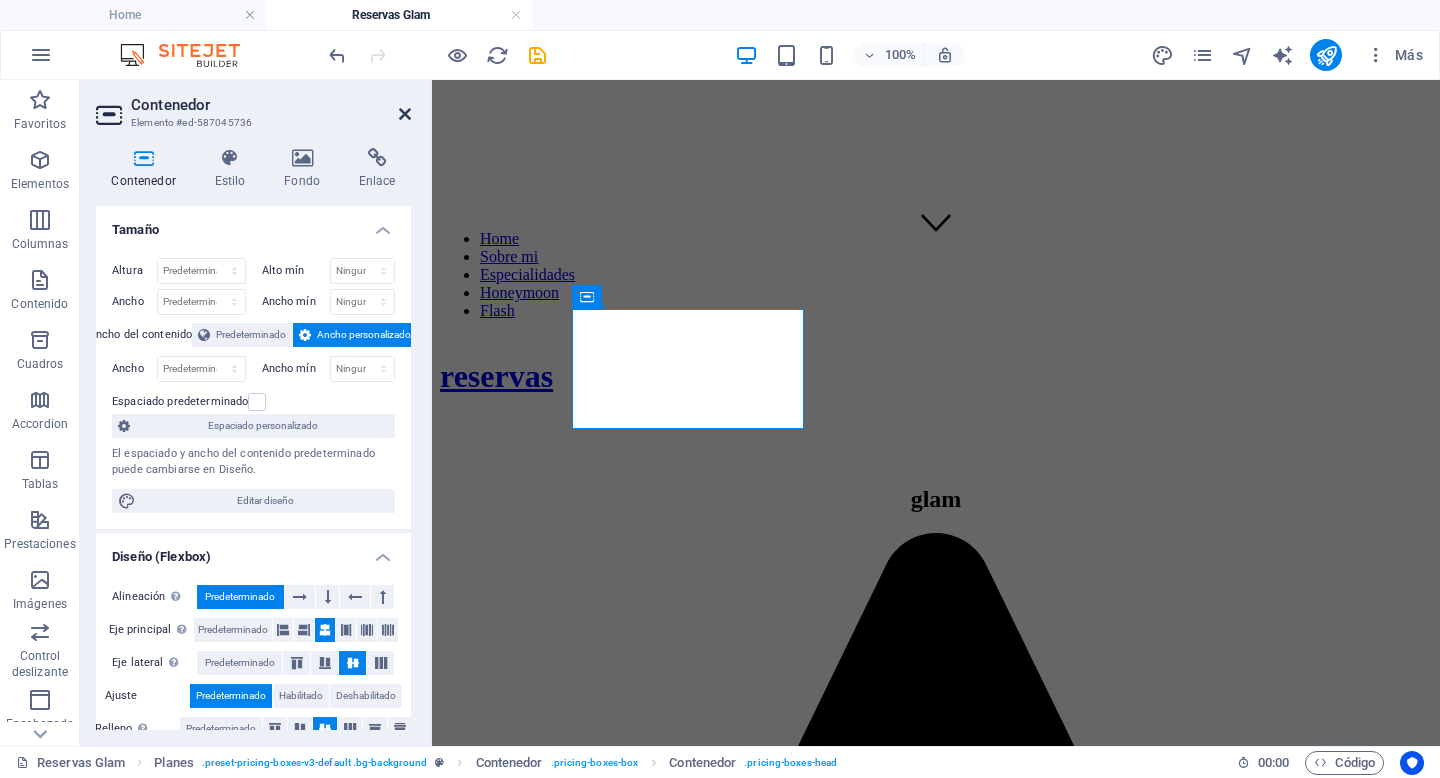 click at bounding box center (405, 114) 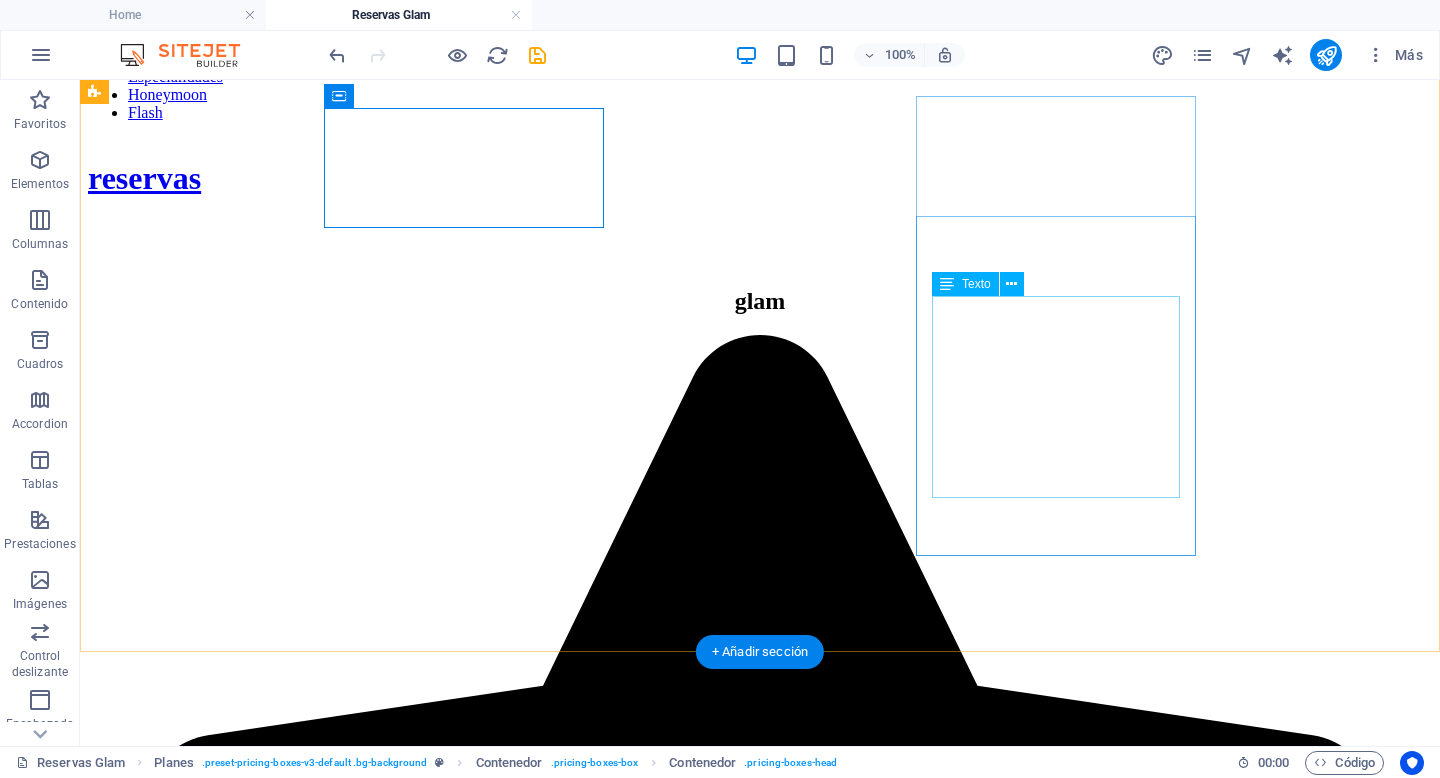 scroll, scrollTop: 690, scrollLeft: 0, axis: vertical 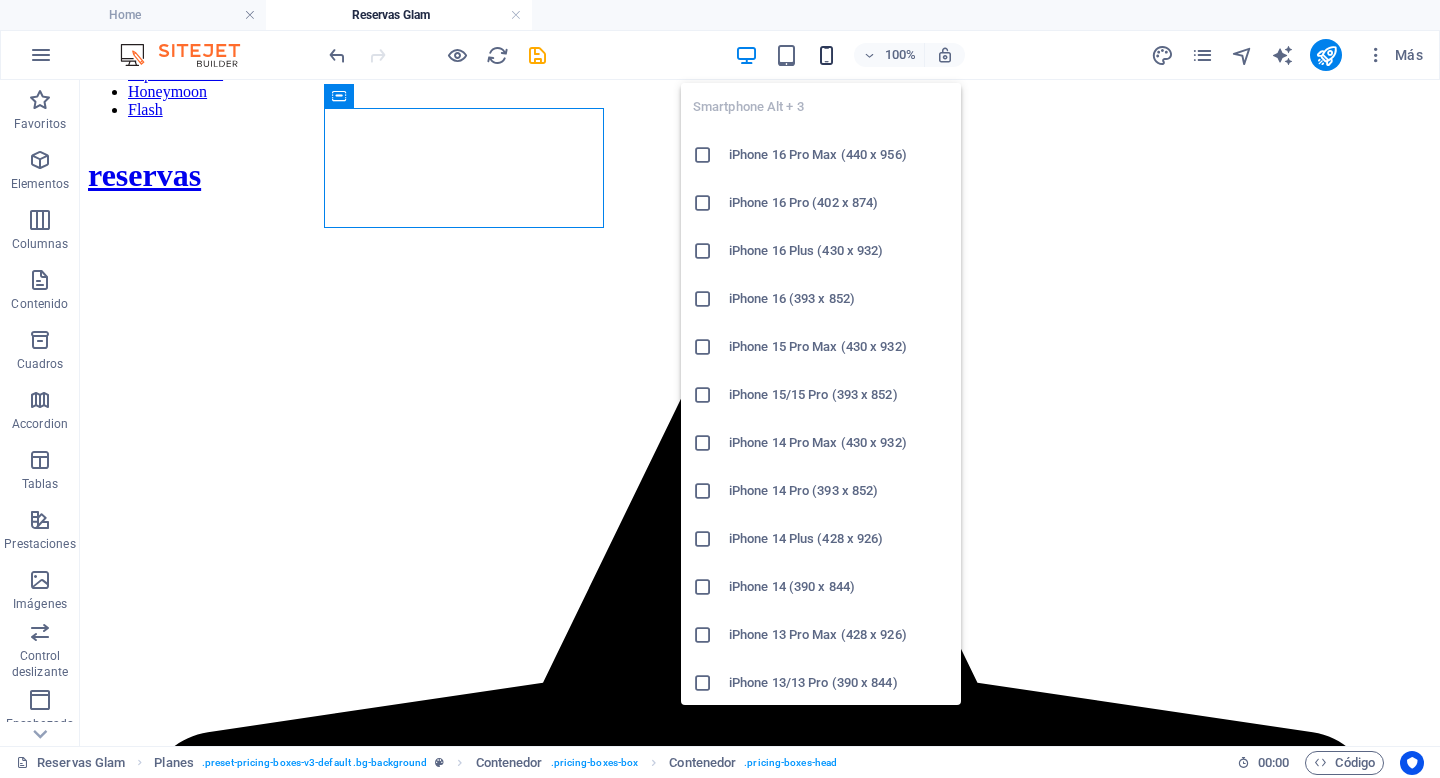 click at bounding box center (826, 55) 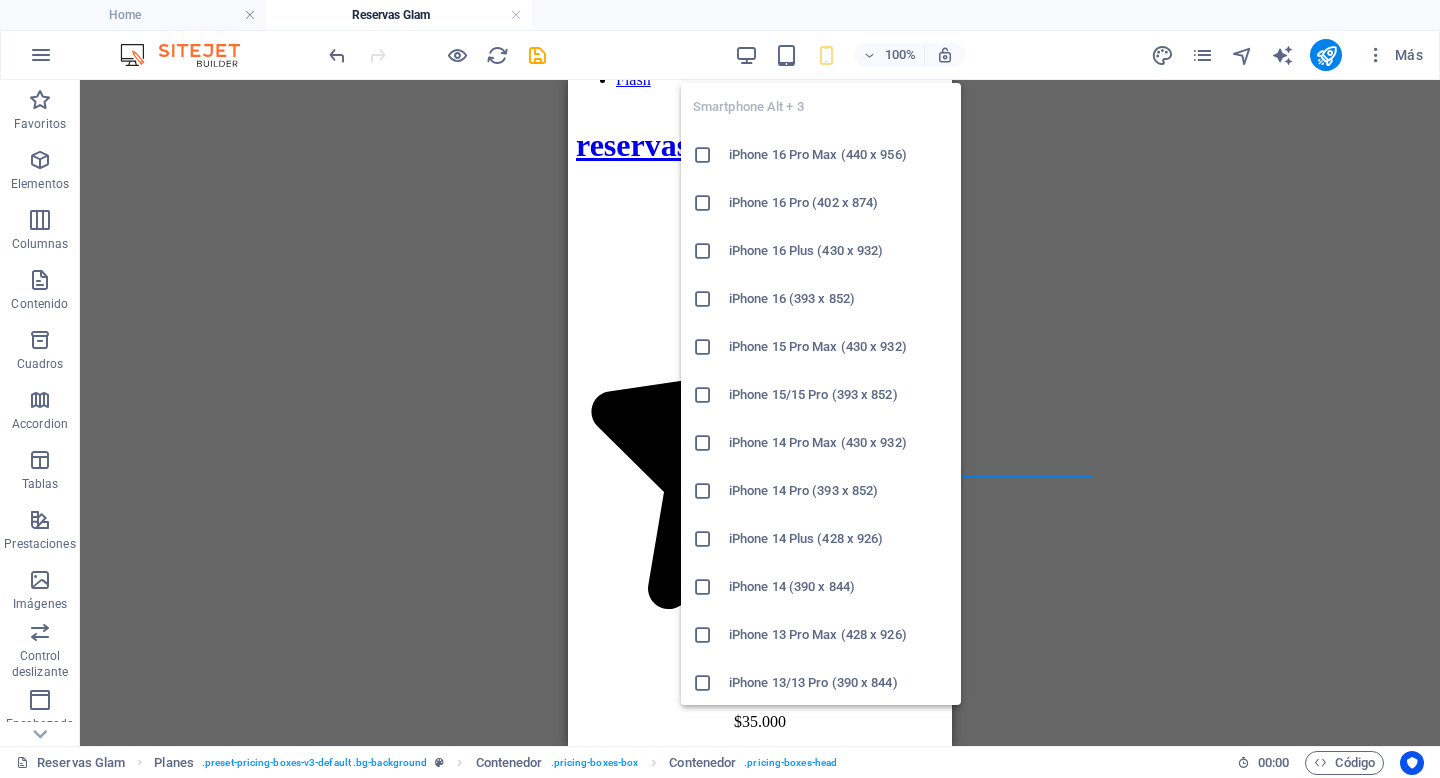 scroll, scrollTop: 322, scrollLeft: 0, axis: vertical 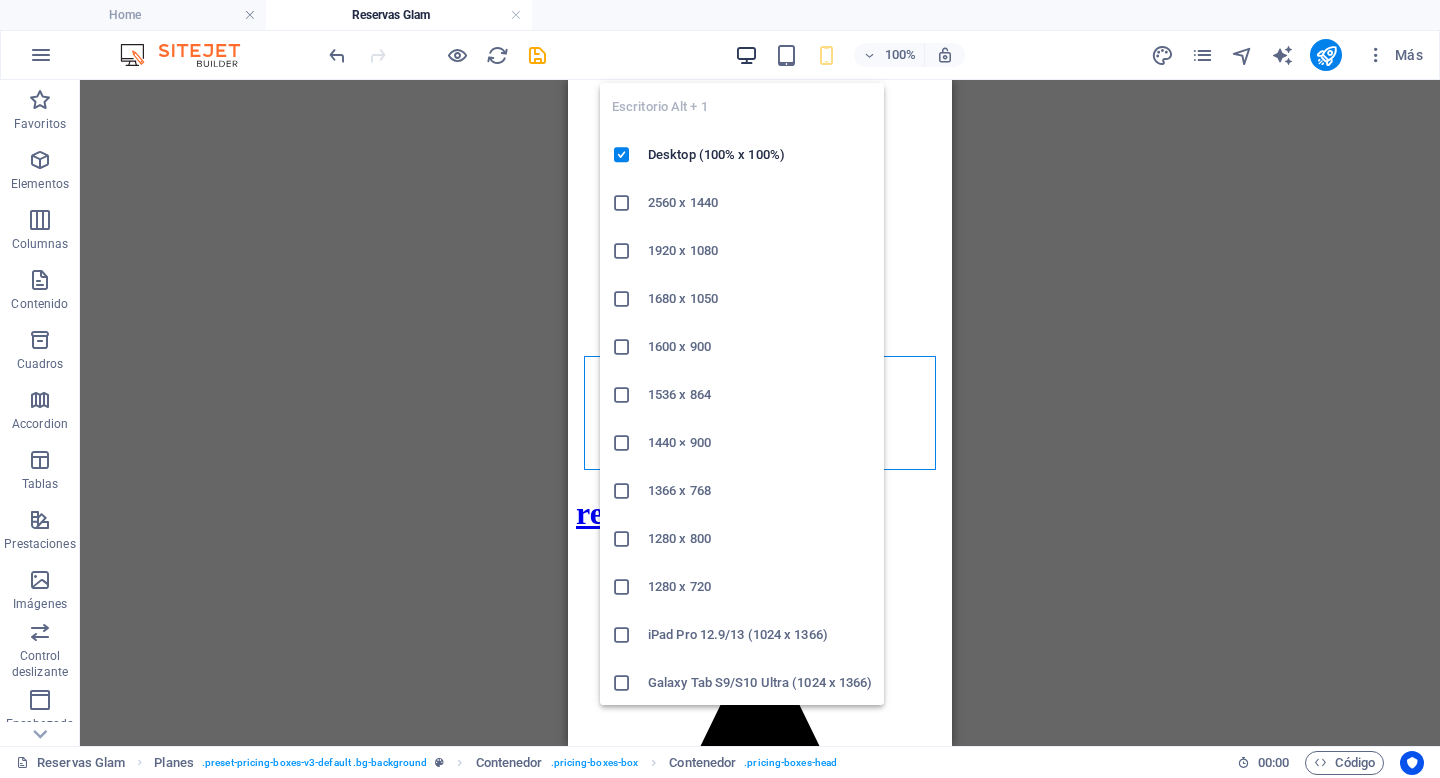 click at bounding box center [746, 55] 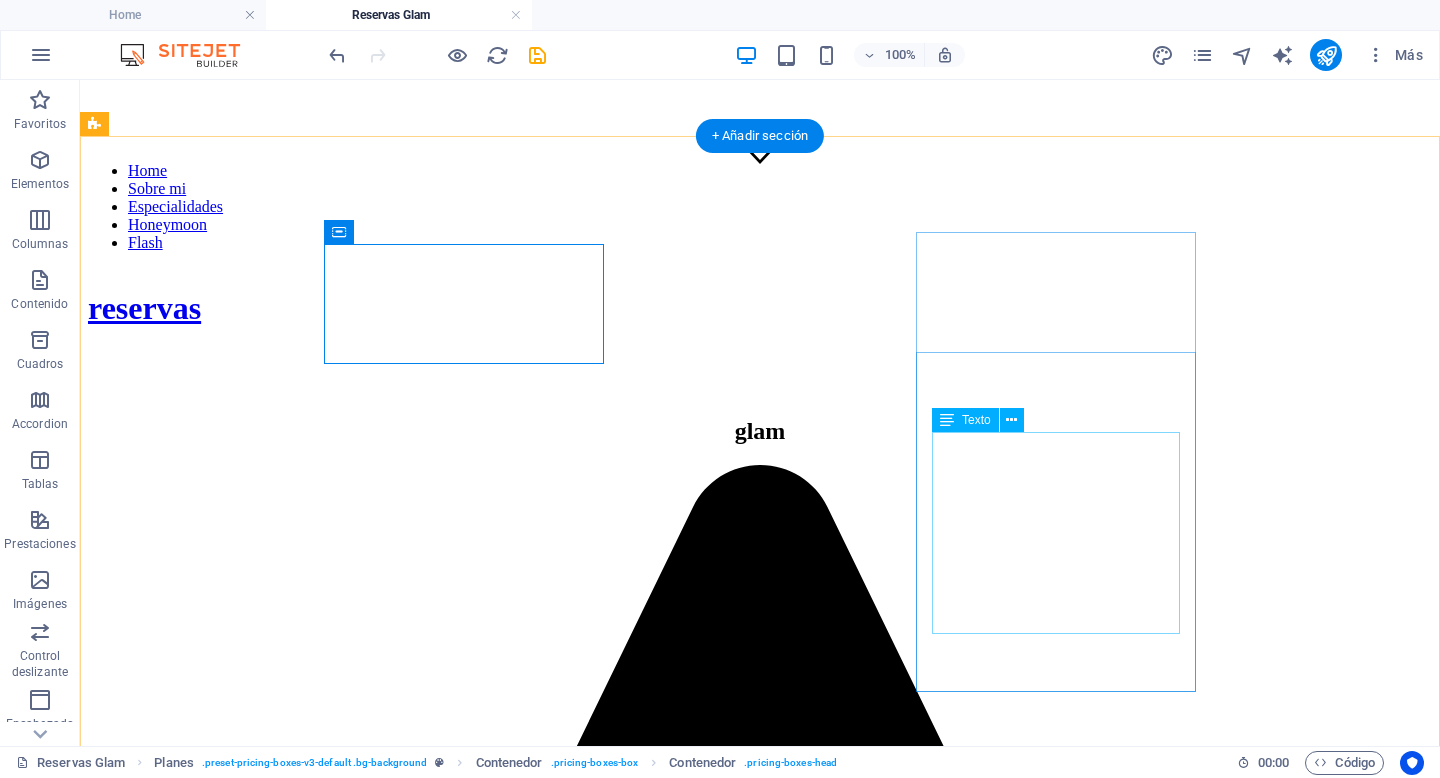scroll, scrollTop: 554, scrollLeft: 0, axis: vertical 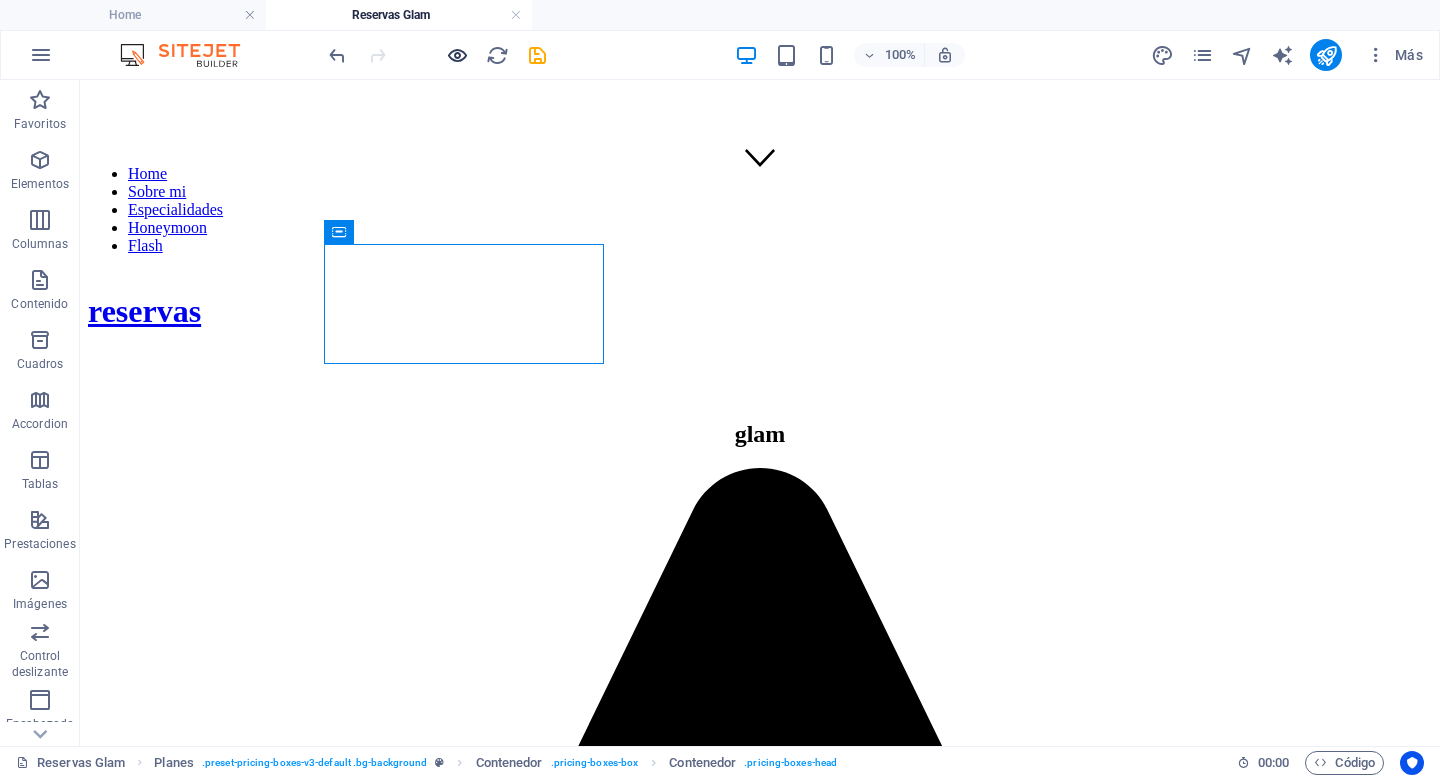 click at bounding box center (457, 55) 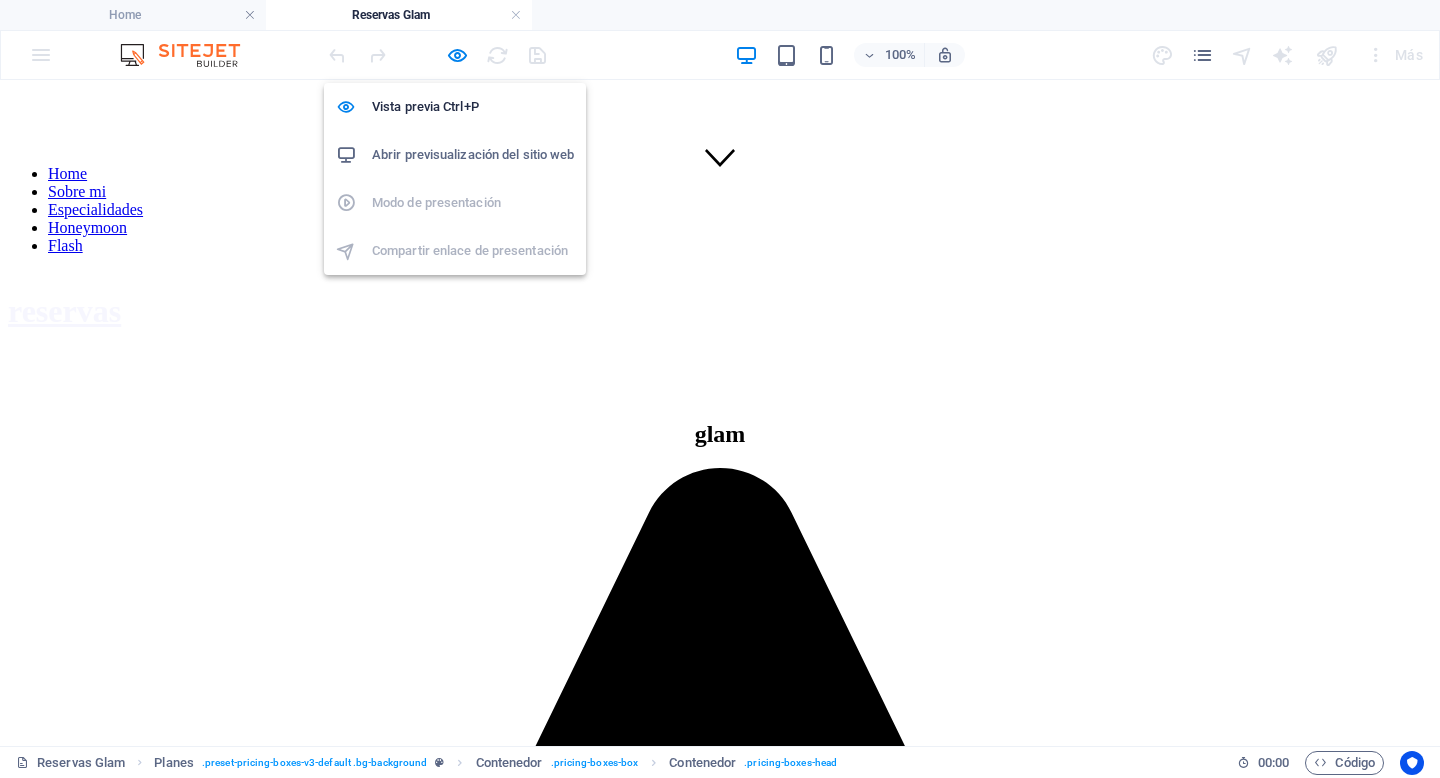 click on "Abrir previsualización del sitio web" at bounding box center [455, 155] 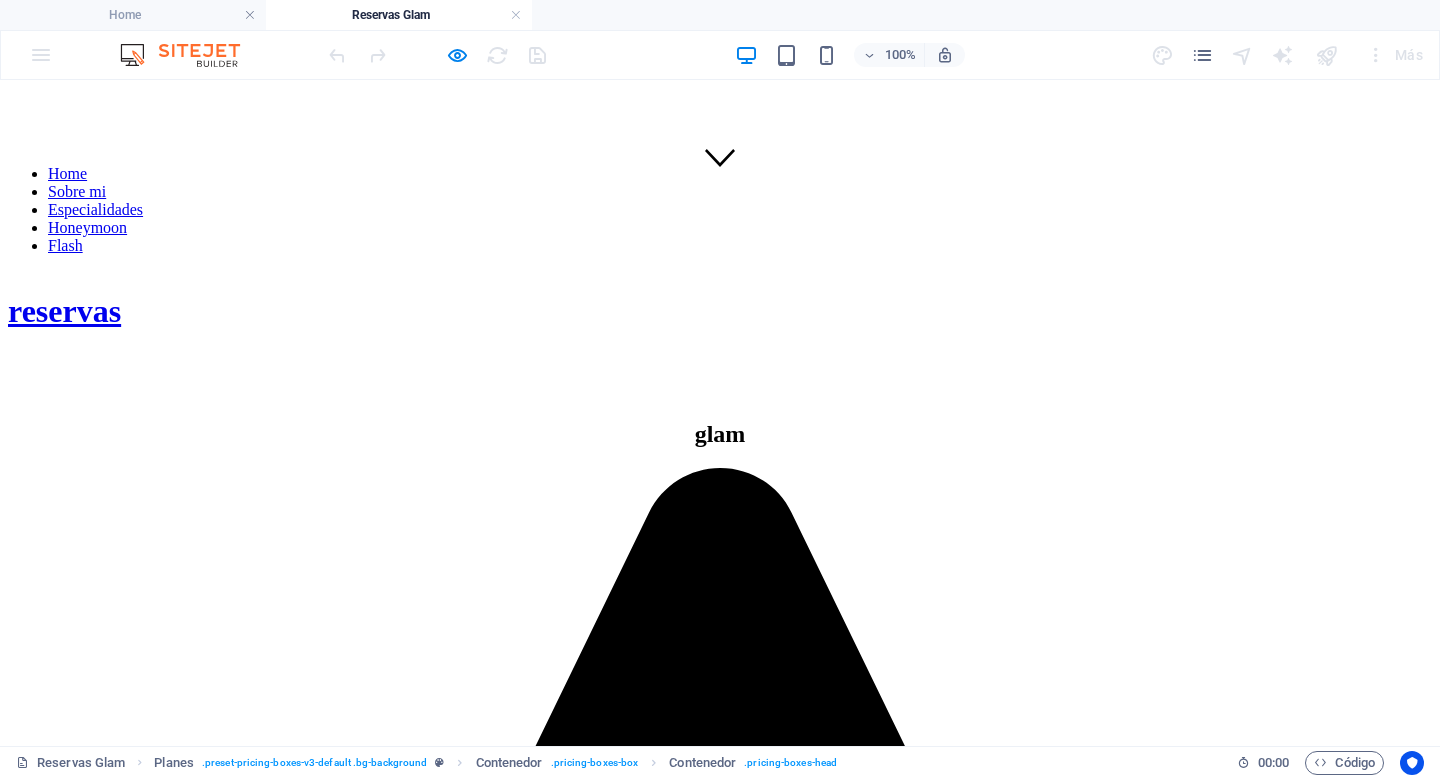 click on "Peinado para el día del evento  (Todos los materiales incluidos.)" at bounding box center [740, 1931] 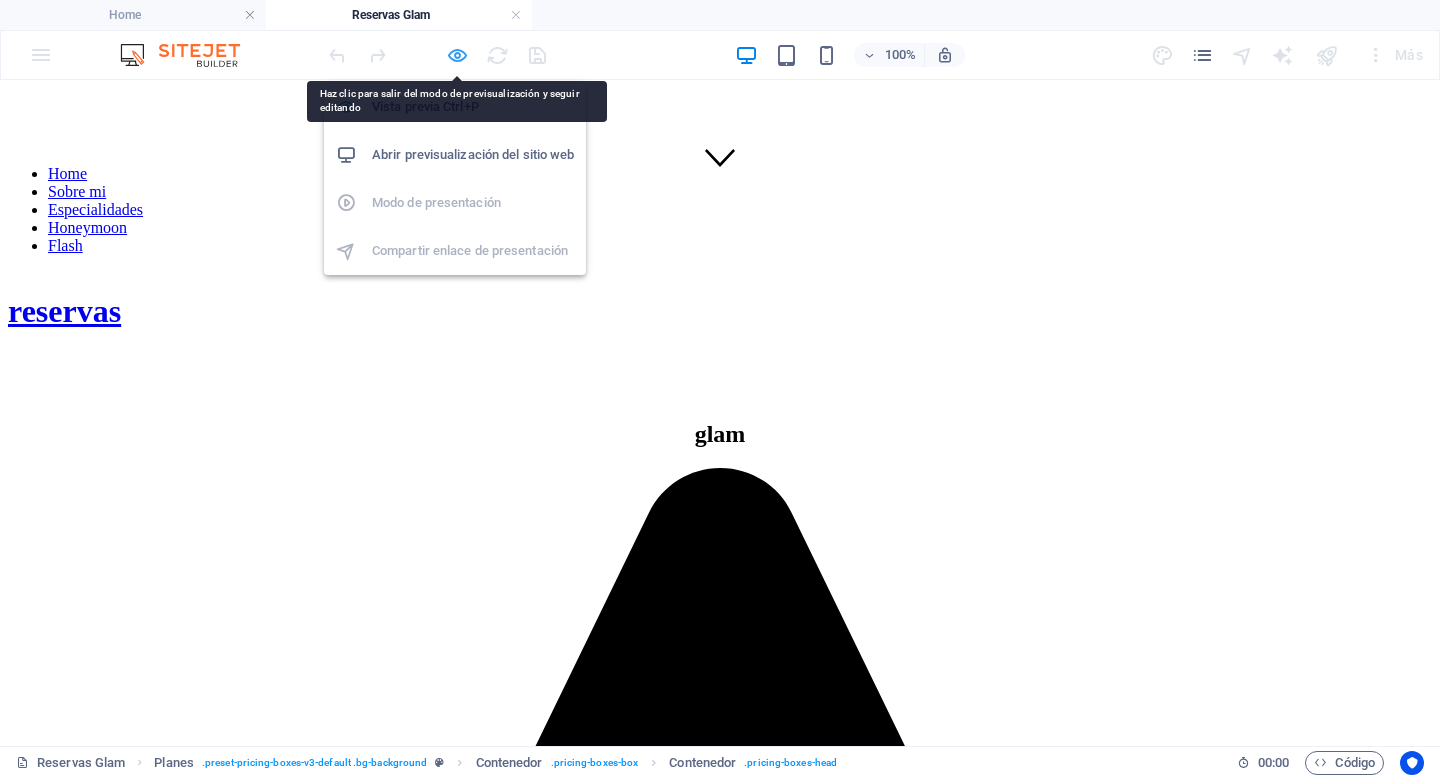 click at bounding box center (457, 55) 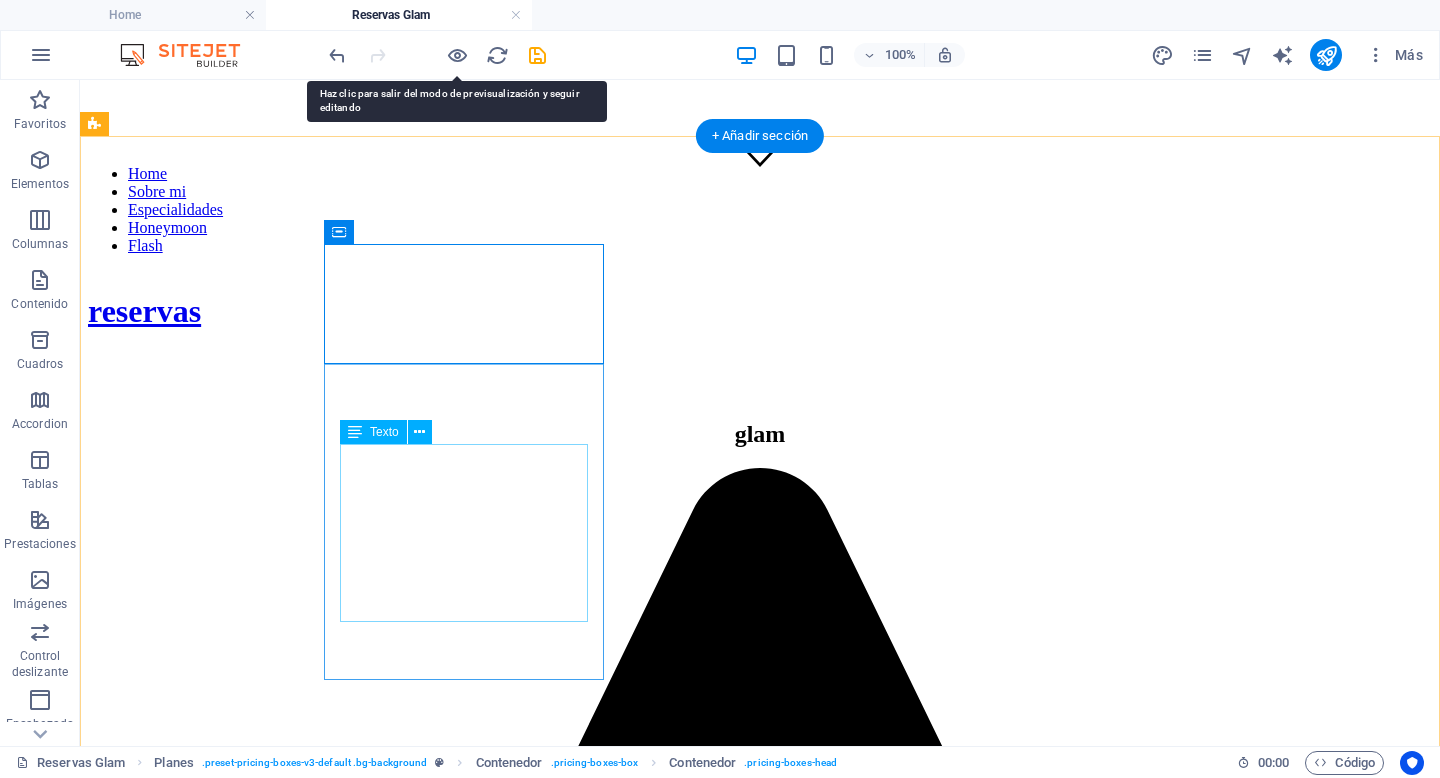 click on "ESTA EXPERIENCIA INCLUYE Peinado para el día del evento  (Todos los materiales incluidos.)   Look para eventos y fiestas" at bounding box center (760, 1894) 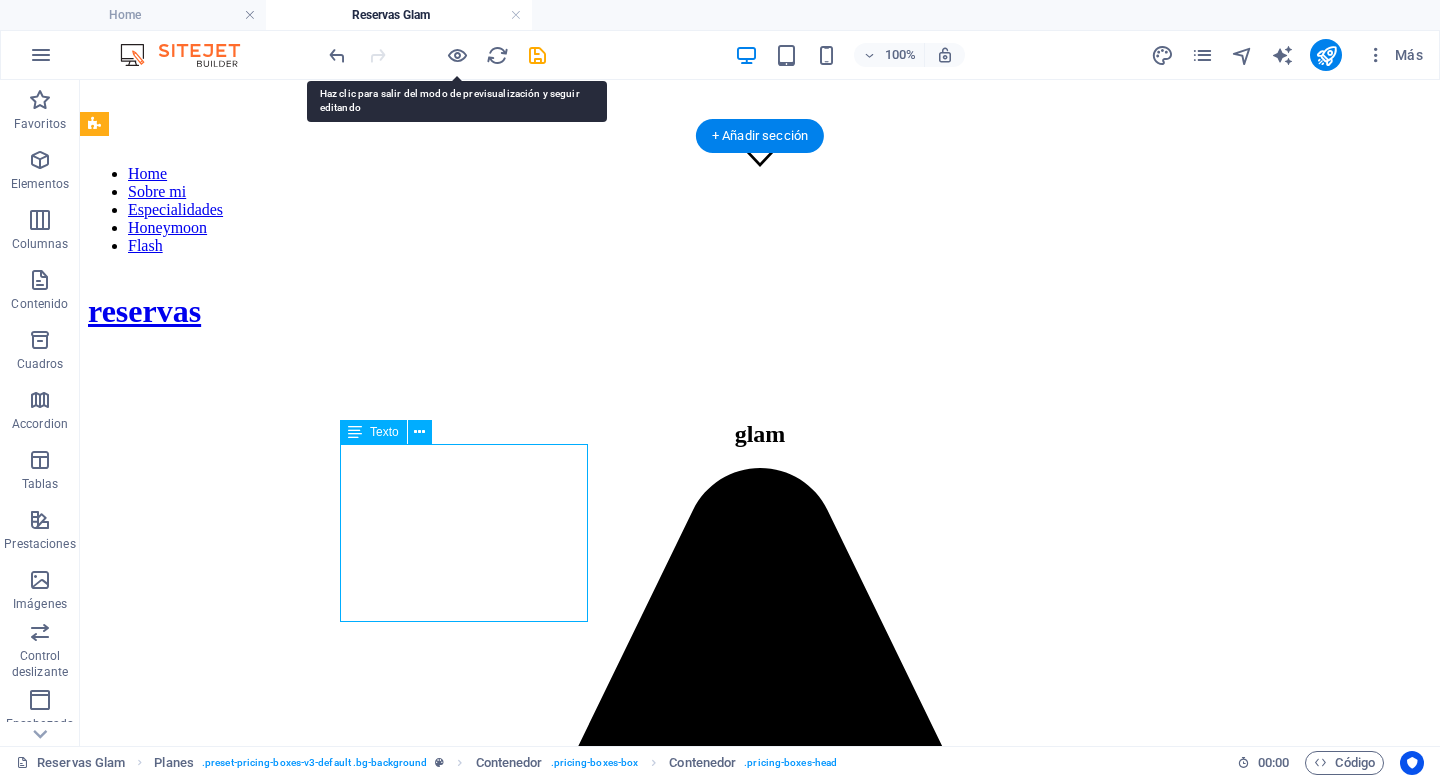 click on "ESTA EXPERIENCIA INCLUYE Peinado para el día del evento  (Todos los materiales incluidos.)   Look para eventos y fiestas" at bounding box center [760, 1894] 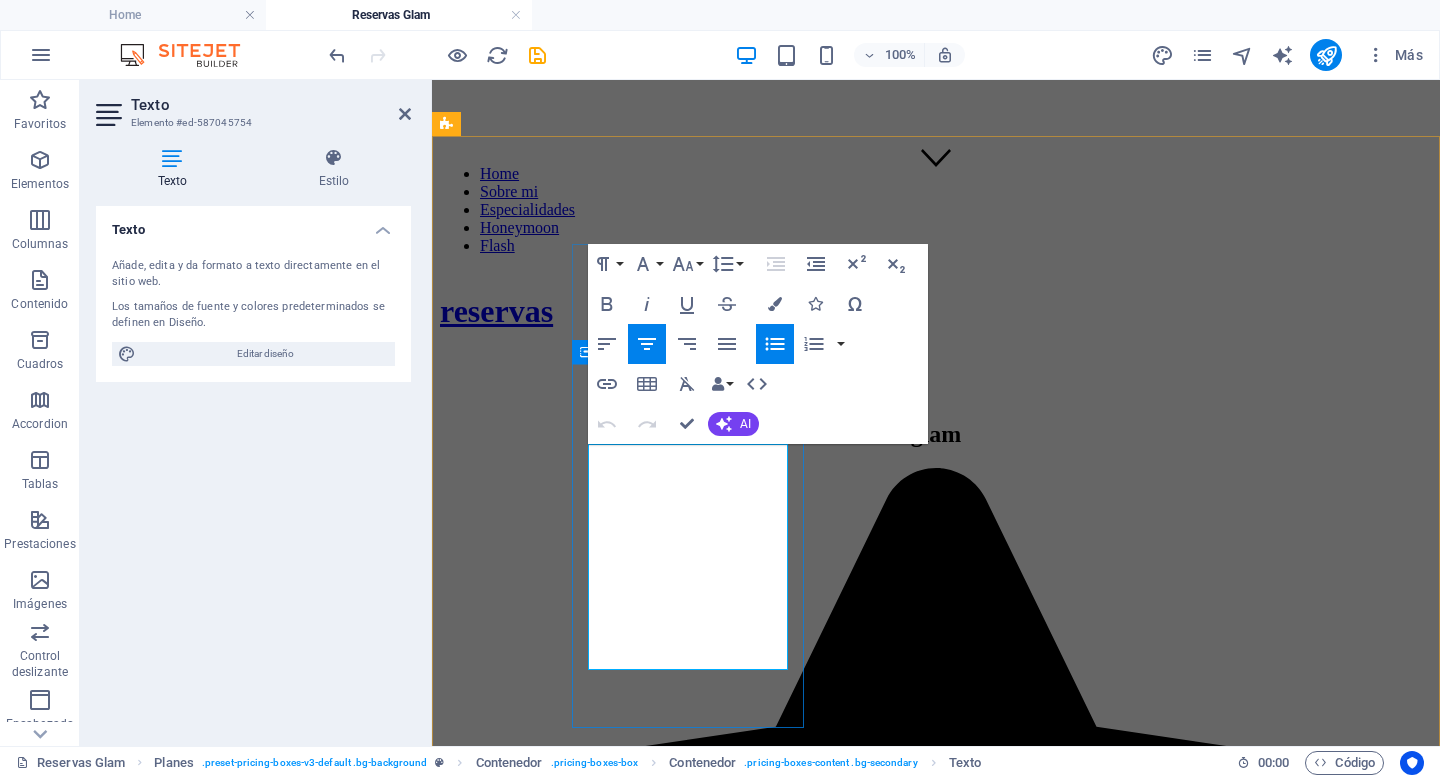 click on "Peinado para el día del evento  (Todos los materiales incluidos.)" at bounding box center [956, 1547] 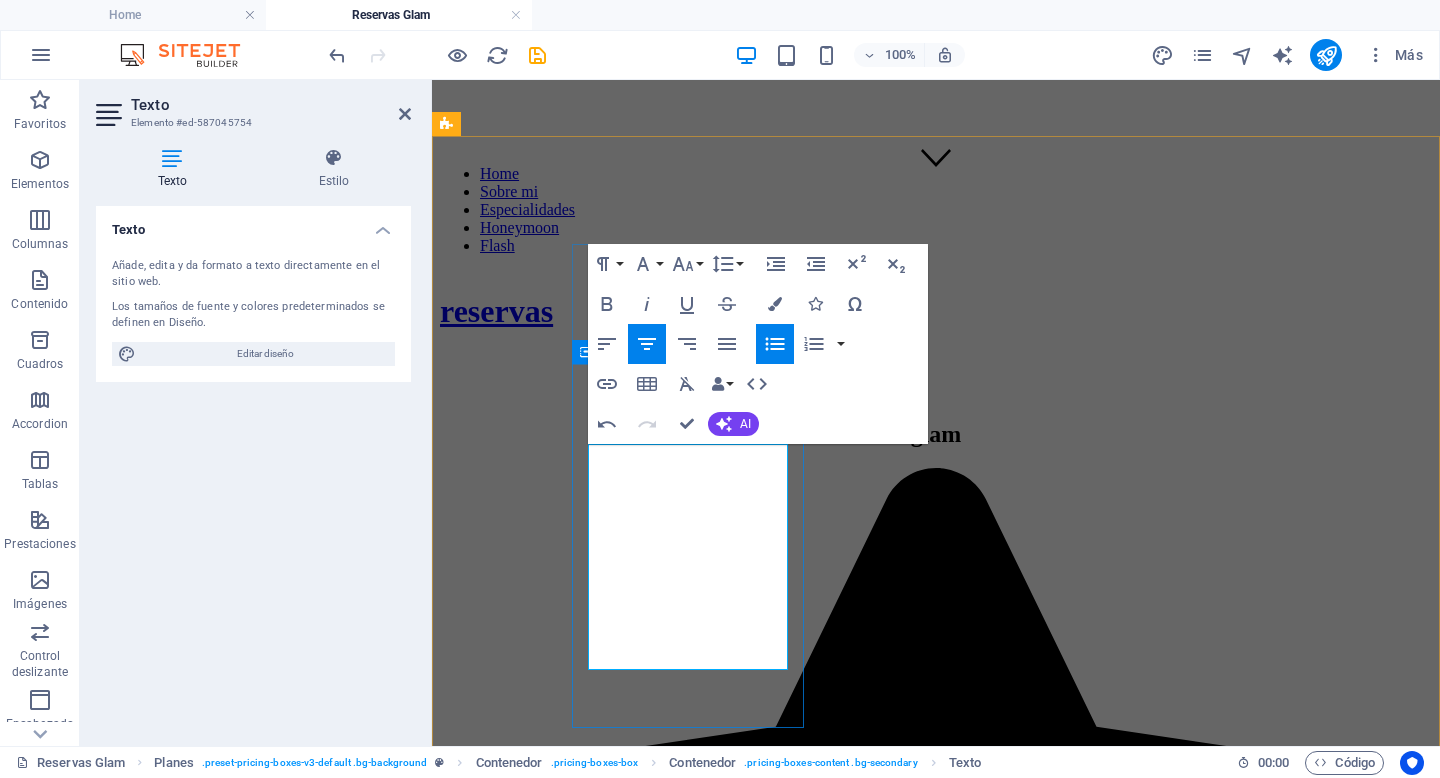 scroll, scrollTop: 542, scrollLeft: 0, axis: vertical 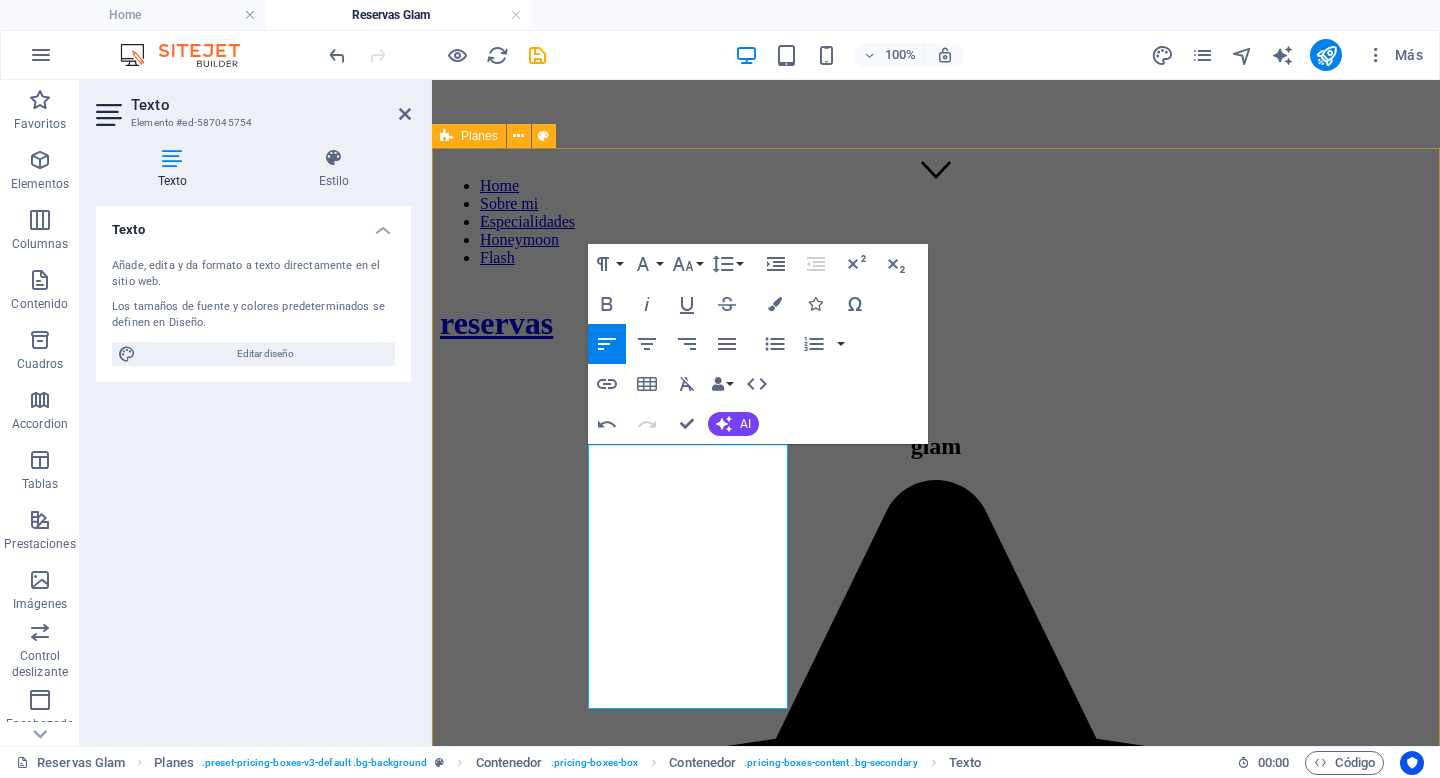 click on "hairdresser Solo peinado $35.000 ESTA EXPERIENCIA INCLUYE Peinado para el día del evento  (Todos los materiales incluidos.)   Look para eventos y fiestas RESERVAR GLAM maquillaje y peinado $85.000 ESTA EXPERIENCIA INCLUYE Maquillaje y peinado para el día del evento  (Todos los materiales incluidos.)   Look para eventos y fiestas reservar make up Solo maquillaje $60.000 ESTA EXPERIENCIA INCLUYE Maquillaje para el día del evento  (Todos los materiales incluidos.)   Look para eventos y fiestas reservar" at bounding box center [936, 2427] 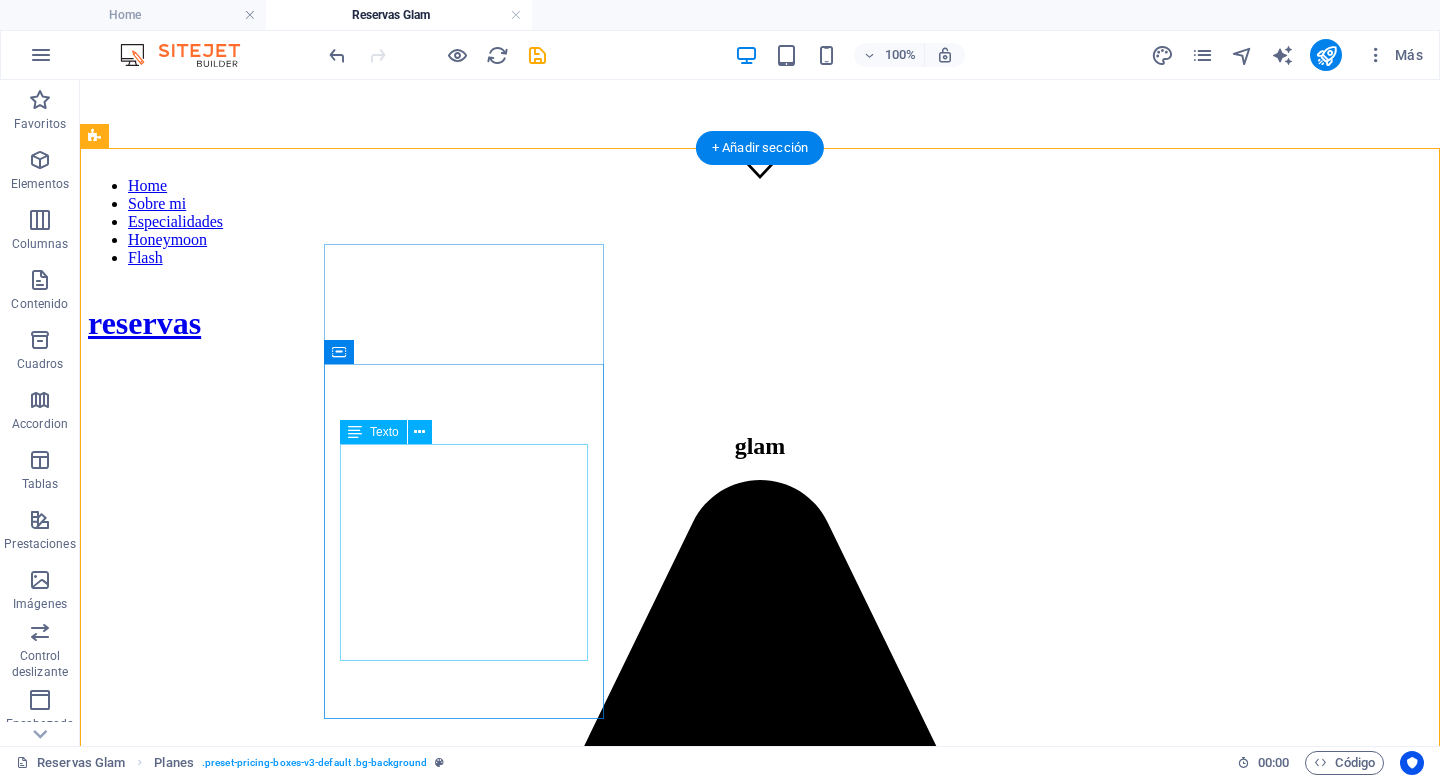 click on "ESTA EXPERIENCIA INCLUYE Peinado para el día del evento  (Todos los materiales incluidos.)   Look para eventos y fiestas" at bounding box center (760, 1931) 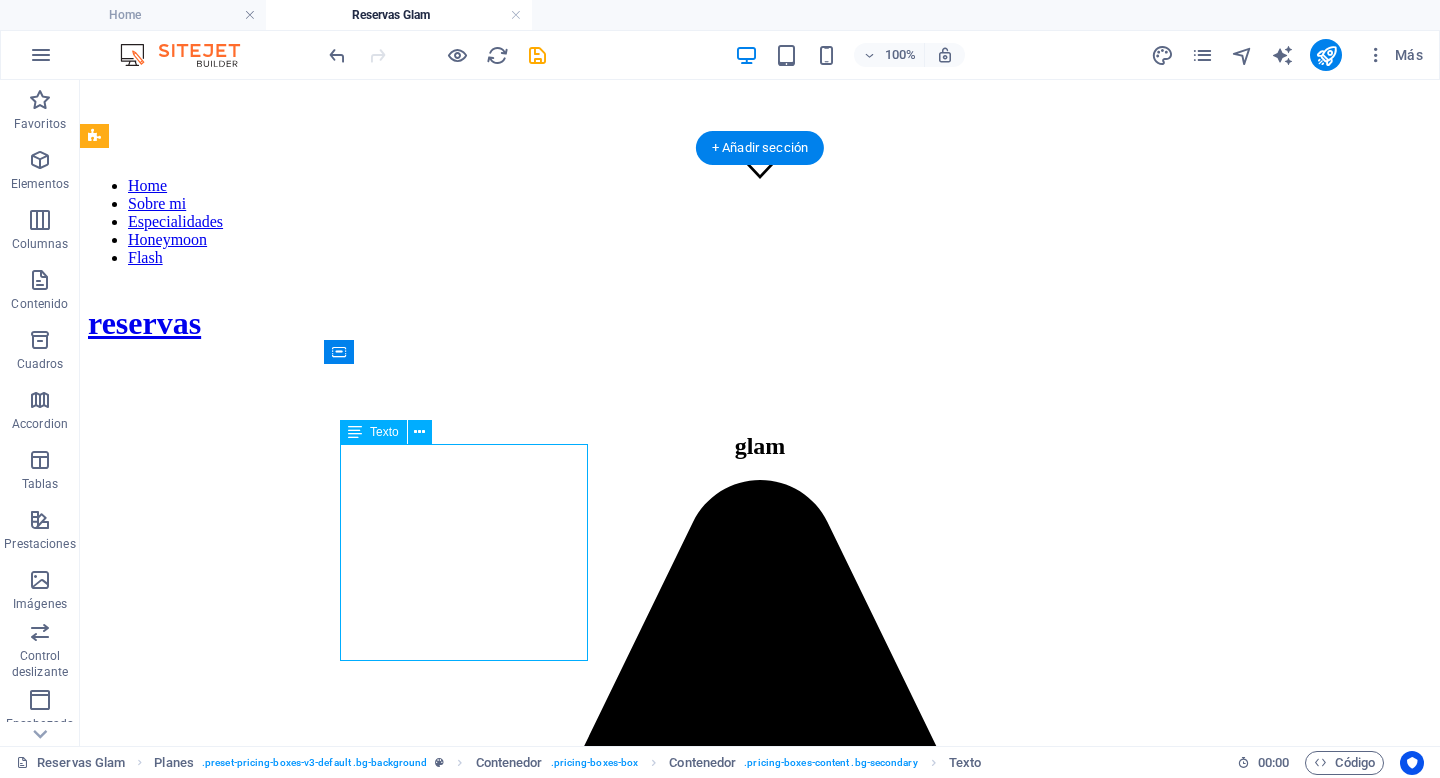 click on "ESTA EXPERIENCIA INCLUYE Peinado para el día del evento  (Todos los materiales incluidos.)   Look para eventos y fiestas" at bounding box center [760, 1931] 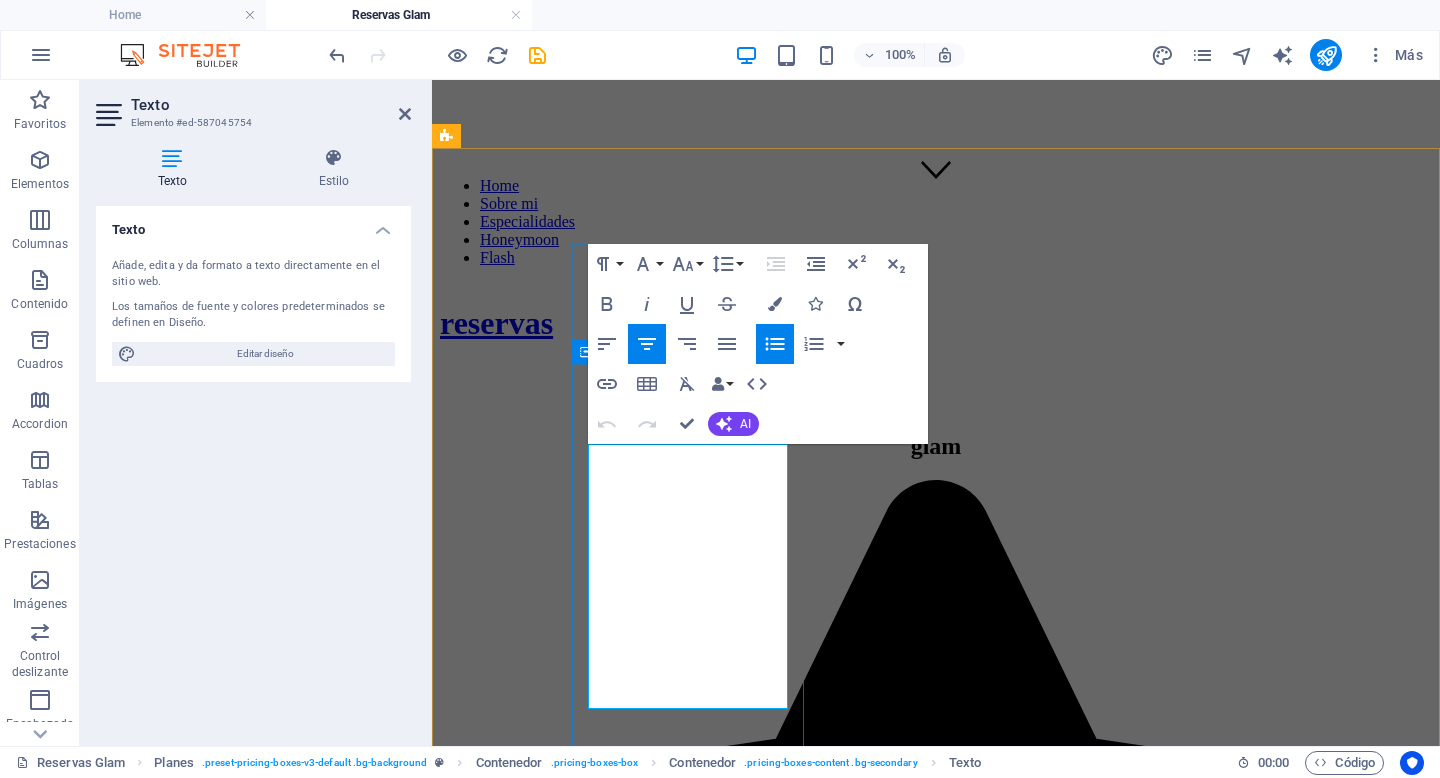 click at bounding box center (936, 1661) 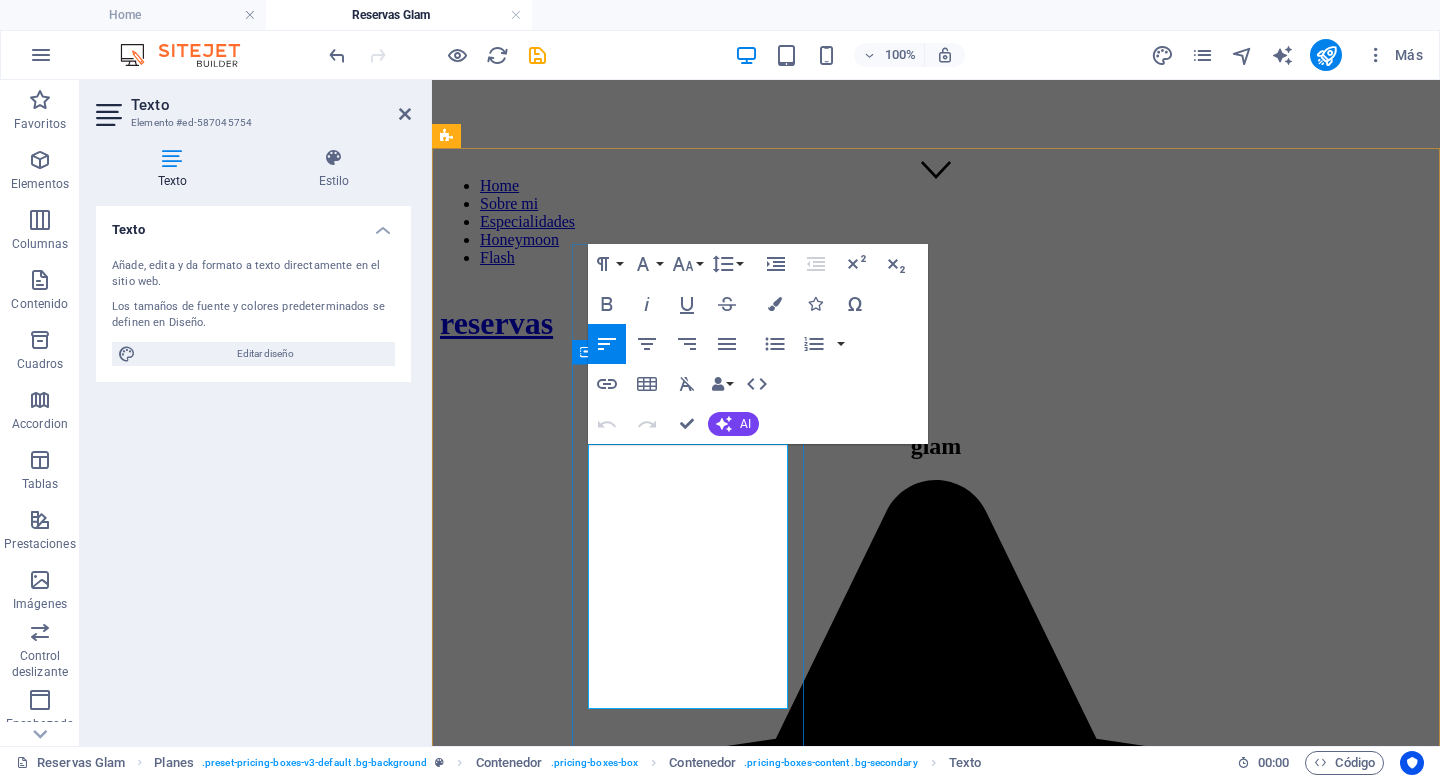 click on "Look para eventos y fiestas" at bounding box center [956, 1627] 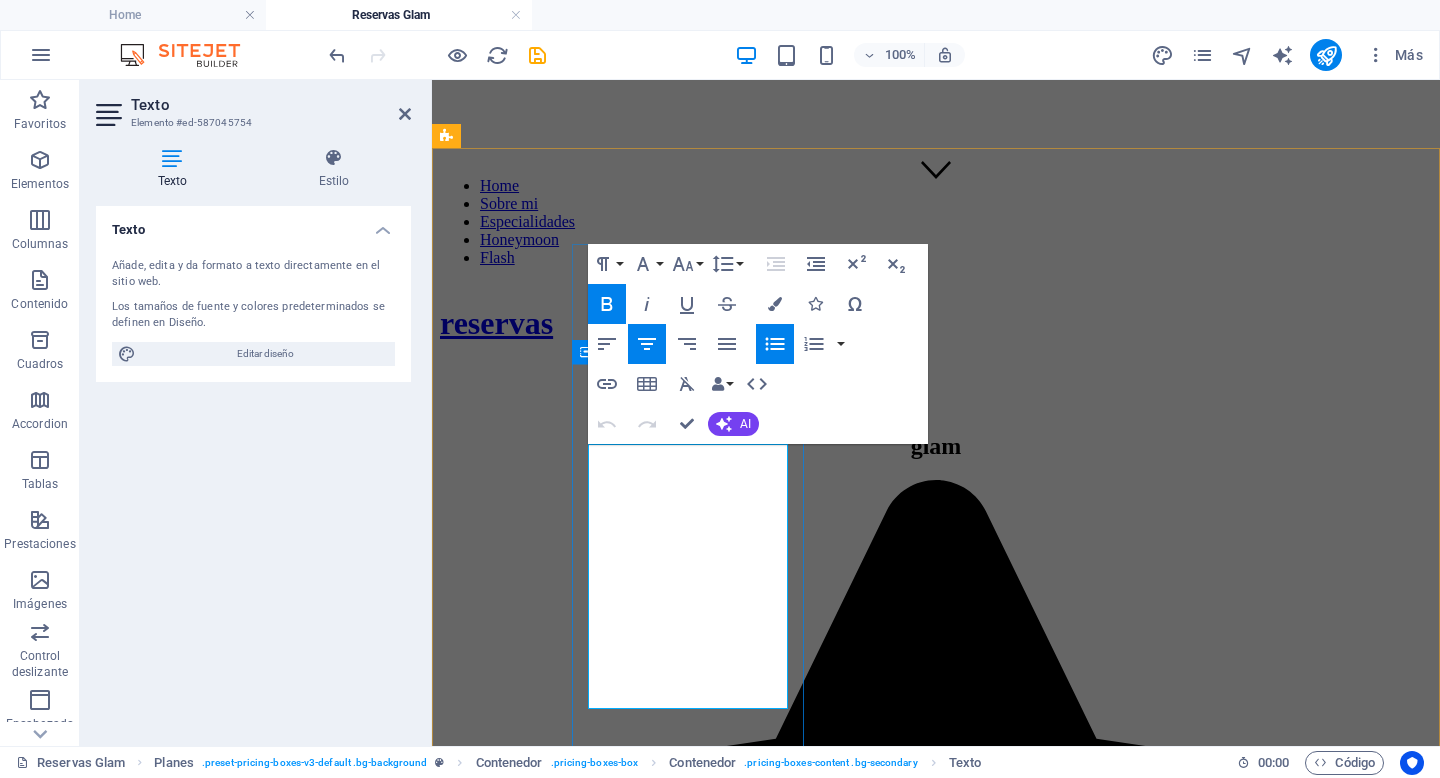 scroll, scrollTop: 542, scrollLeft: 0, axis: vertical 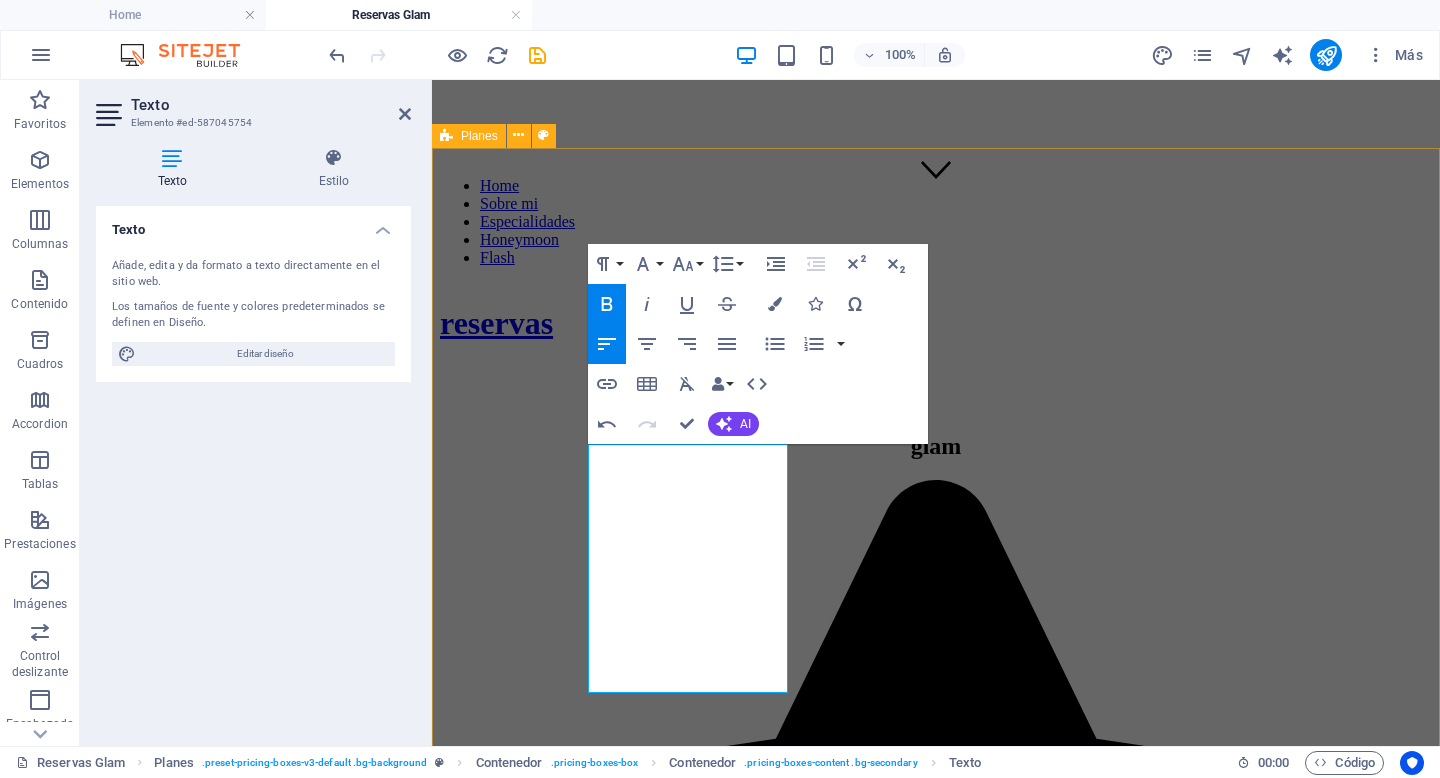 drag, startPoint x: 767, startPoint y: 635, endPoint x: 541, endPoint y: 635, distance: 226 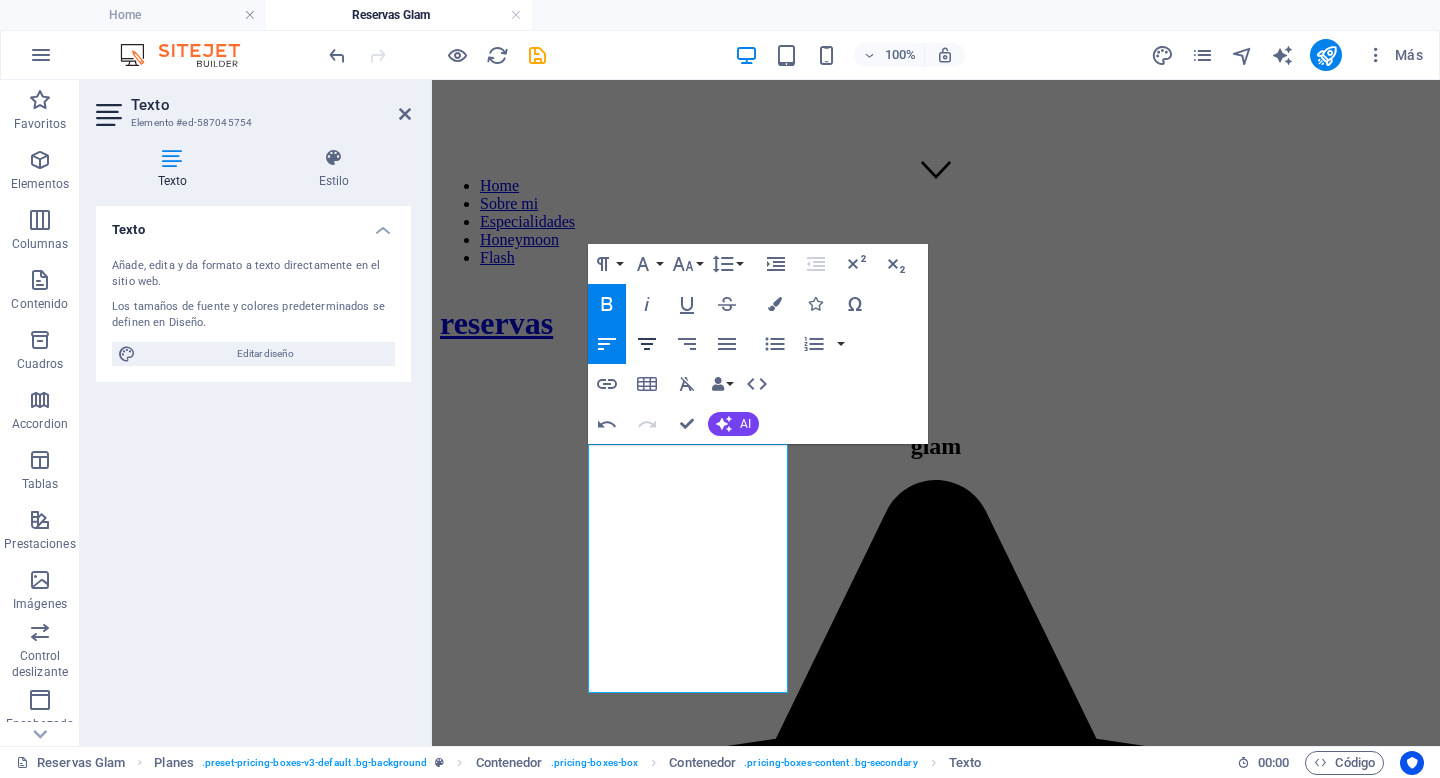 click 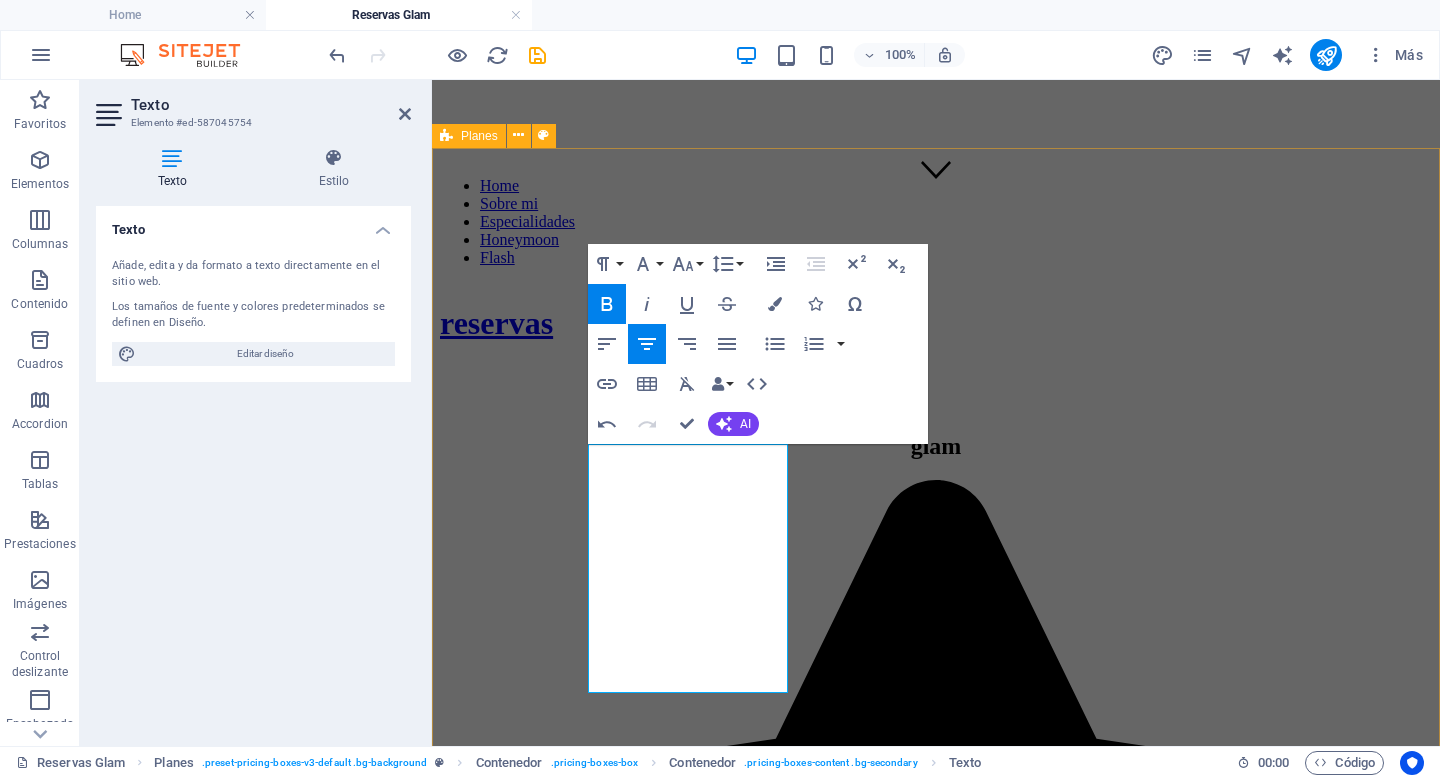 click on "hairdresser Solo peinado $35.000 ESTA EXPERIENCIA INCLUYE Peinado para el día del evento  (Todos los materiales incluidos.)   Look para eventos y fiestas RESERVAR GLAM maquillaje y peinado $85.000 ESTA EXPERIENCIA INCLUYE Maquillaje y peinado para el día del evento  (Todos los materiales incluidos.)   Look para eventos y fiestas reservar make up Solo maquillaje $60.000 ESTA EXPERIENCIA INCLUYE Maquillaje para el día del evento  (Todos los materiales incluidos.)   Look para eventos y fiestas reservar" at bounding box center [936, 2427] 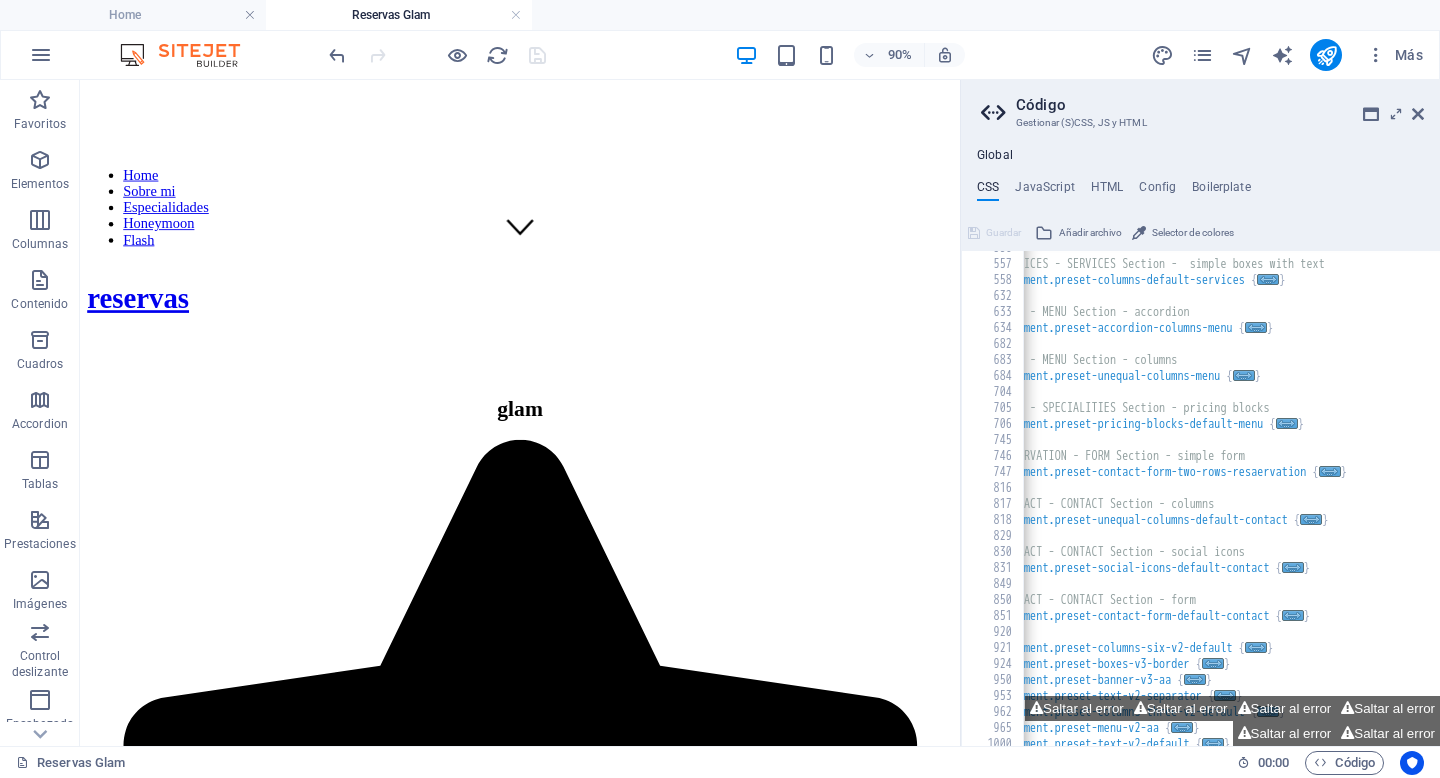 click on "Código" at bounding box center (1220, 105) 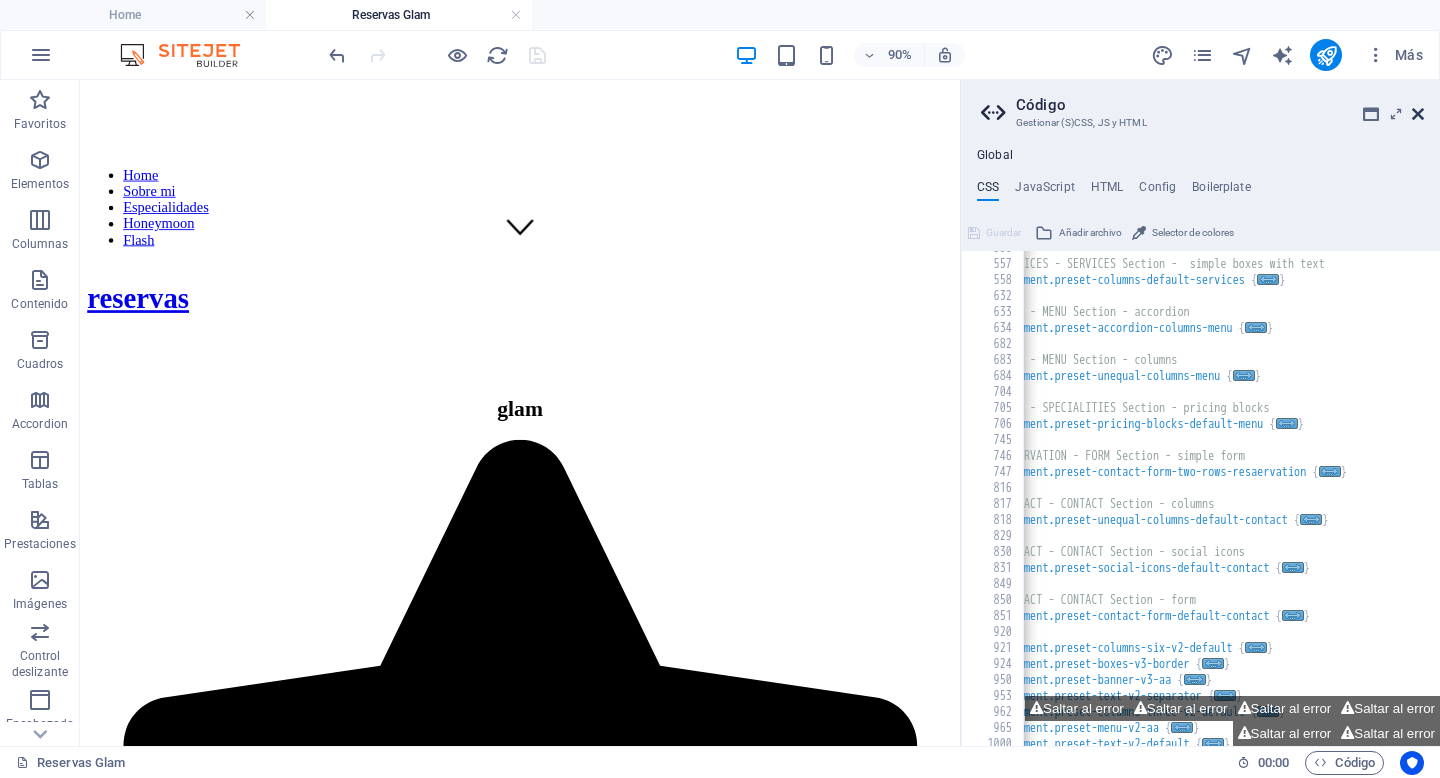 click at bounding box center (1418, 114) 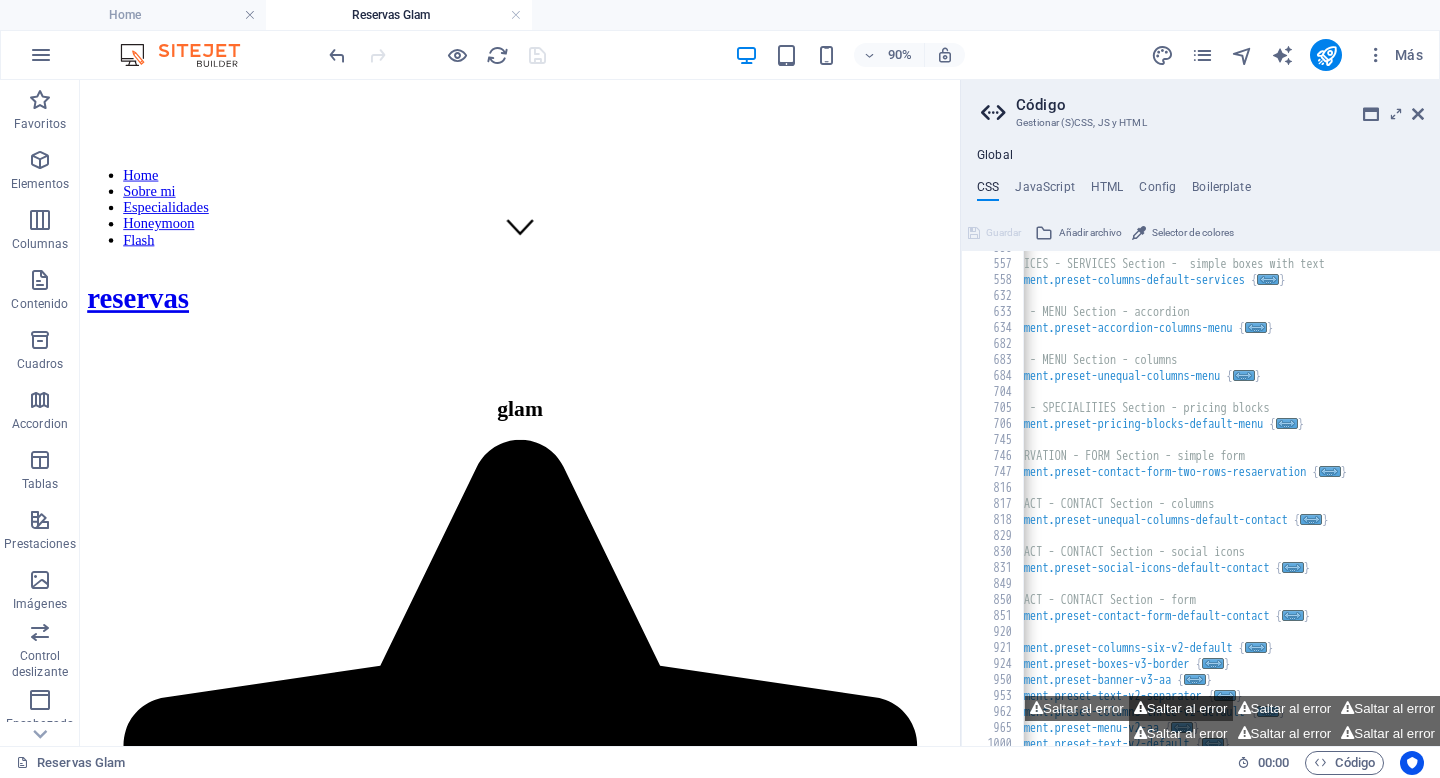 click on "Saltar al error" at bounding box center [1181, 708] 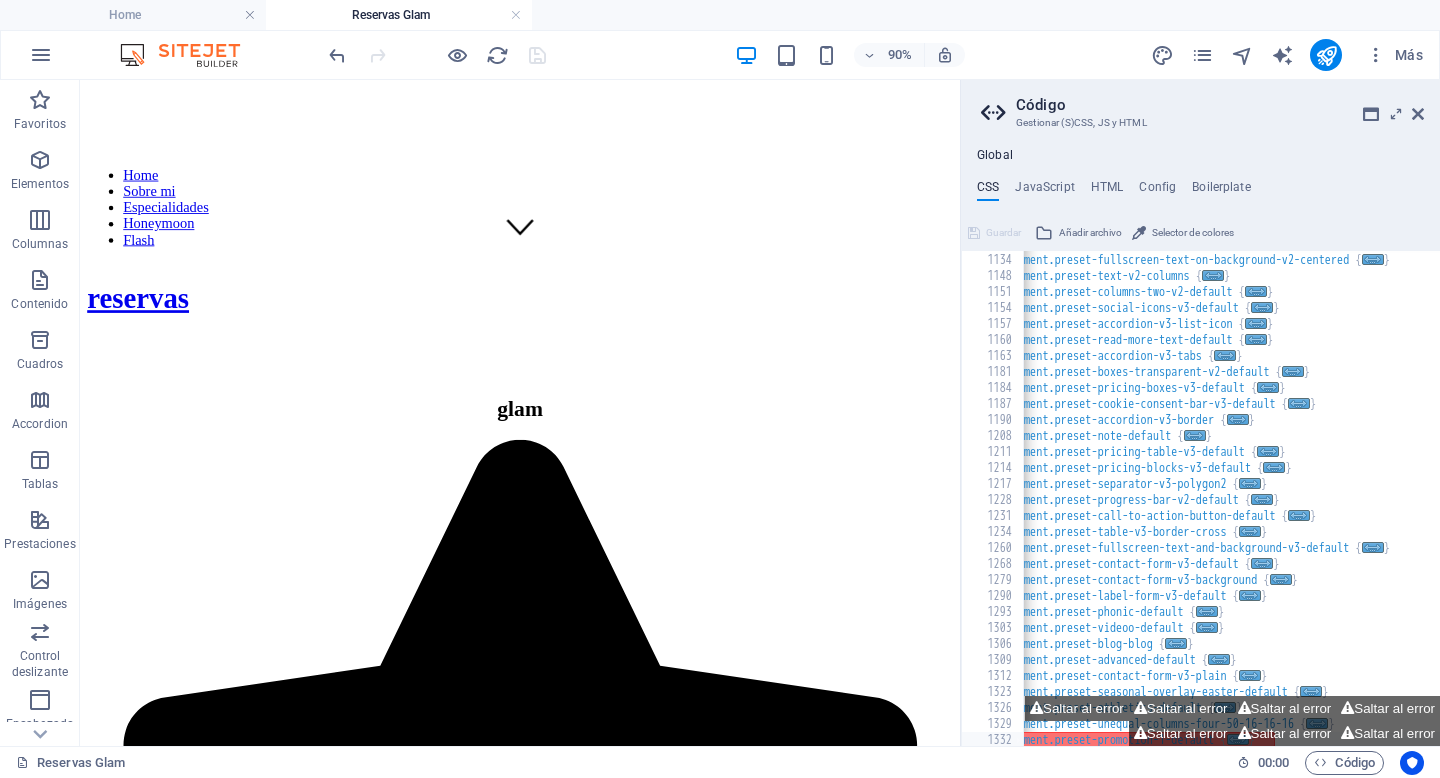 scroll, scrollTop: 1758, scrollLeft: 0, axis: vertical 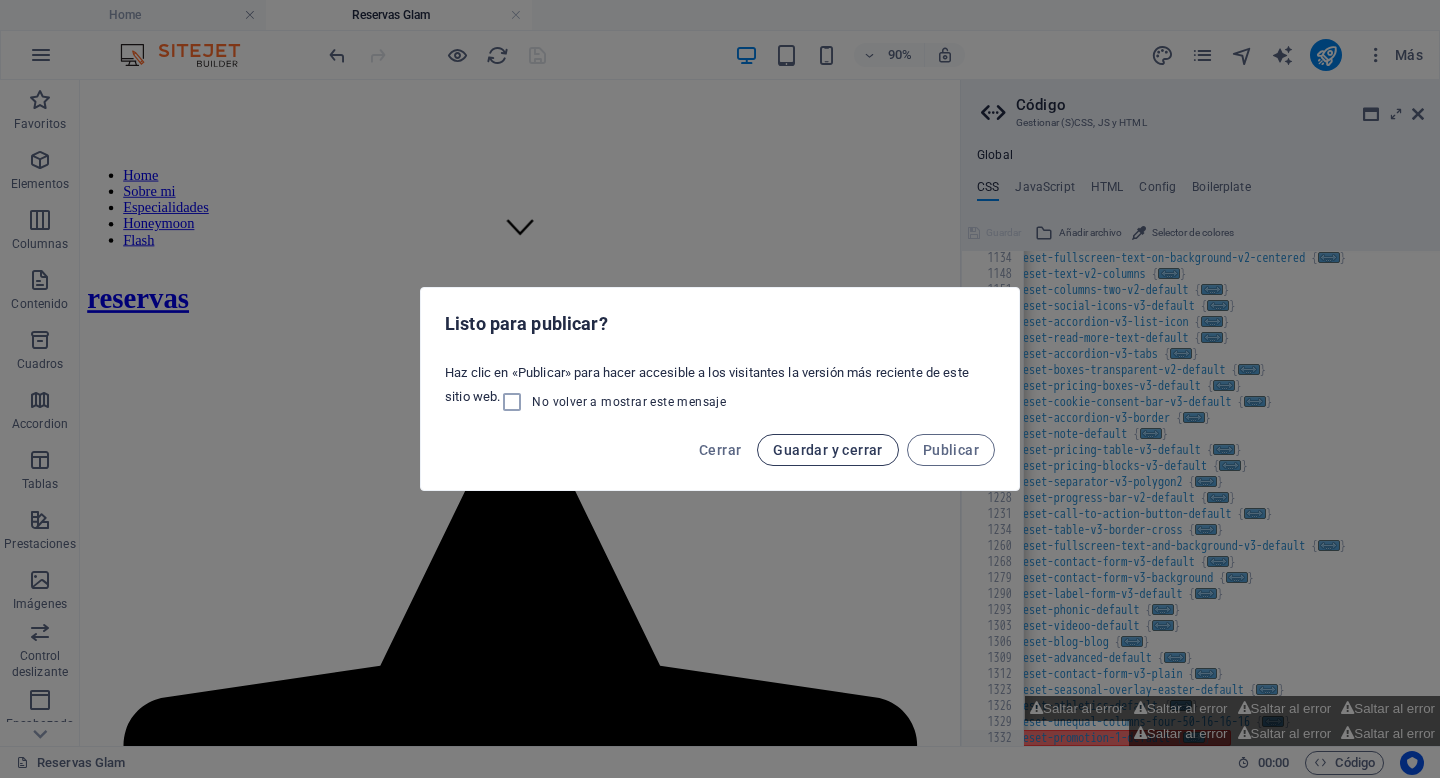 click on "Guardar y cerrar" at bounding box center [827, 450] 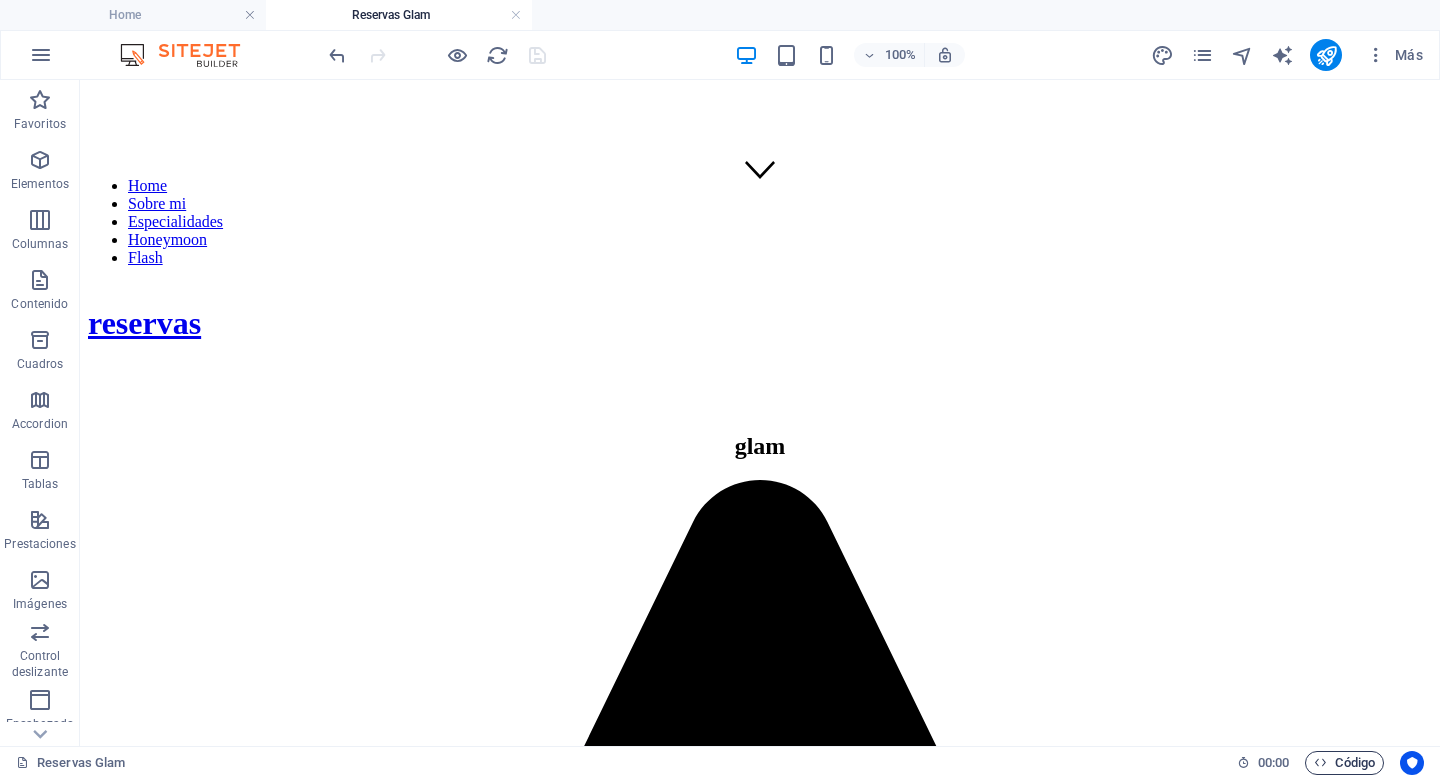 click on "Código" at bounding box center (1344, 763) 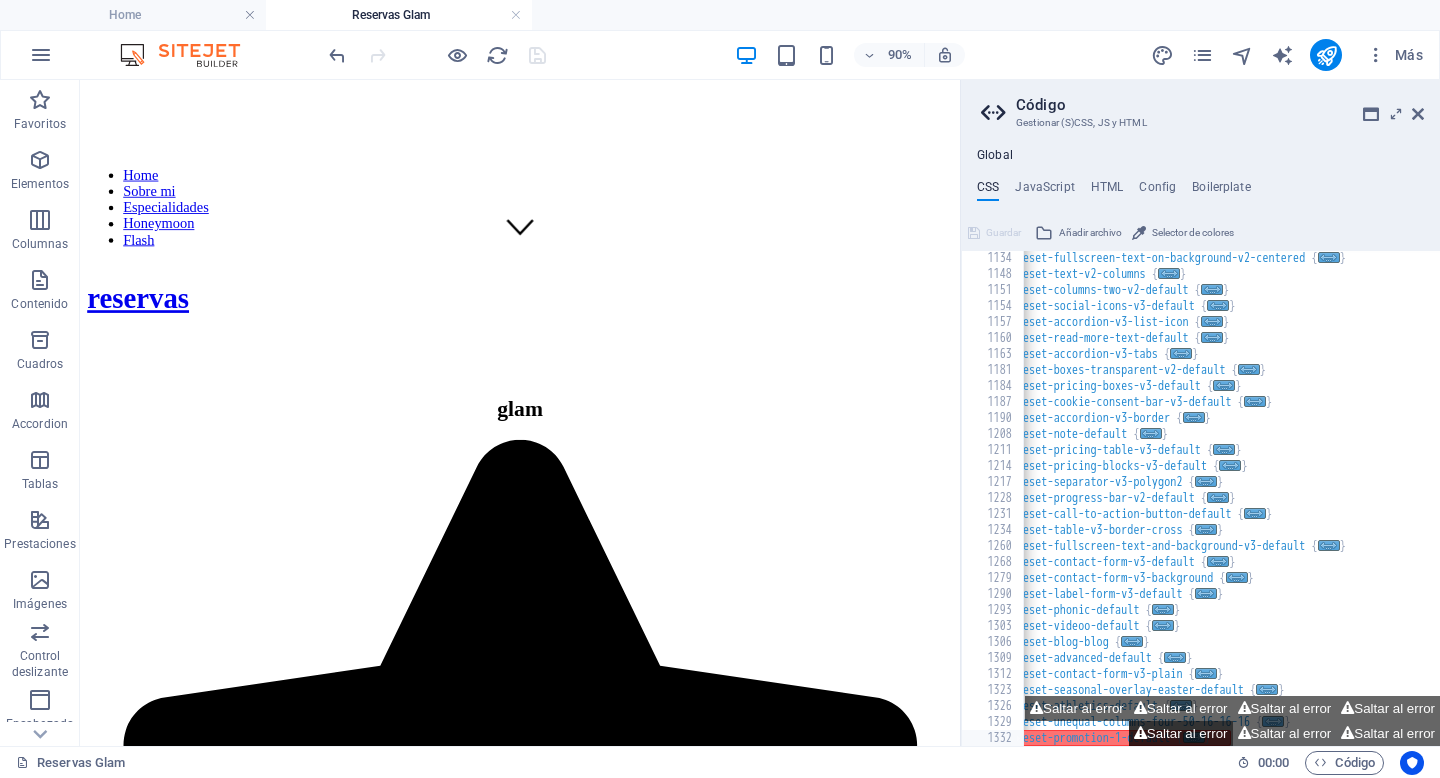 click on "Saltar al error" at bounding box center (1181, 733) 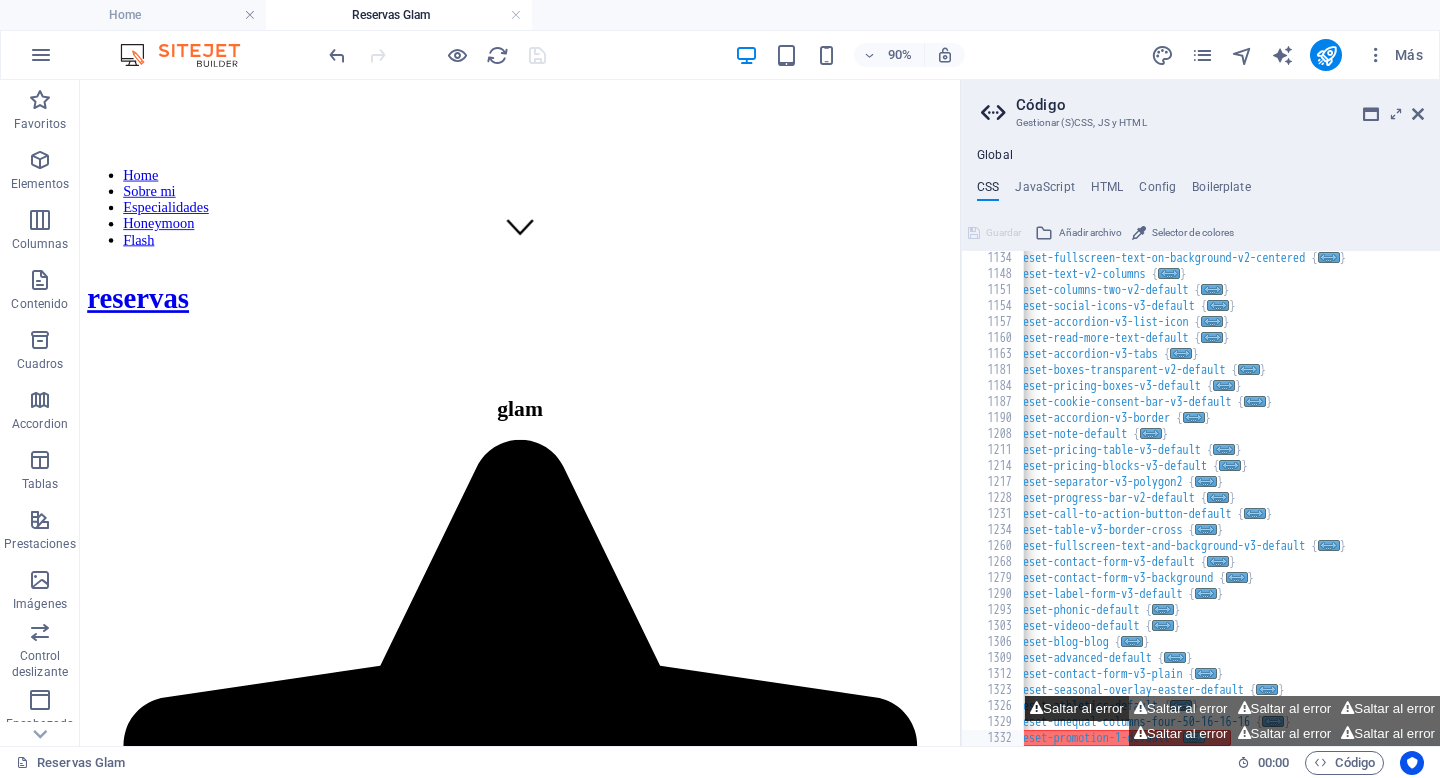 click at bounding box center (1036, 708) 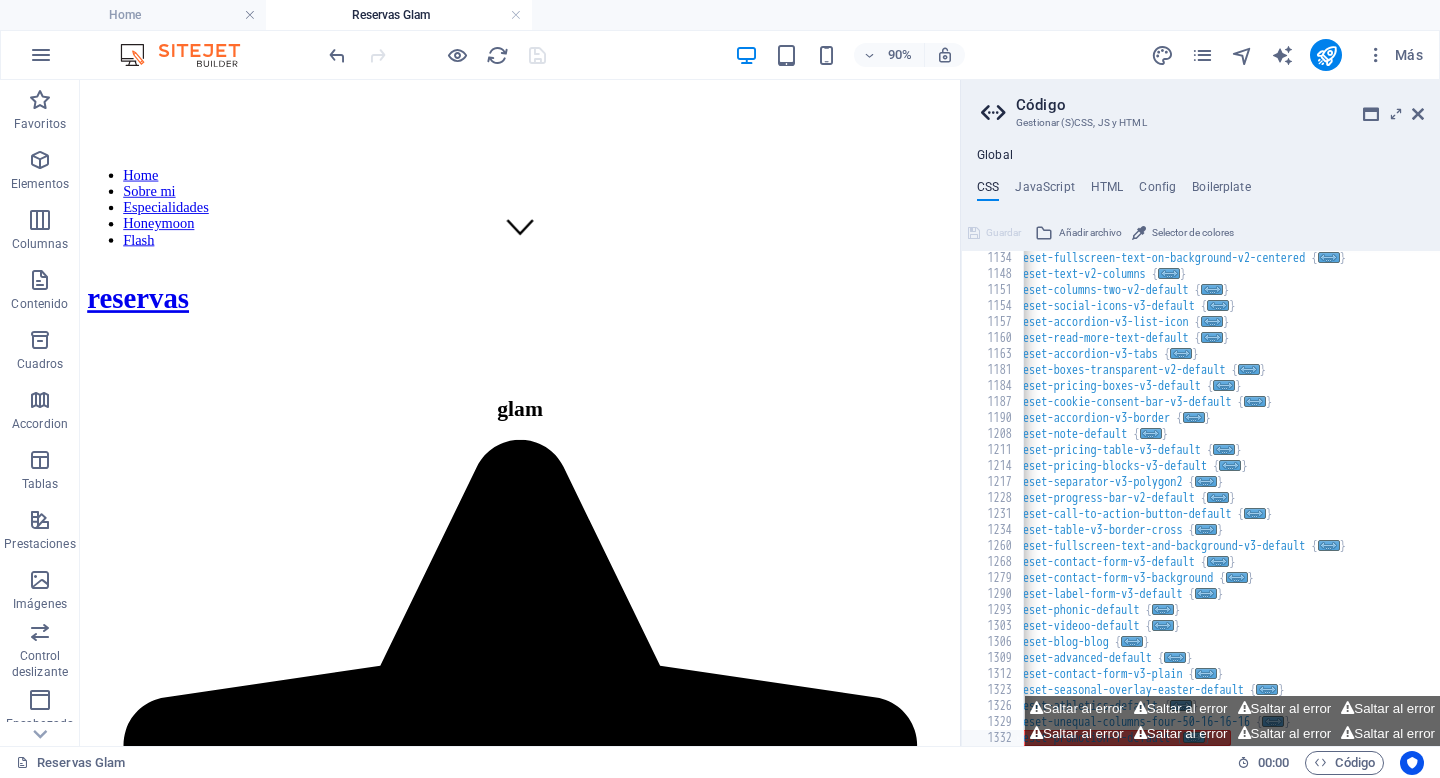 click on "Código" at bounding box center [1220, 105] 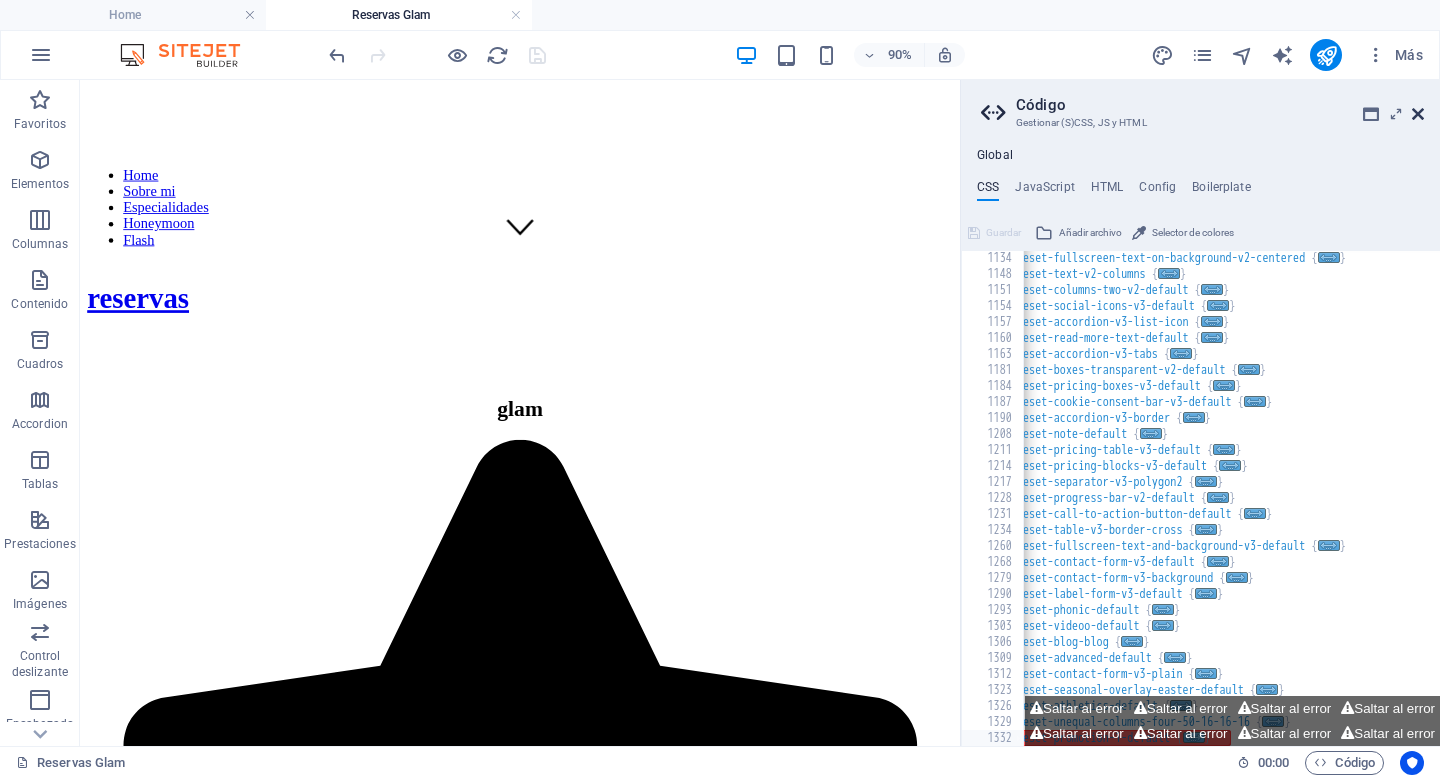 click at bounding box center [1418, 114] 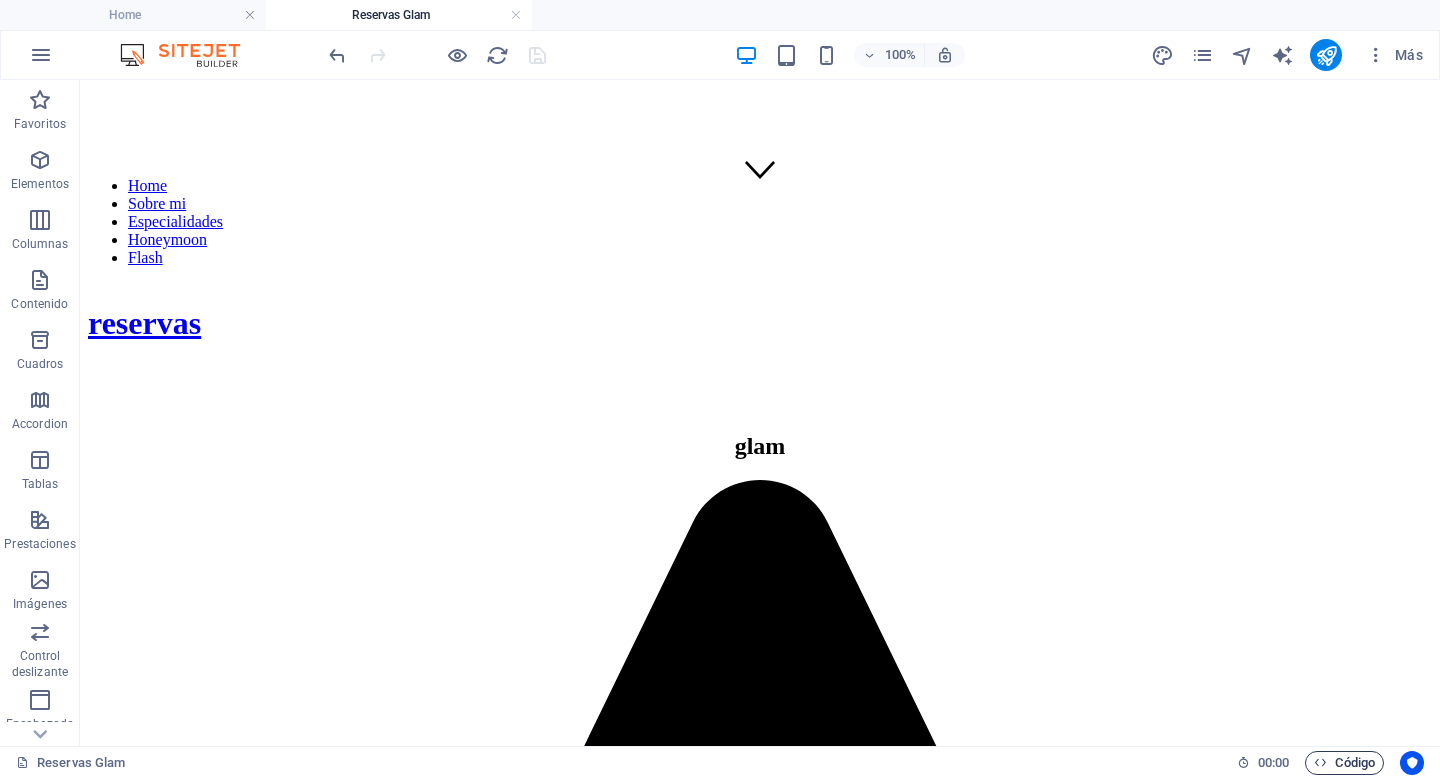 click on "Código" at bounding box center [1344, 763] 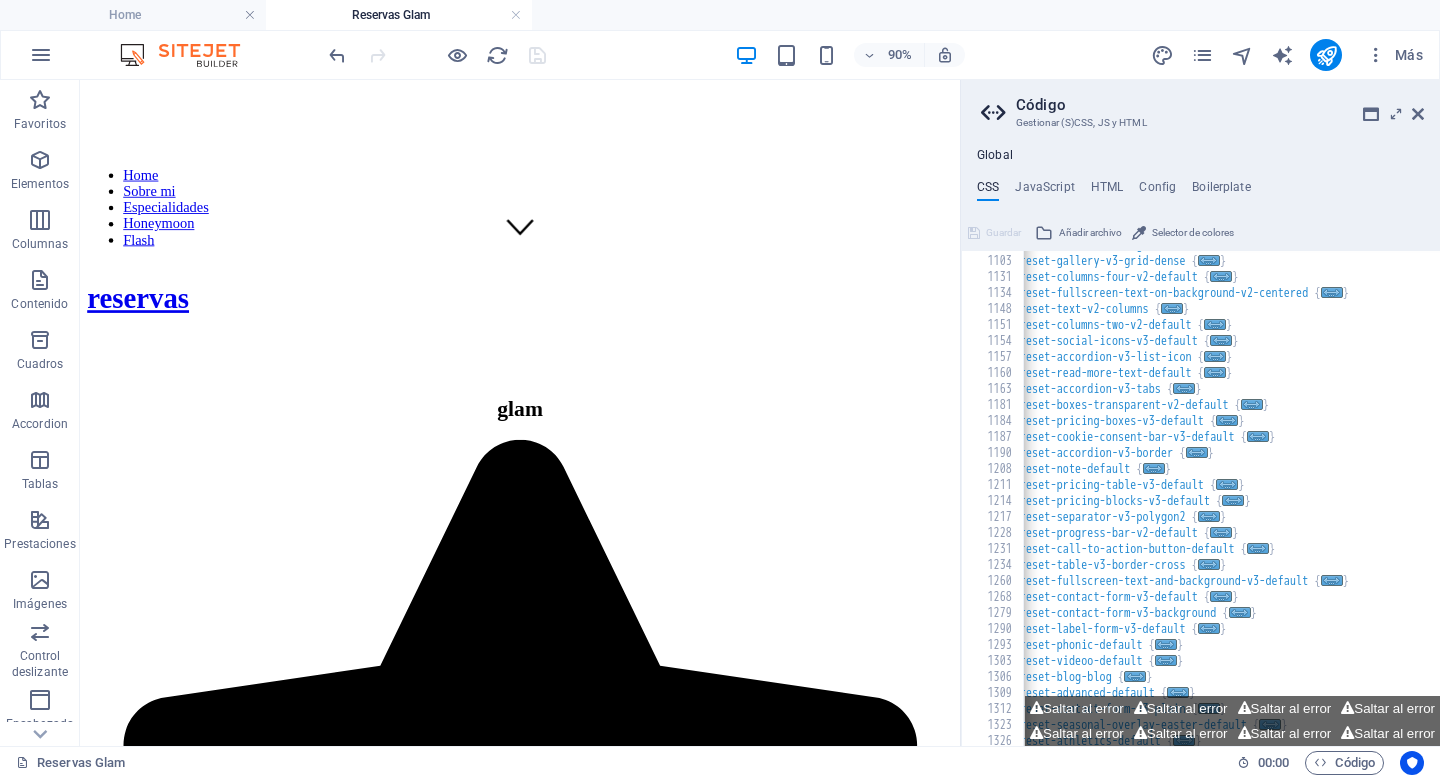 scroll, scrollTop: 1779, scrollLeft: 0, axis: vertical 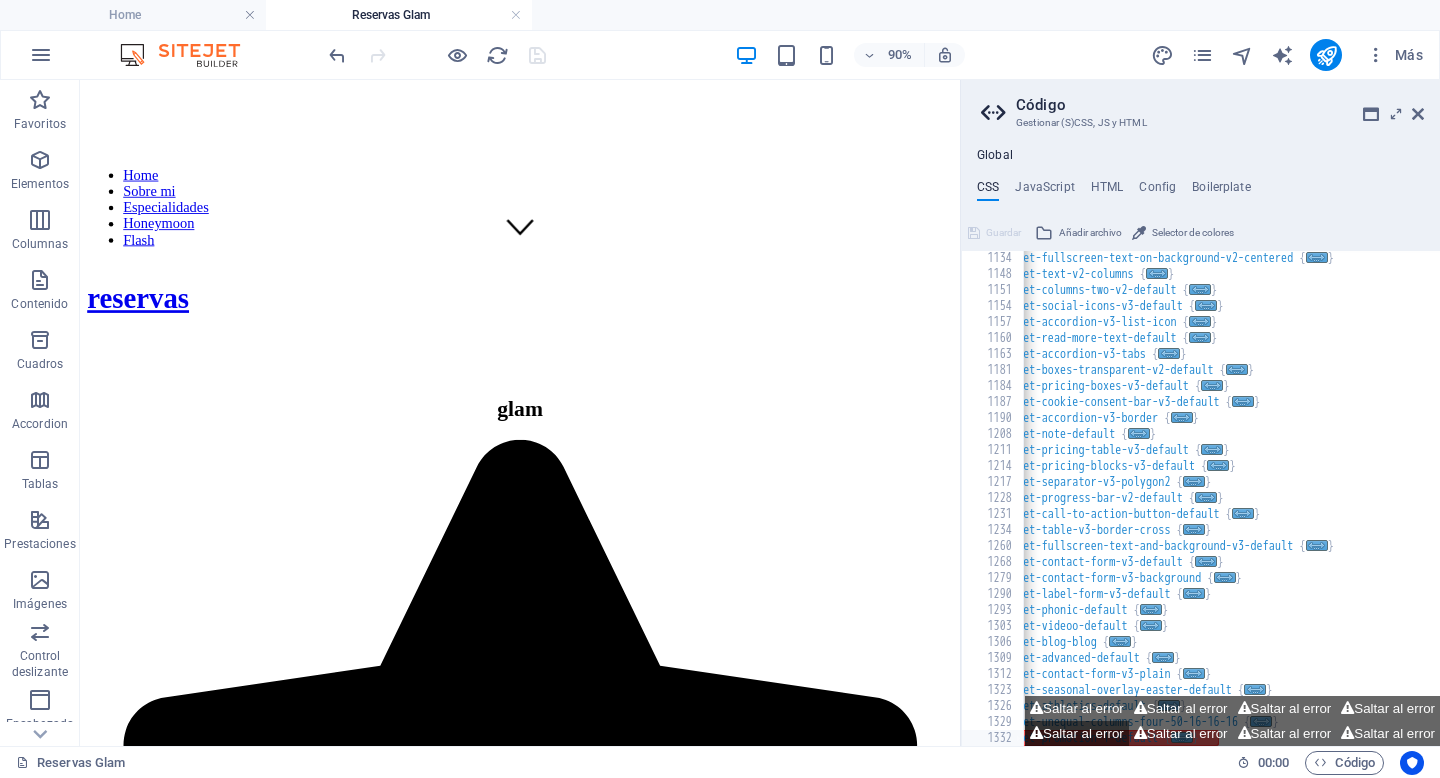 click on "Saltar al error" at bounding box center (1077, 733) 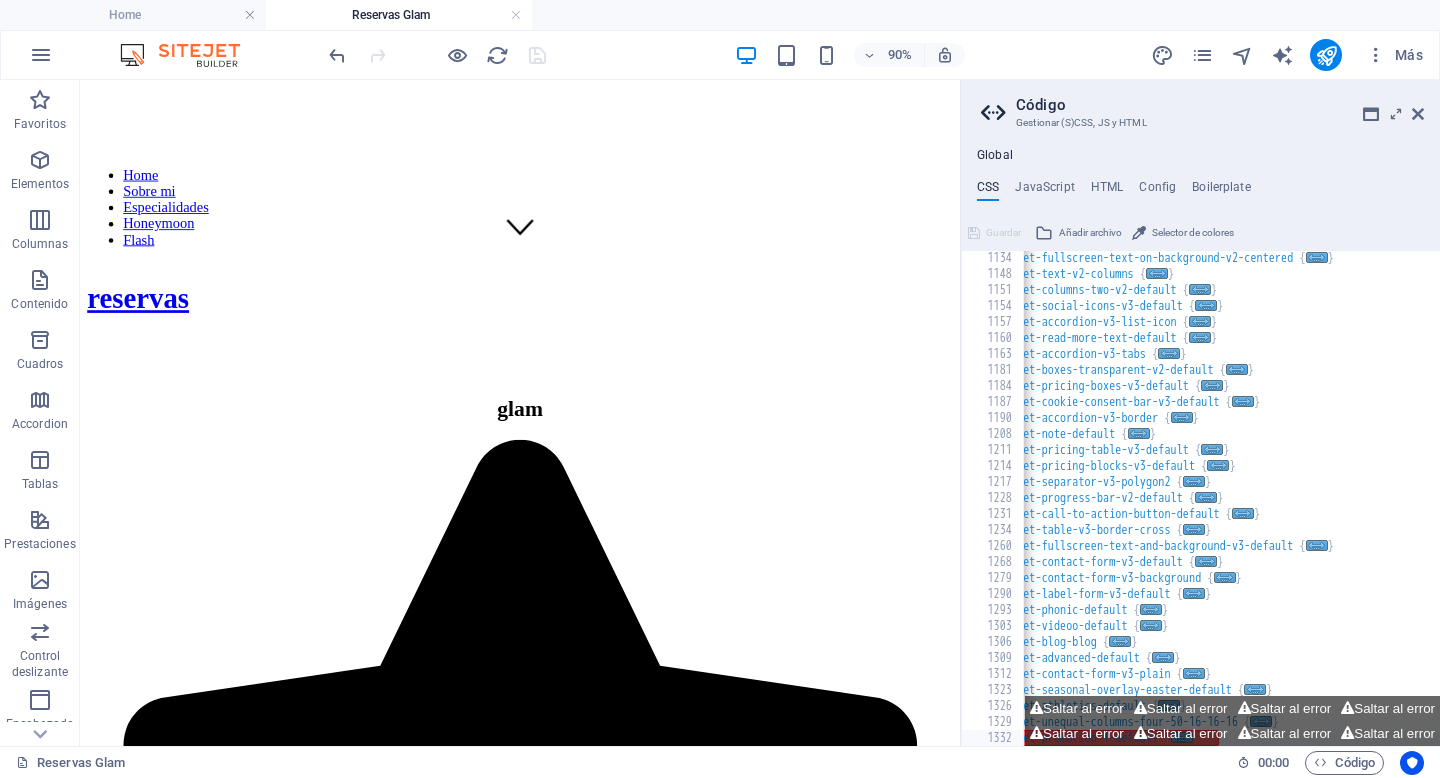 click on "Saltar al error  Saltar al error  Saltar al error  Saltar al error  Saltar al error  Saltar al error  Saltar al error  Saltar al error" at bounding box center (1200, 721) 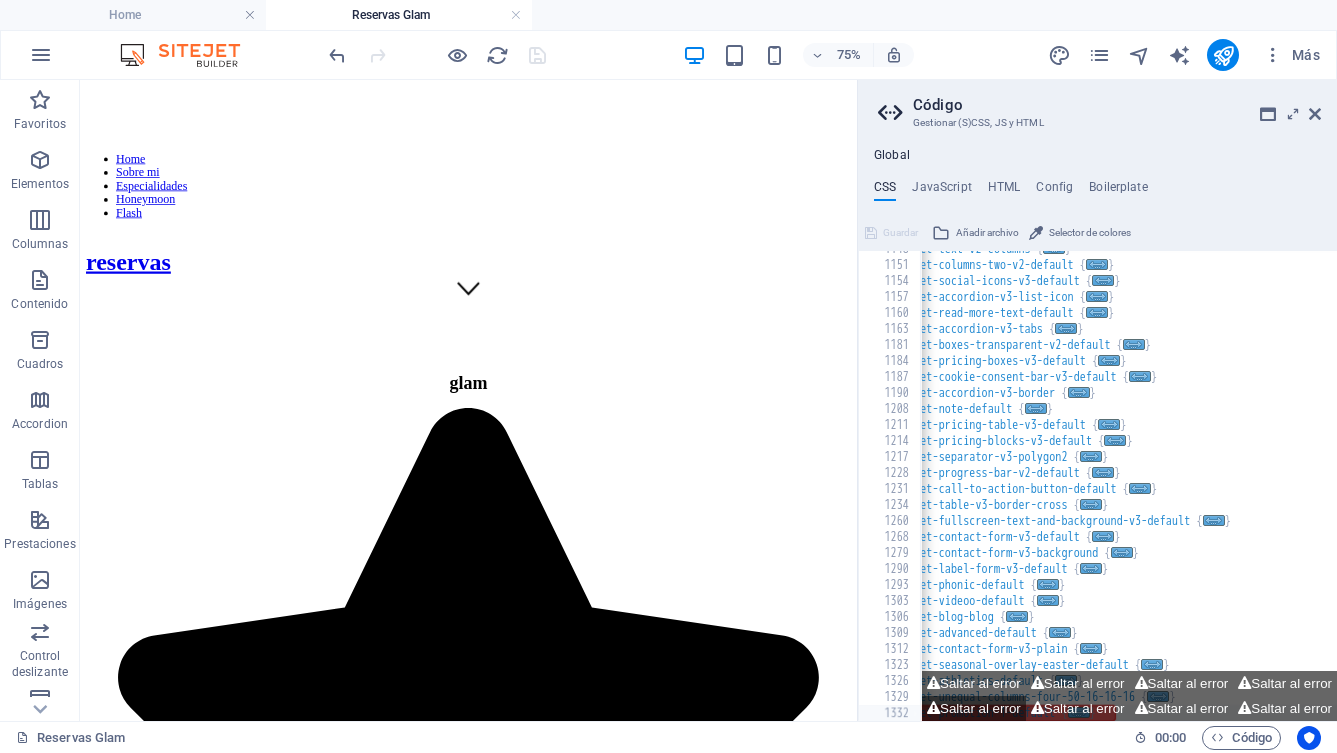 click on "Saltar al error" at bounding box center [974, 708] 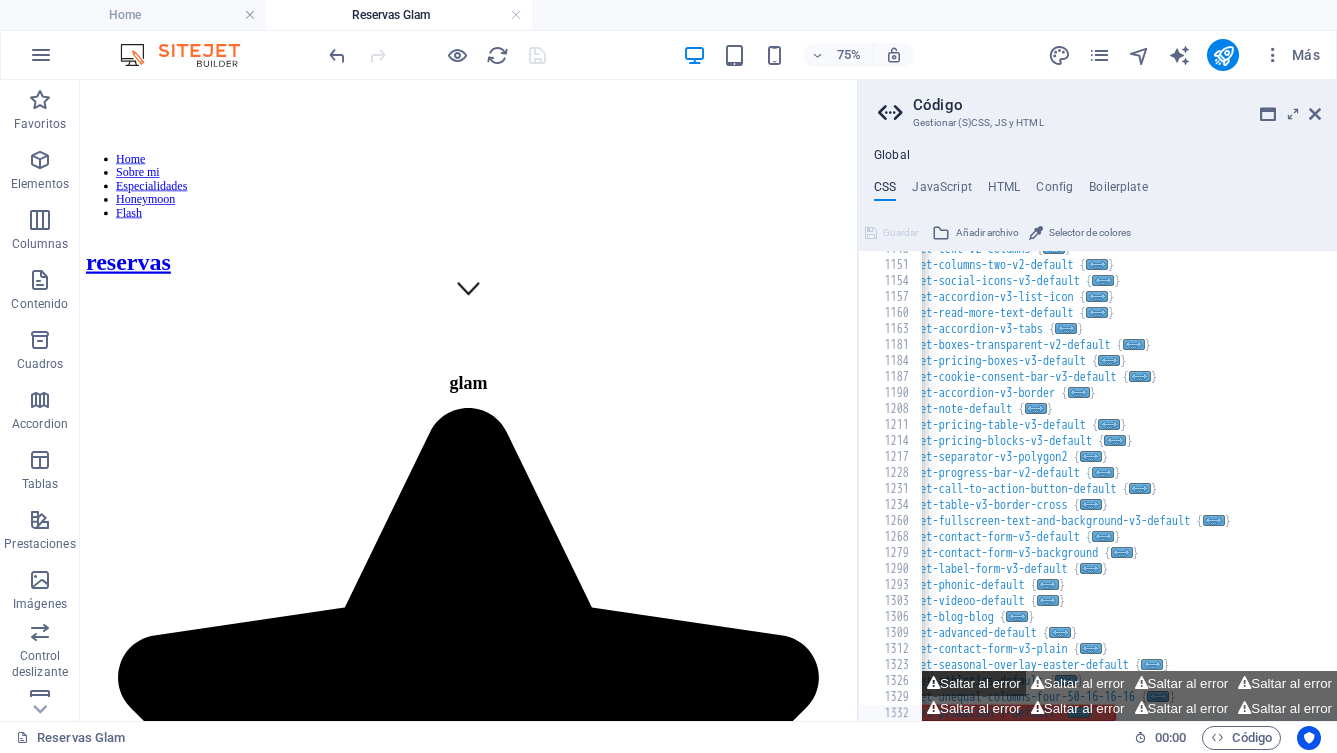 click on "Saltar al error" at bounding box center [974, 683] 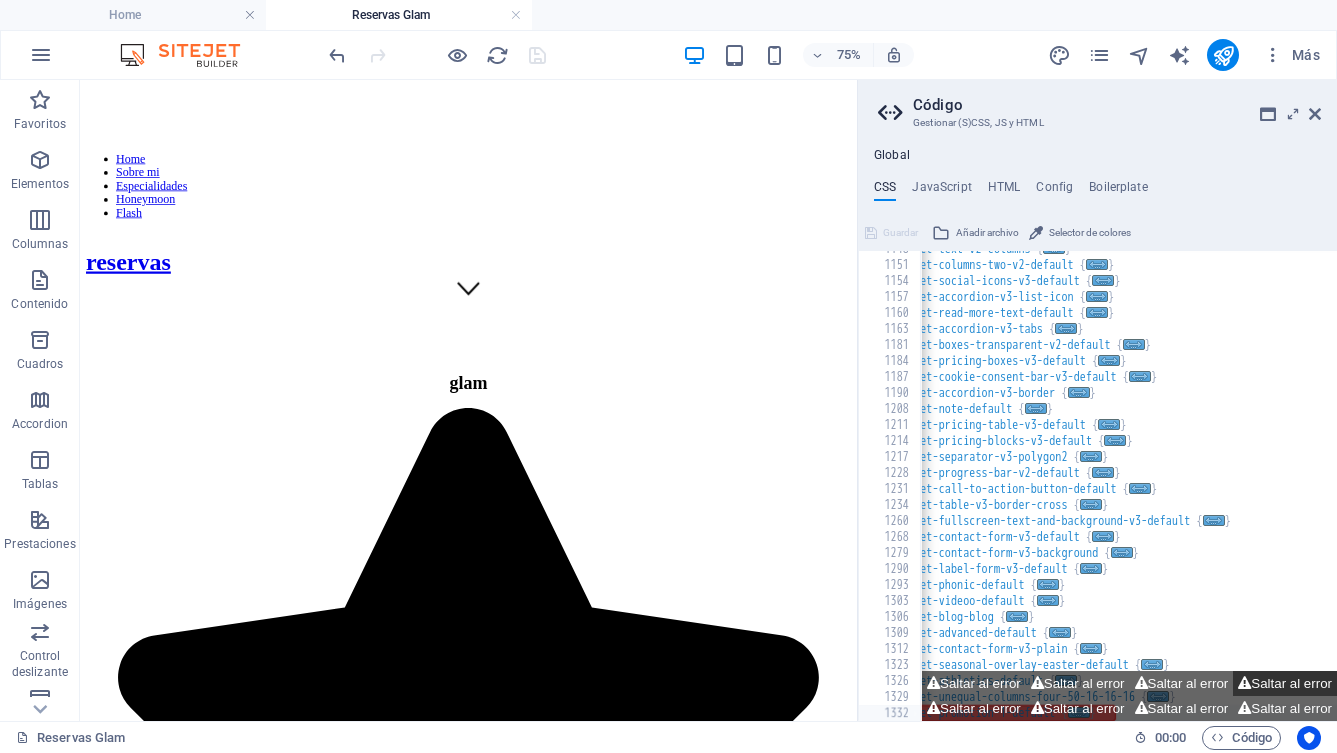 click on "Saltar al error" at bounding box center [1285, 683] 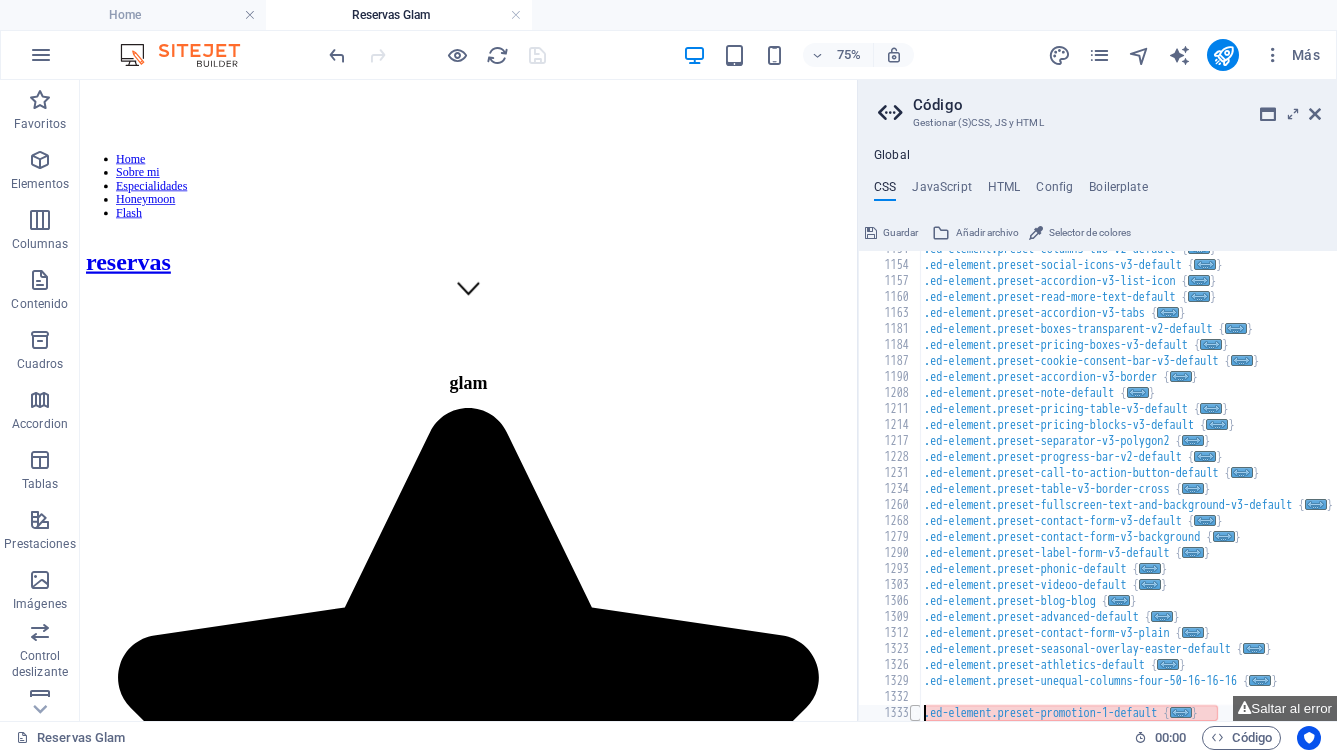 click at bounding box center [915, 713] 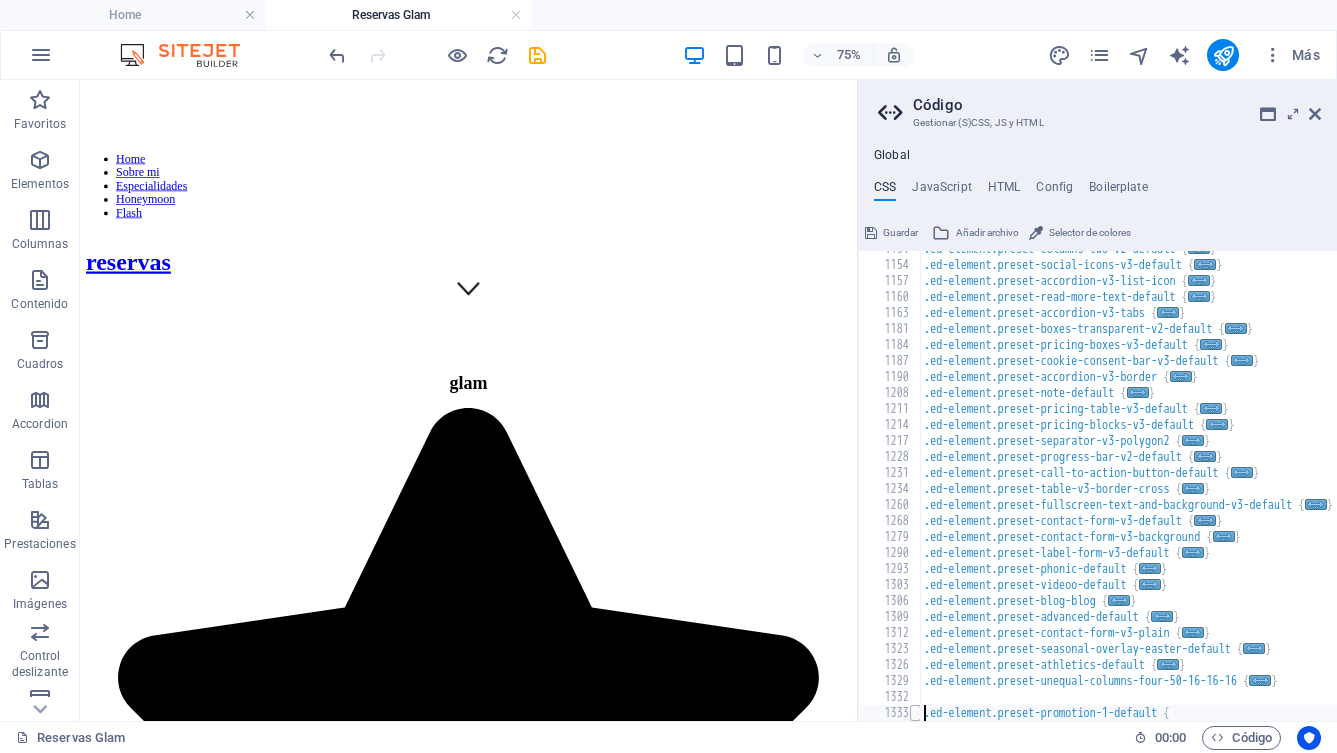 click at bounding box center [915, 713] 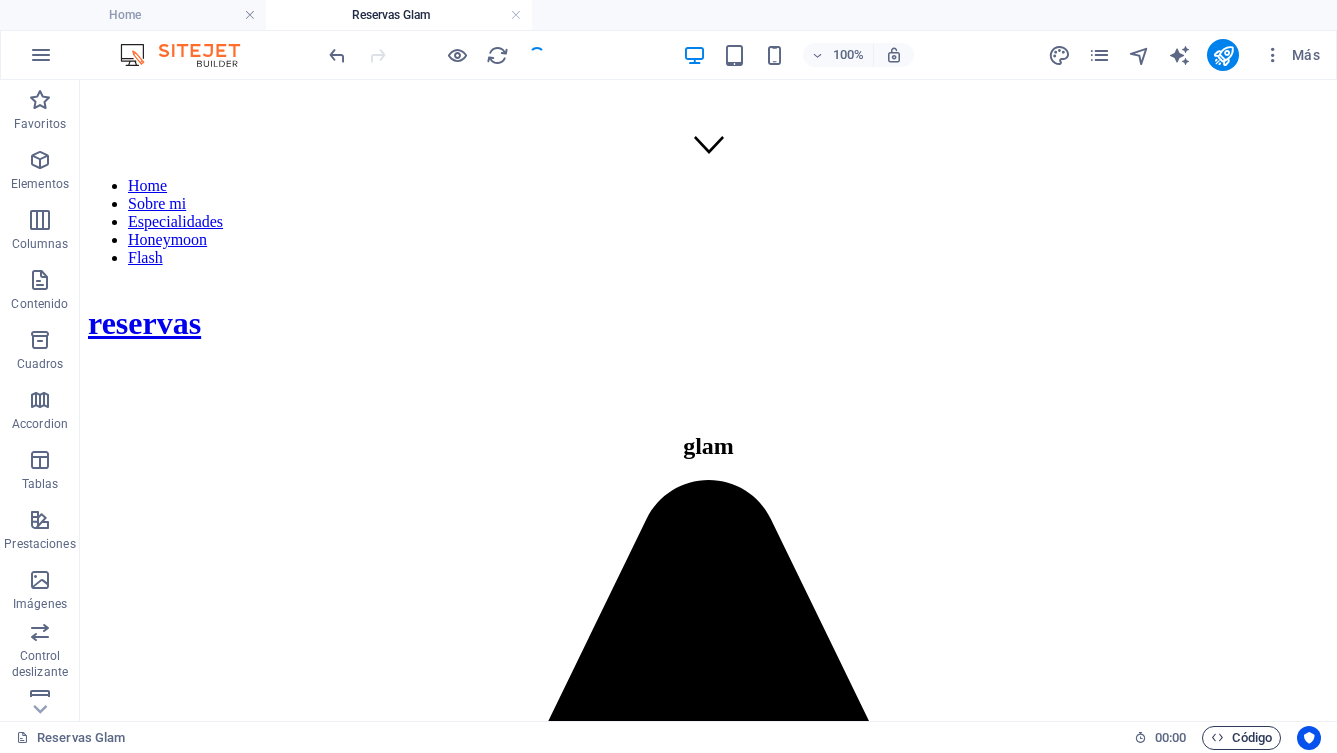 click on "Código" at bounding box center [1241, 738] 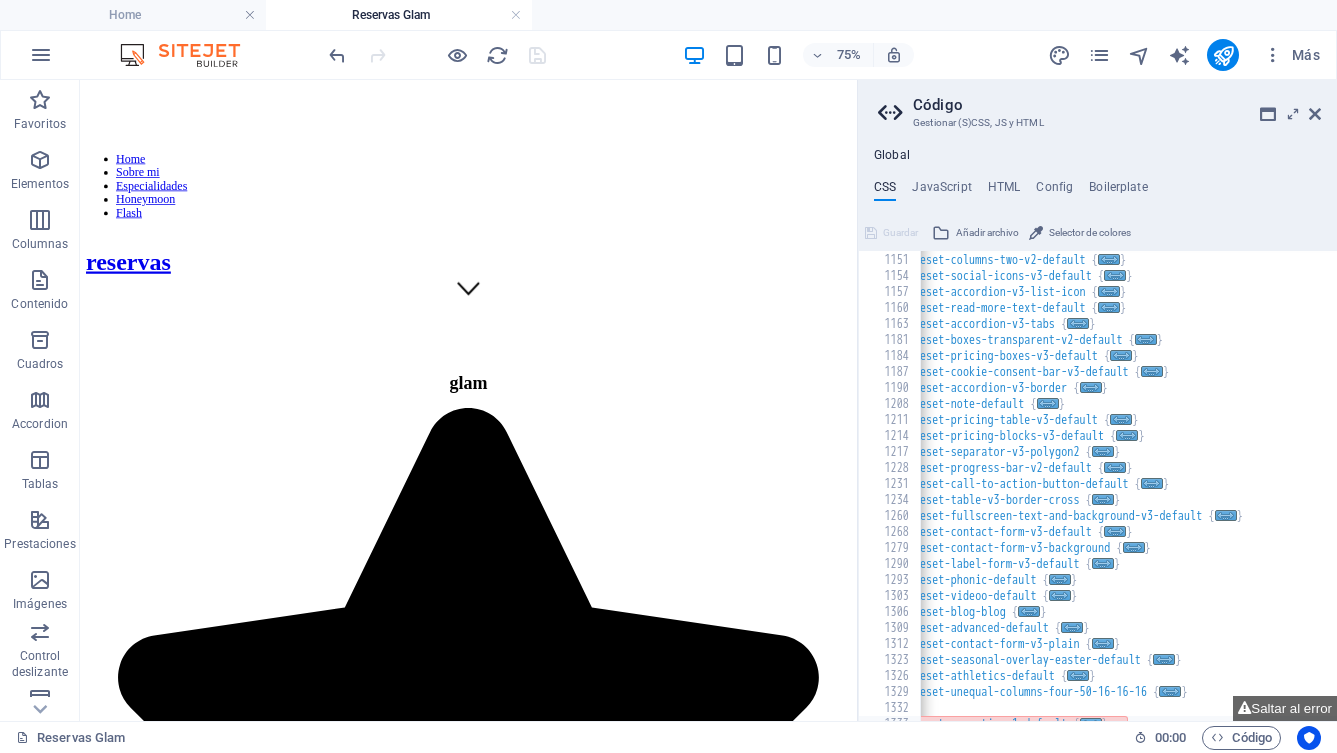scroll, scrollTop: 0, scrollLeft: 125, axis: horizontal 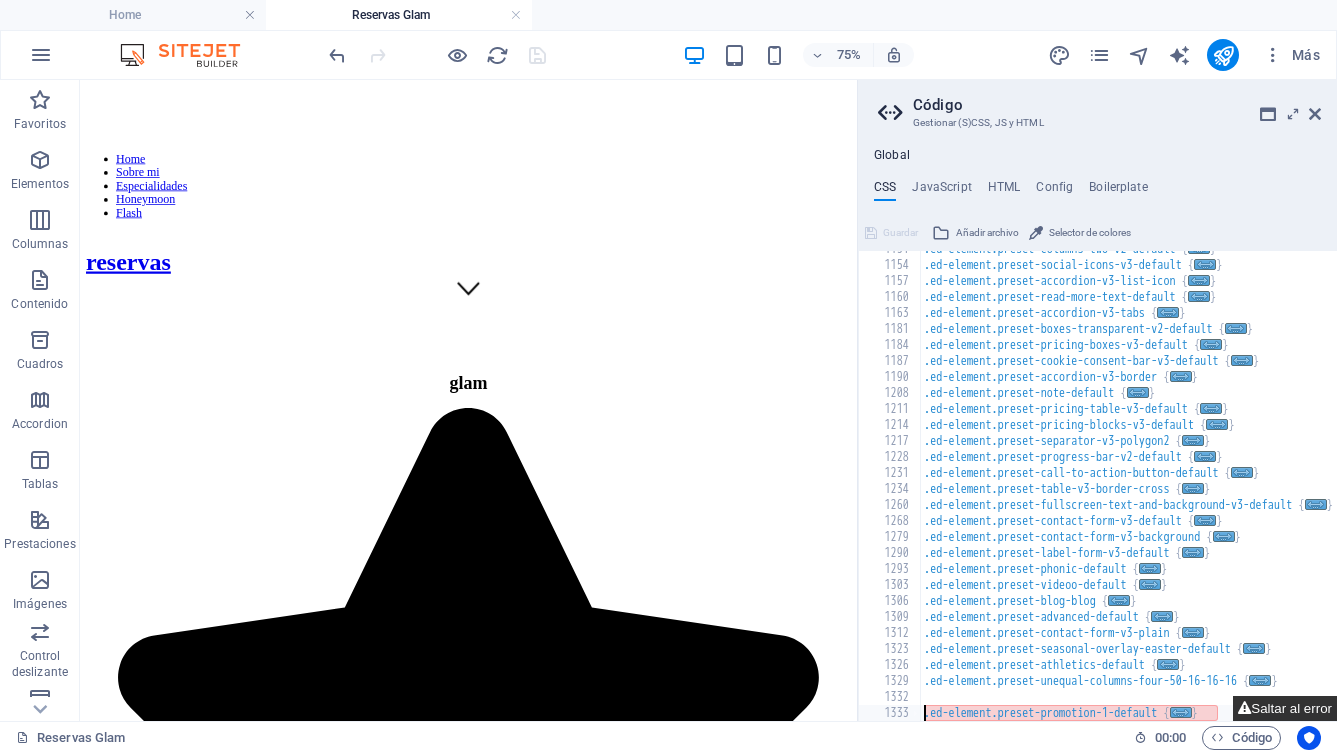 click on "Saltar al error" at bounding box center (1285, 708) 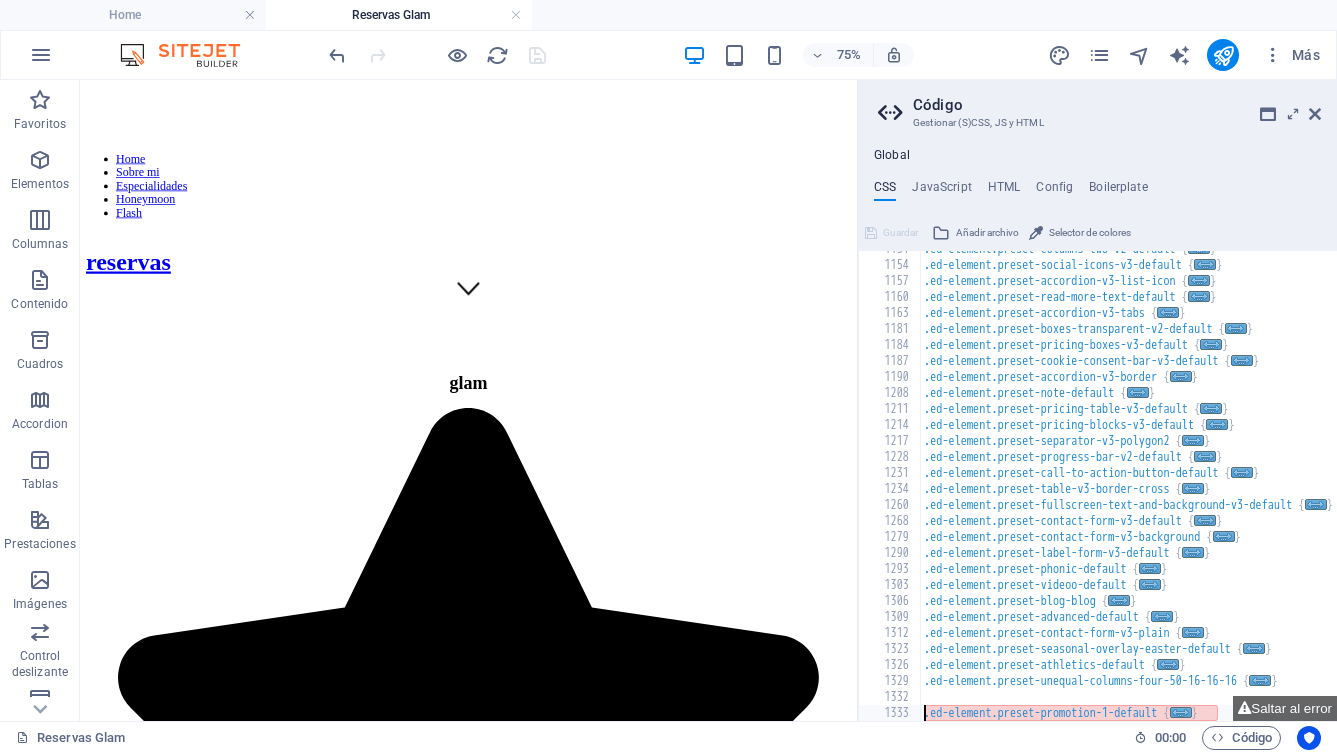 click on ".ed-element.preset-columns-two-v2-default   { ... } .ed-element.preset-social-icons-v3-default   { ... } .ed-element.preset-accordion-v3-list-icon   { ... } .ed-element.preset-read-more-text-default   { ... } .ed-element.preset-accordion-v3-tabs   { ... } .ed-element.preset-boxes-transparent-v2-default   { ... } .ed-element.preset-pricing-boxes-v3-default   { ... } .ed-element.preset-cookie-consent-bar-v3-default   { ... } .ed-element.preset-accordion-v3-border   { ... } .ed-element.preset-note-default   { ... } .ed-element.preset-pricing-table-v3-default   { ... } .ed-element.preset-pricing-blocks-v3-default   { ... } .ed-element.preset-separator-v3-polygon2   { ... } .ed-element.preset-progress-bar-v2-default   { ... } .ed-element.preset-call-to-action-button-default   { ... } .ed-element.preset-table-v3-border-cross   { ... } .ed-element.preset-fullscreen-text-and-background-v3-default   { ... } .ed-element.preset-contact-form-v3-default   { ... } .ed-element.preset-contact-form-v3-background   { ... }   {" at bounding box center [1247, 492] 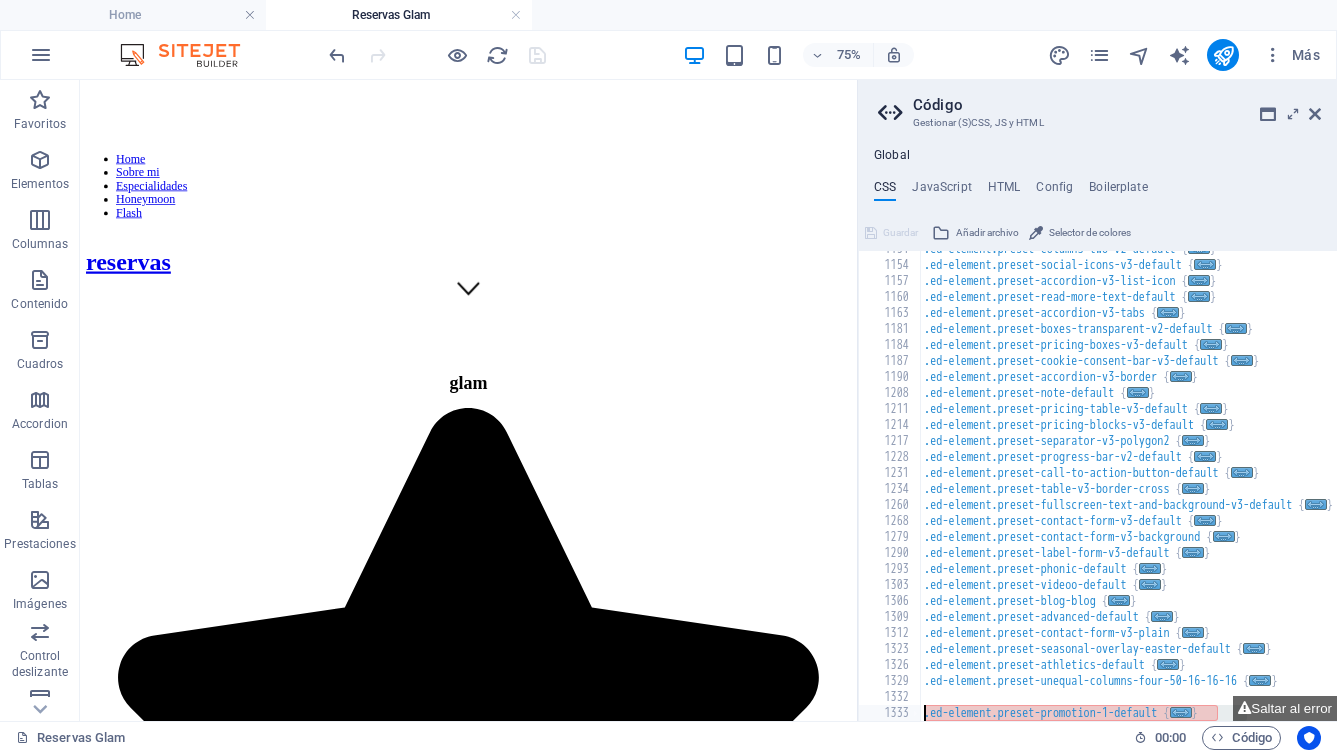 click on "1333" at bounding box center [890, 713] 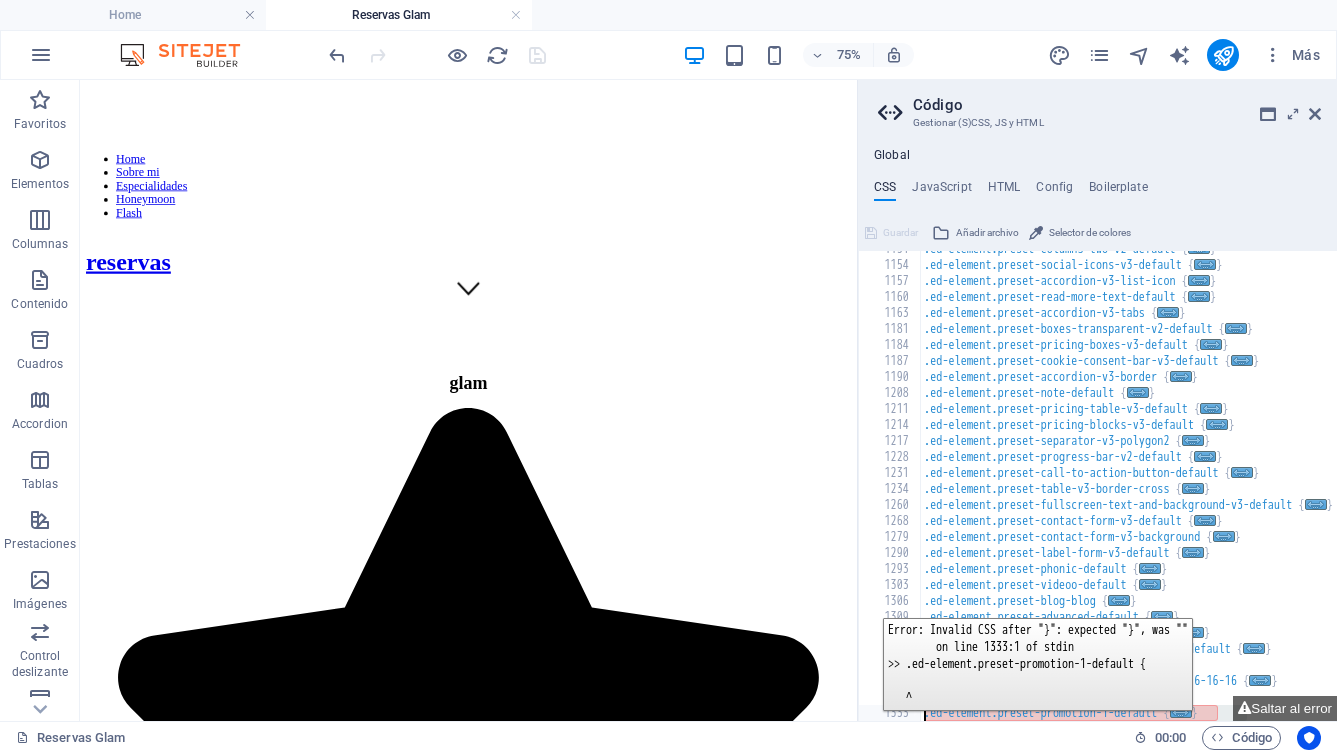 click on "1333" at bounding box center (890, 713) 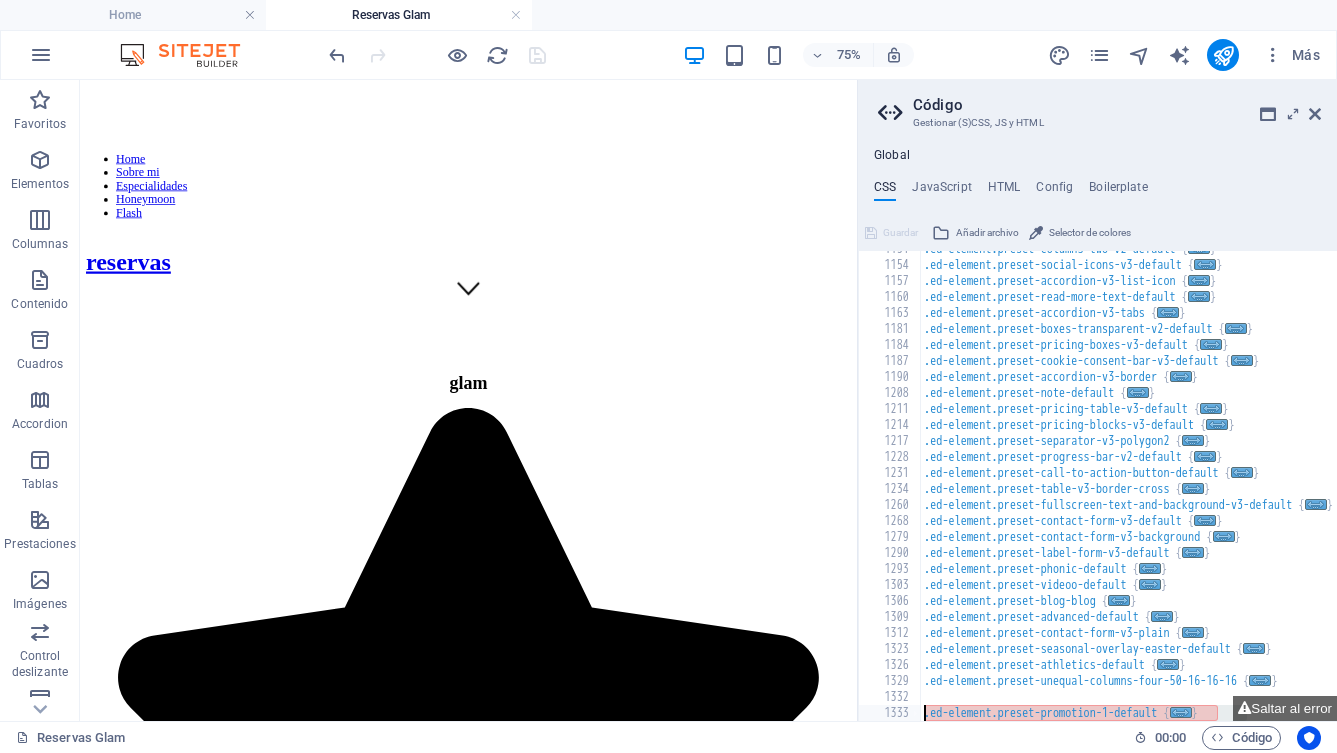 scroll, scrollTop: 0, scrollLeft: 27, axis: horizontal 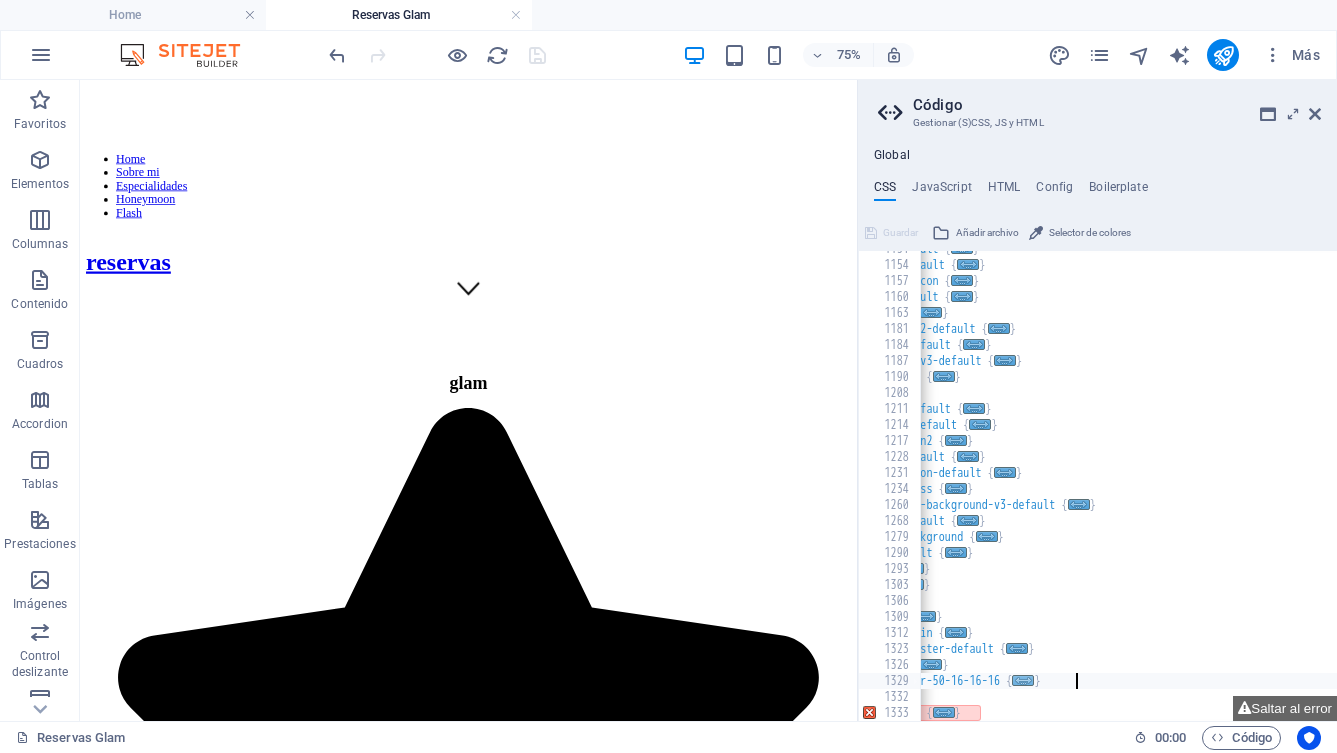 click on "..." at bounding box center (1024, 680) 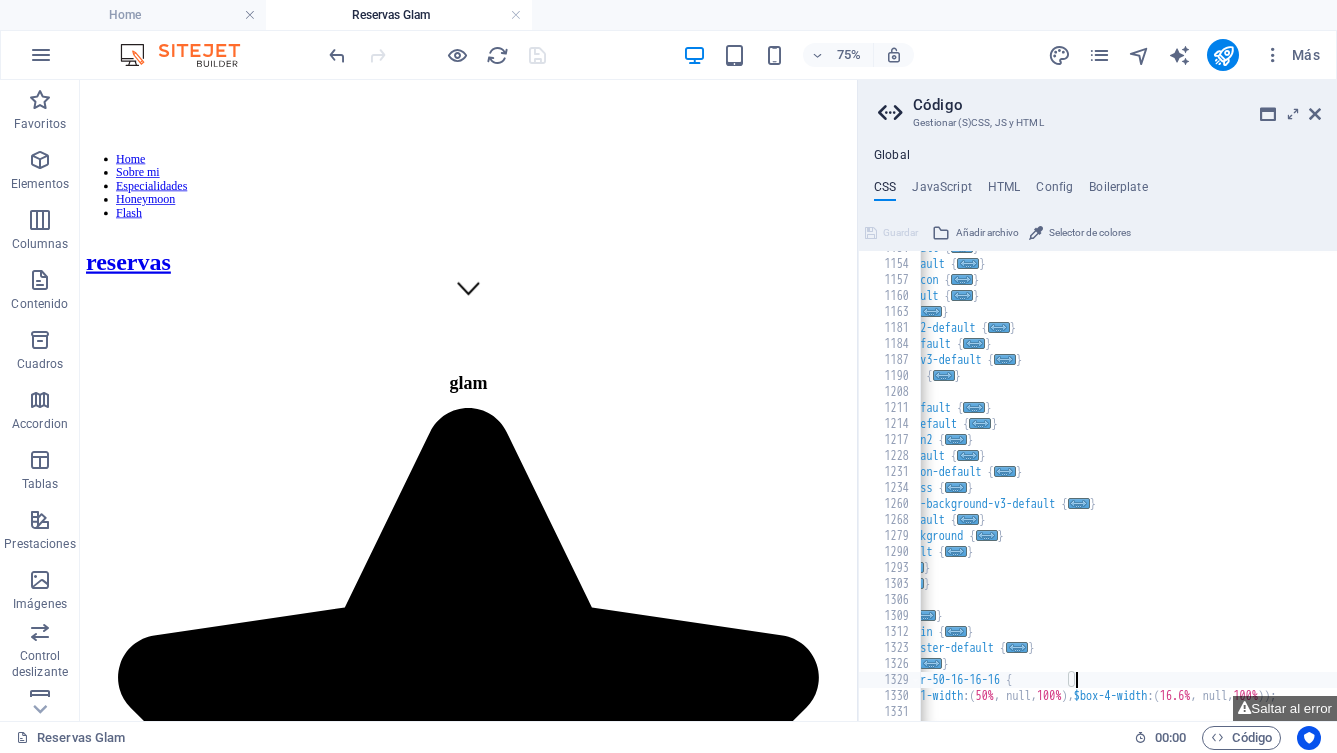 scroll, scrollTop: 2362, scrollLeft: 0, axis: vertical 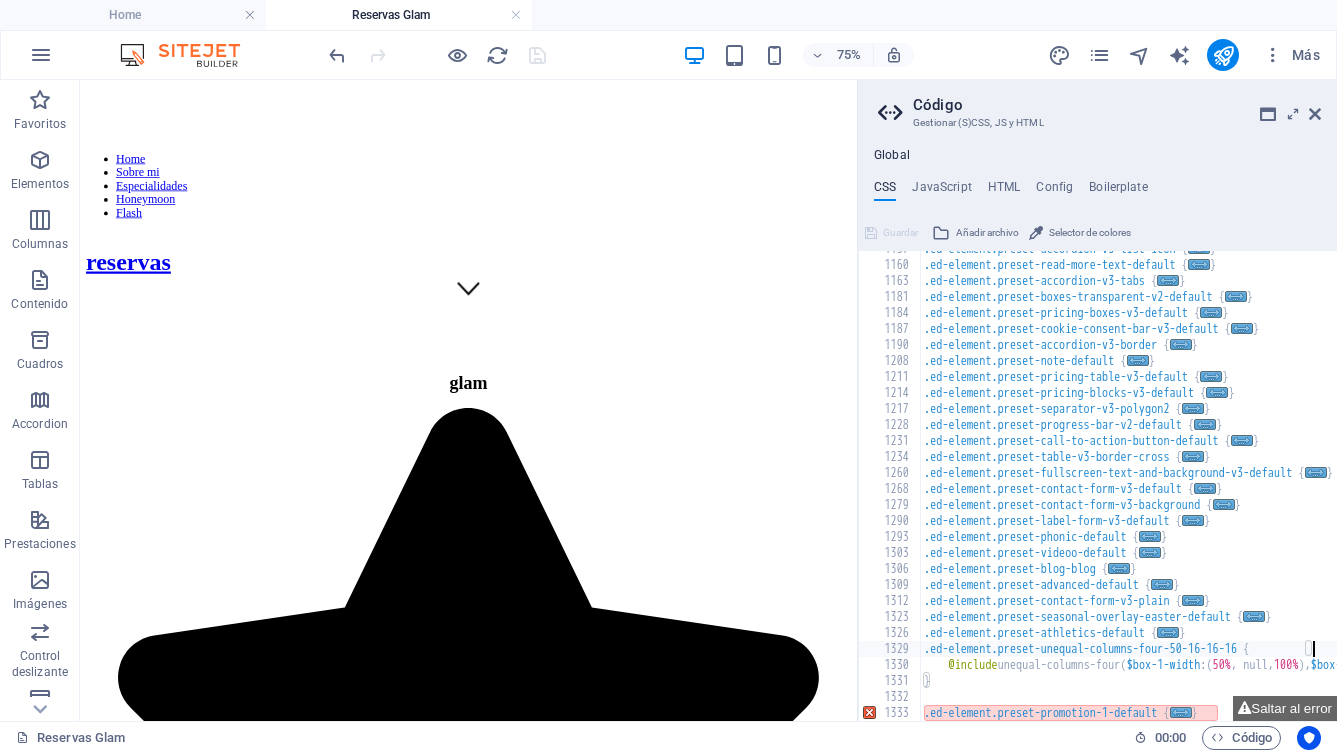 type on ".ed-element.preset-unequal-columns-four-50-16-16-16" 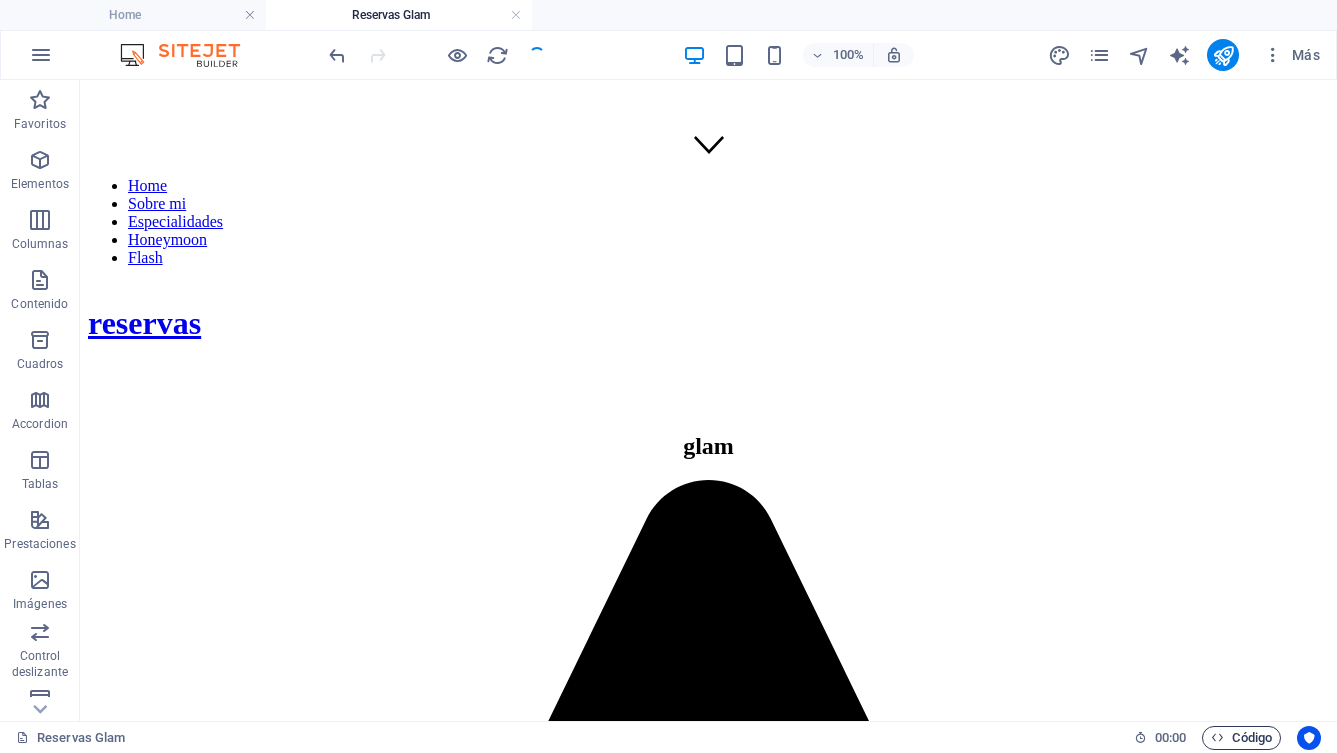 click on "Código" at bounding box center (1241, 738) 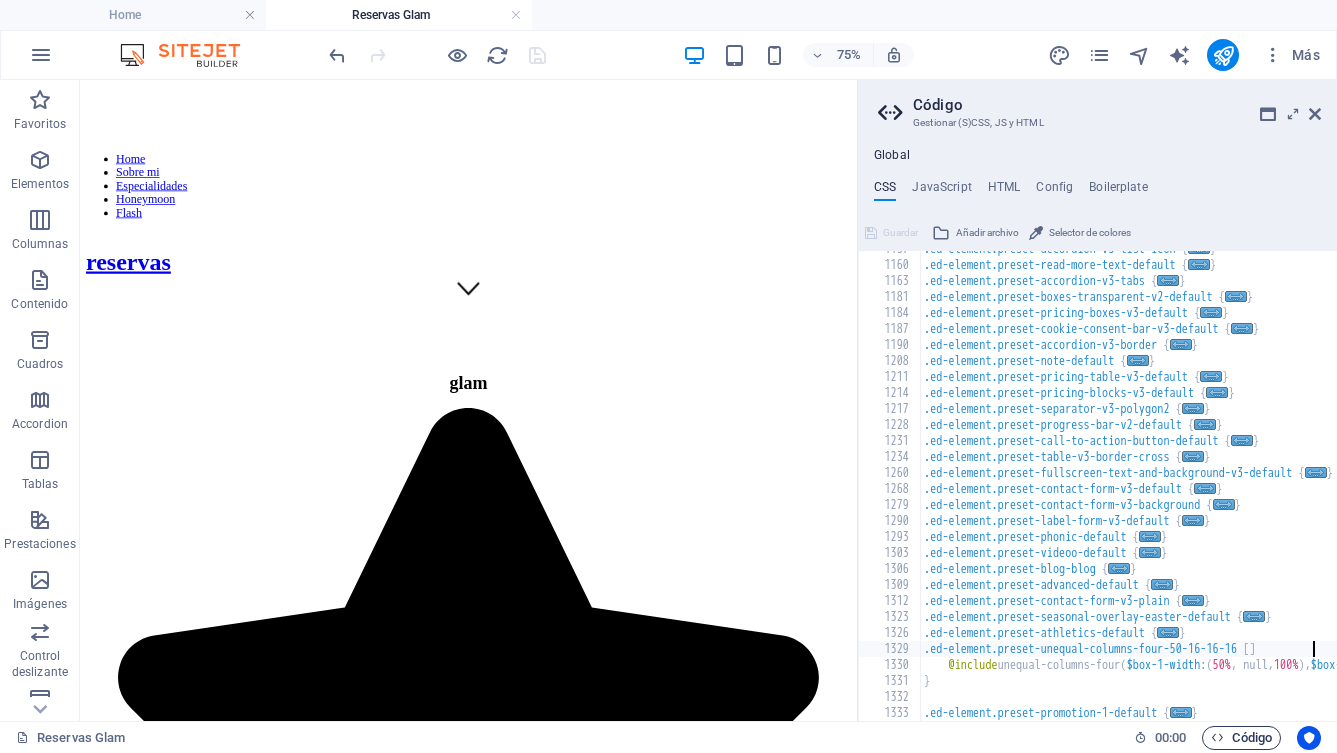 scroll, scrollTop: 0, scrollLeft: 30, axis: horizontal 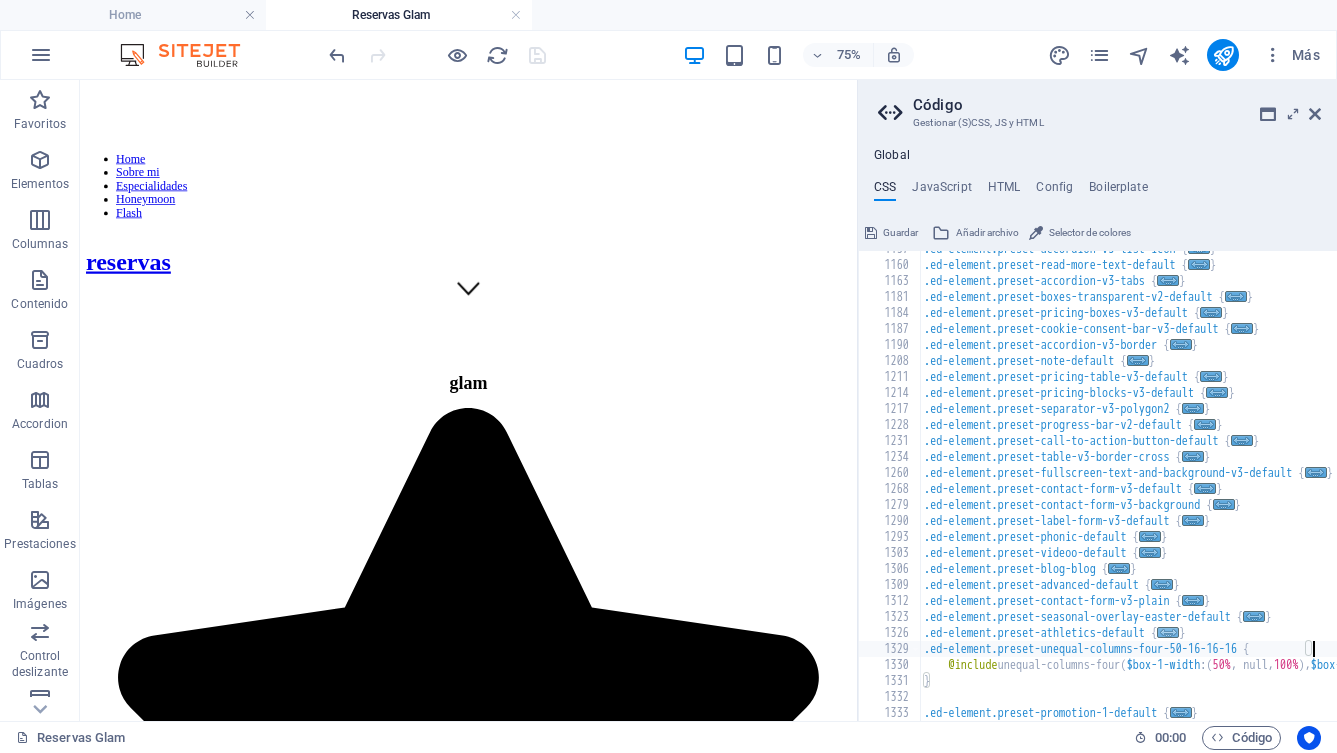 click on "..." at bounding box center (1169, 632) 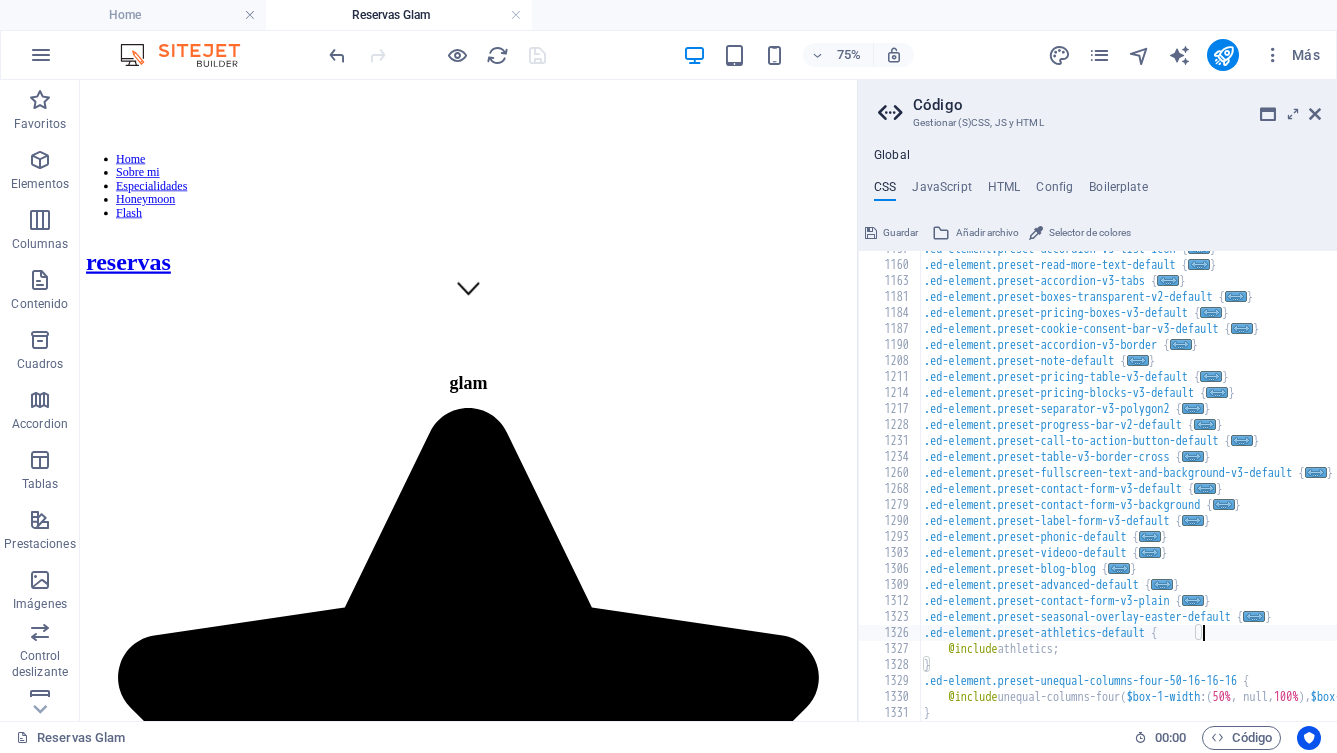 scroll, scrollTop: 0, scrollLeft: 22, axis: horizontal 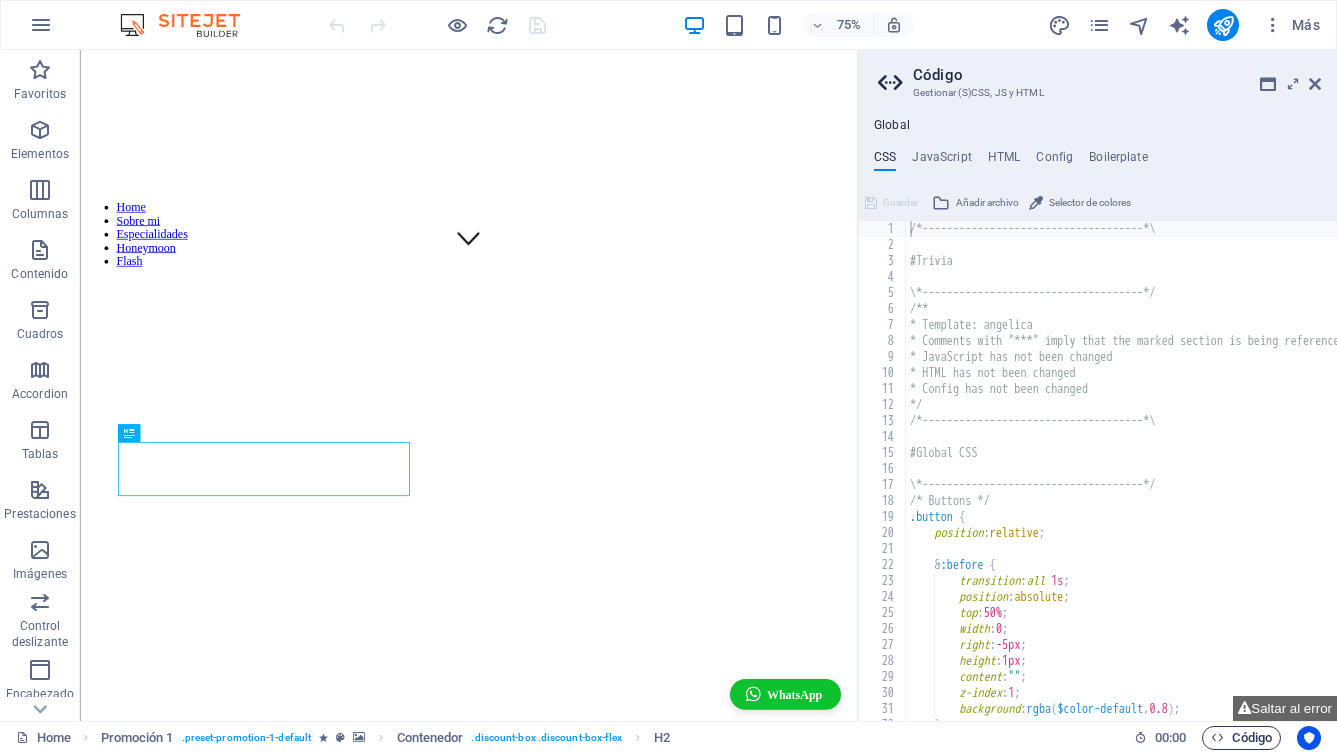 click on "Código" at bounding box center (1241, 738) 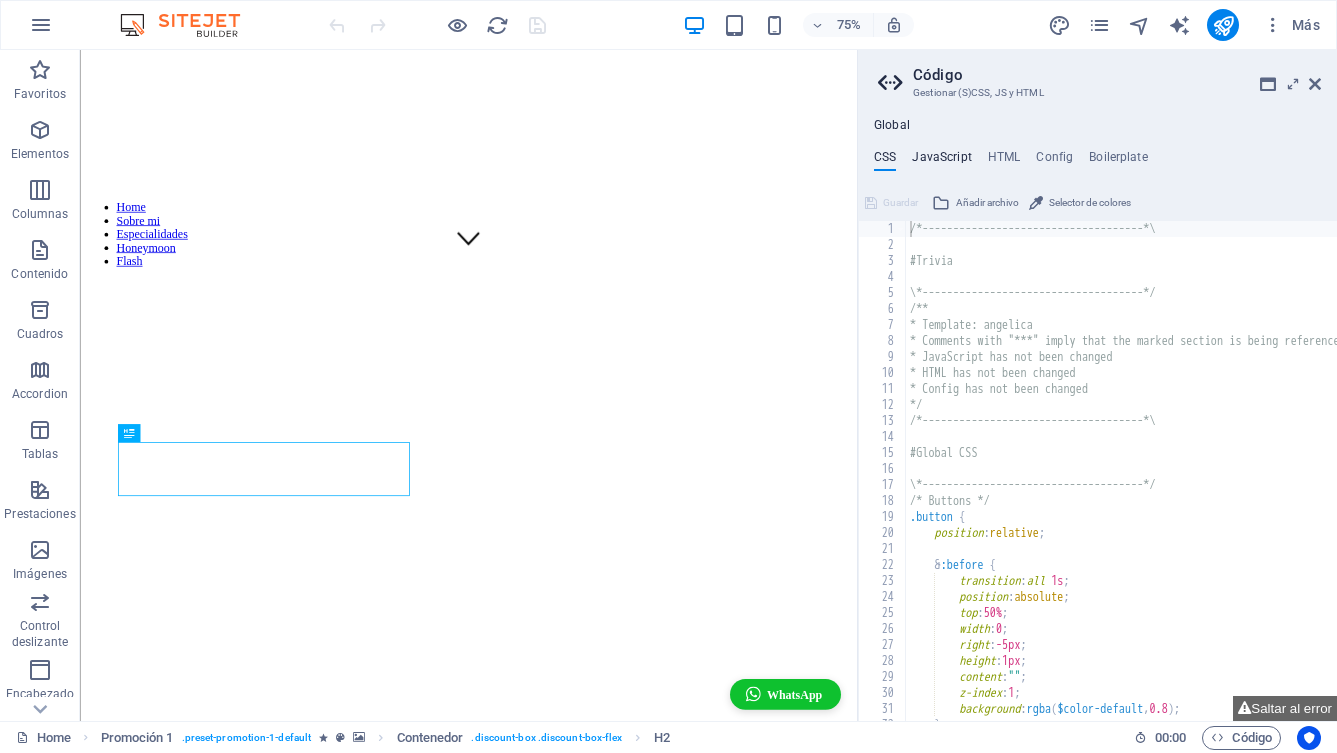 click on "JavaScript" at bounding box center [941, 161] 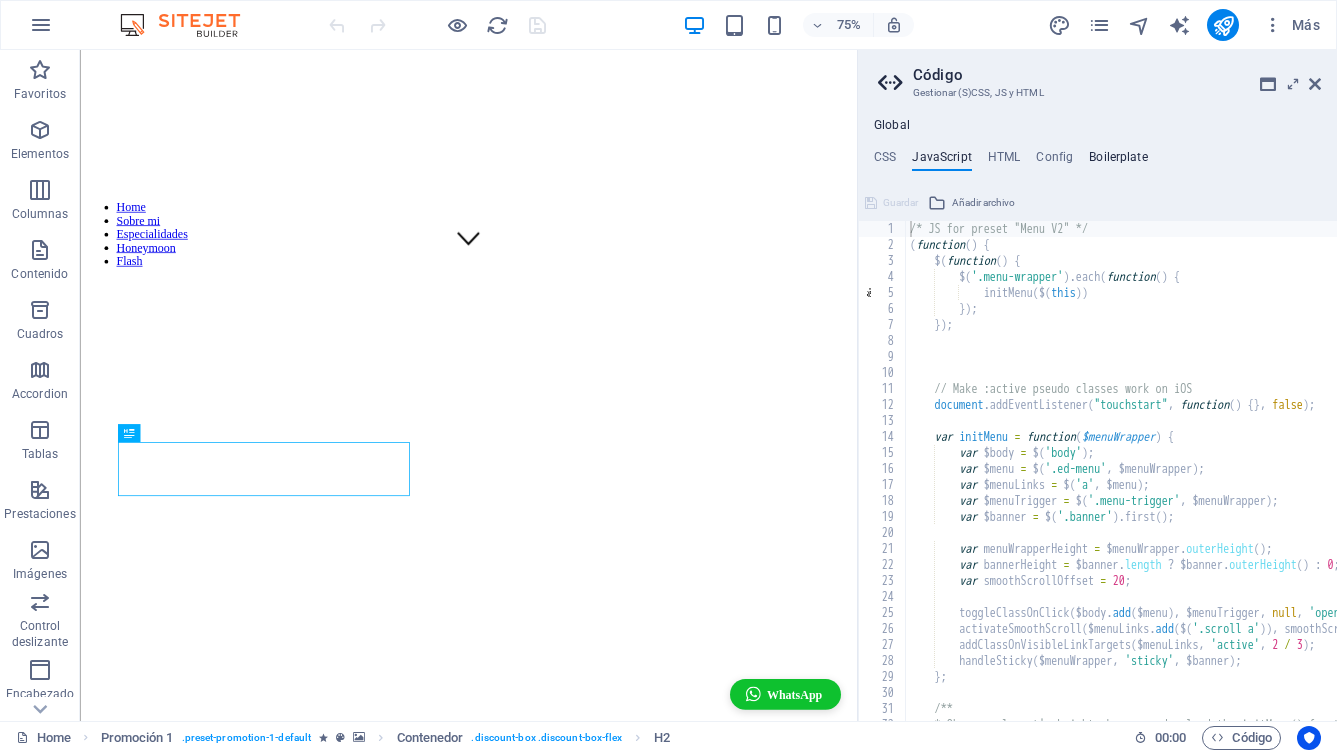 click on "Boilerplate" at bounding box center (1118, 161) 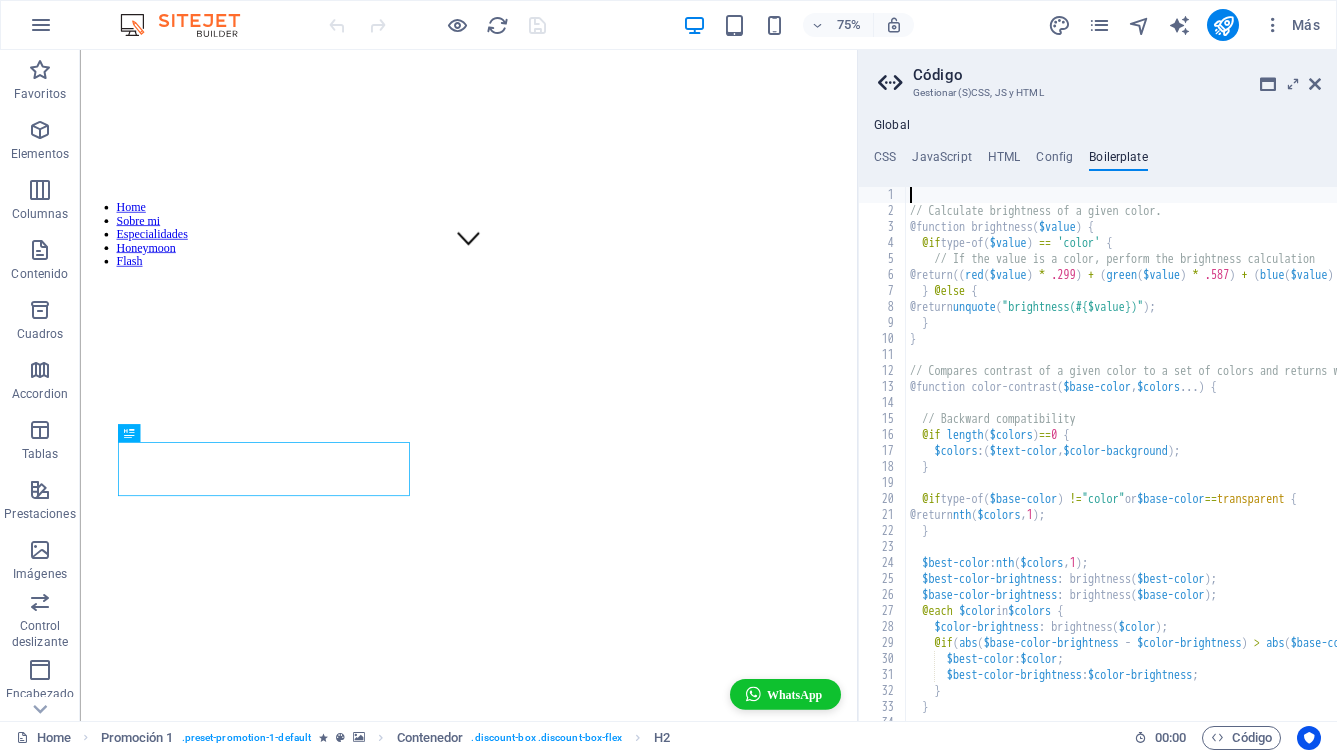 scroll, scrollTop: 240, scrollLeft: 0, axis: vertical 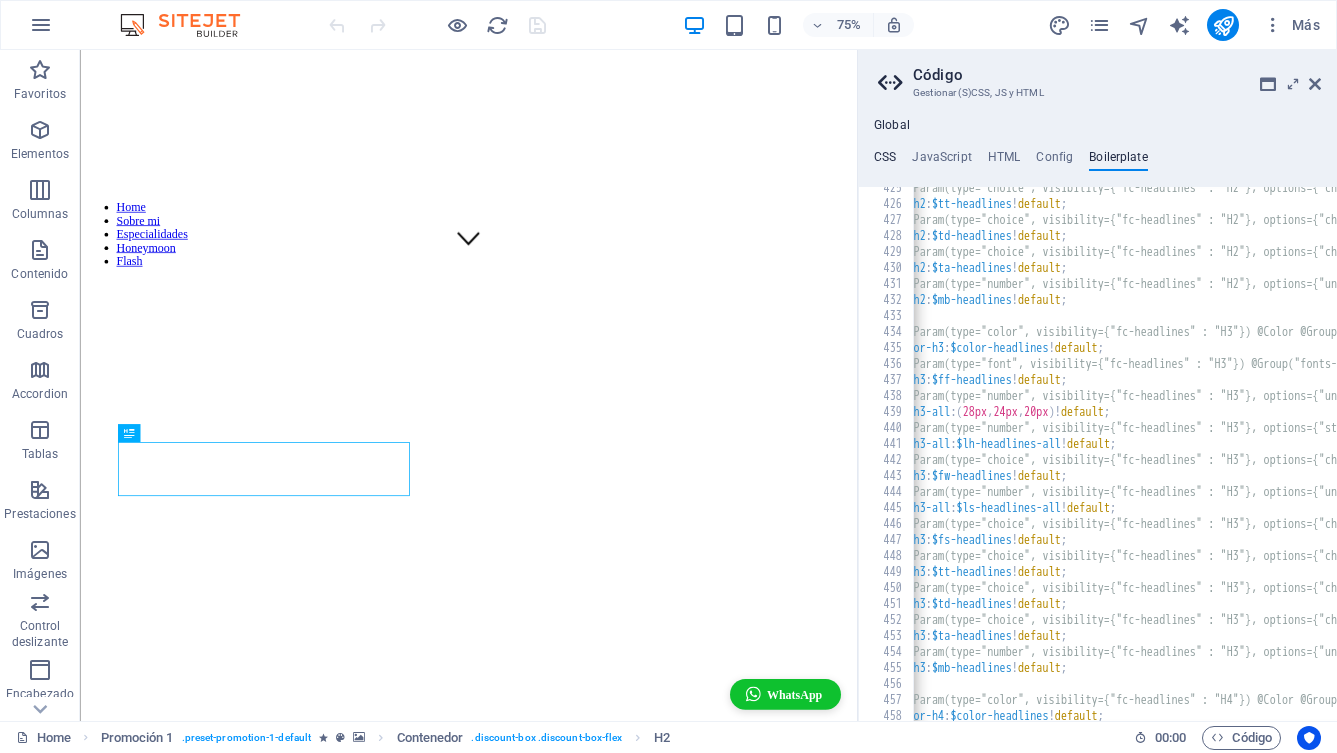 click on "CSS" at bounding box center [885, 161] 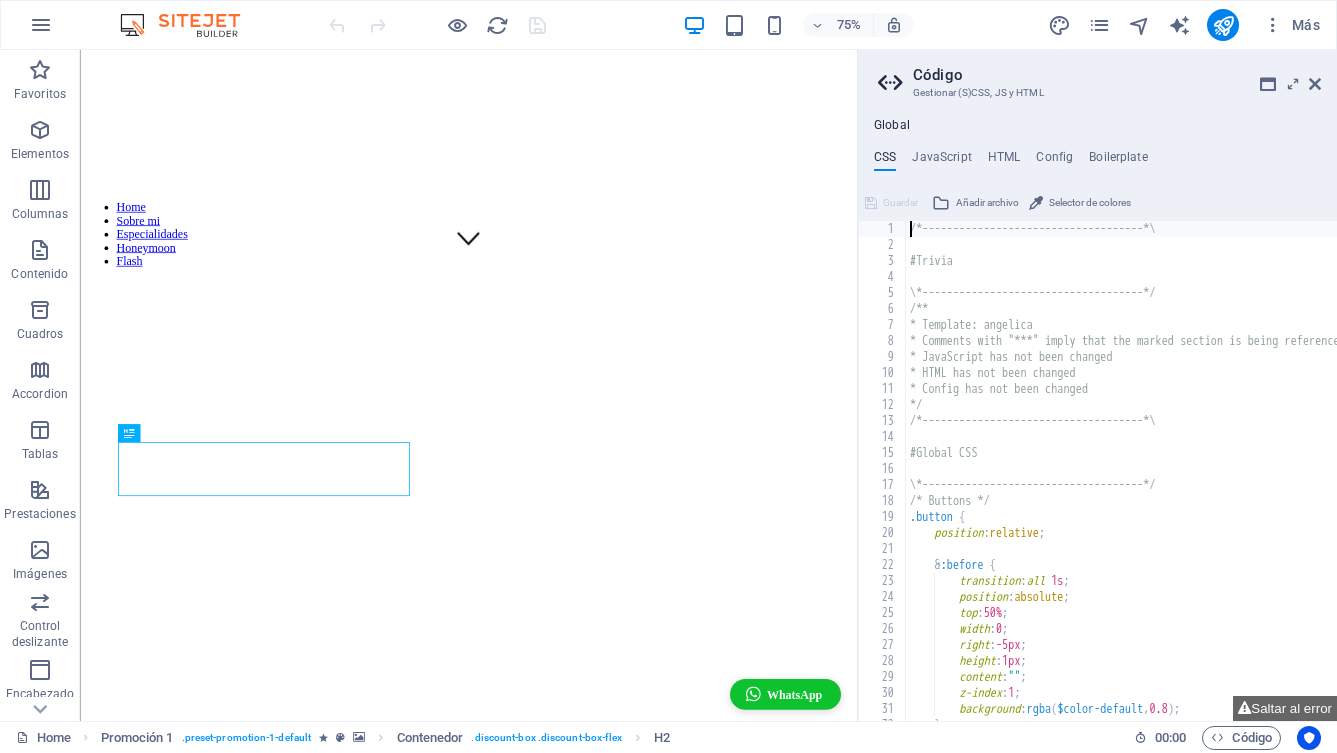 scroll, scrollTop: 1216, scrollLeft: 0, axis: vertical 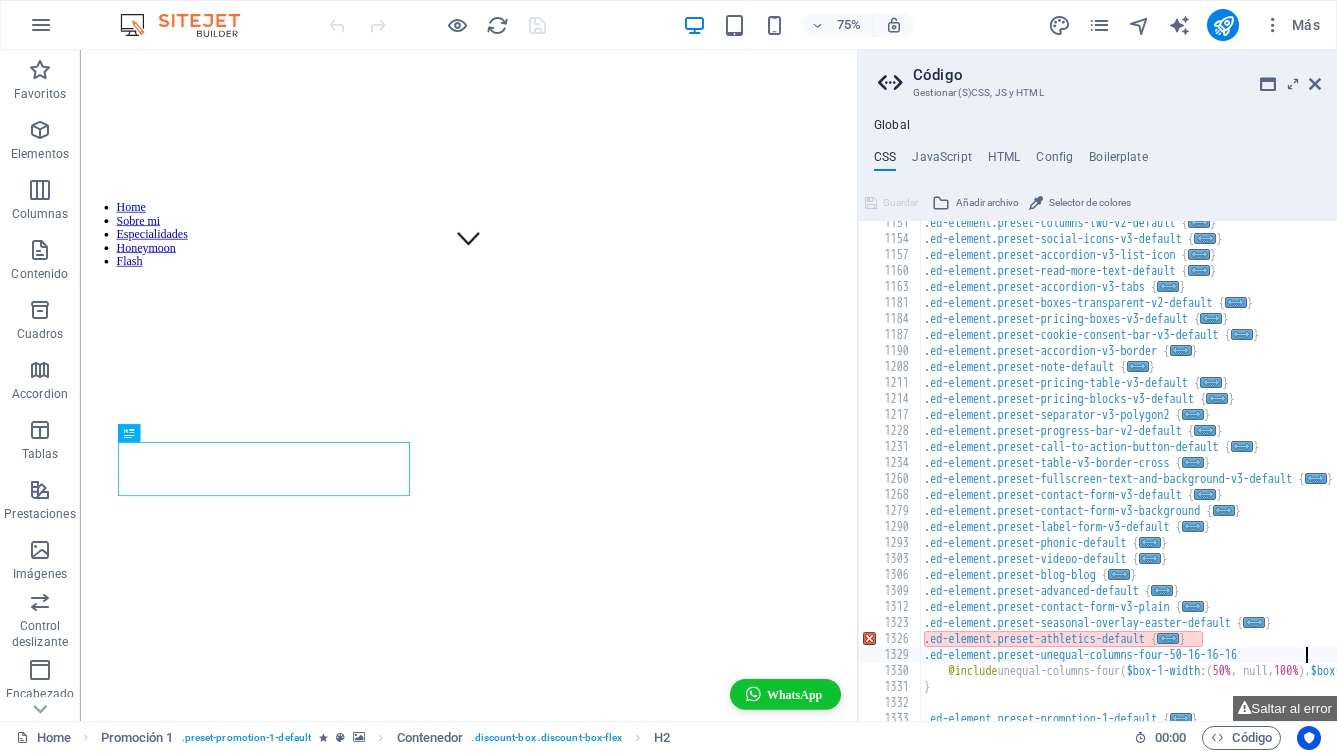 click on ".ed-element.preset-columns-two-v2-default   { ... } .ed-element.preset-social-icons-v3-default   { ... } .ed-element.preset-accordion-v3-list-icon   { ... } .ed-element.preset-read-more-text-default   { ... } .ed-element.preset-accordion-v3-tabs   { ... } .ed-element.preset-boxes-transparent-v2-default   { ... } .ed-element.preset-pricing-boxes-v3-default   { ... } .ed-element.preset-cookie-consent-bar-v3-default   { ... } .ed-element.preset-accordion-v3-border   { ... } .ed-element.preset-note-default   { ... } .ed-element.preset-pricing-table-v3-default   { ... } .ed-element.preset-pricing-blocks-v3-default   { ... } .ed-element.preset-separator-v3-polygon2   { ... } .ed-element.preset-progress-bar-v2-default   { ... } .ed-element.preset-call-to-action-button-default   { ... } .ed-element.preset-table-v3-border-cross   { ... } .ed-element.preset-fullscreen-text-and-background-v3-default   { ... } .ed-element.preset-contact-form-v3-default   { ... } .ed-element.preset-contact-form-v3-background   { ... }   {" at bounding box center (1298, 481) 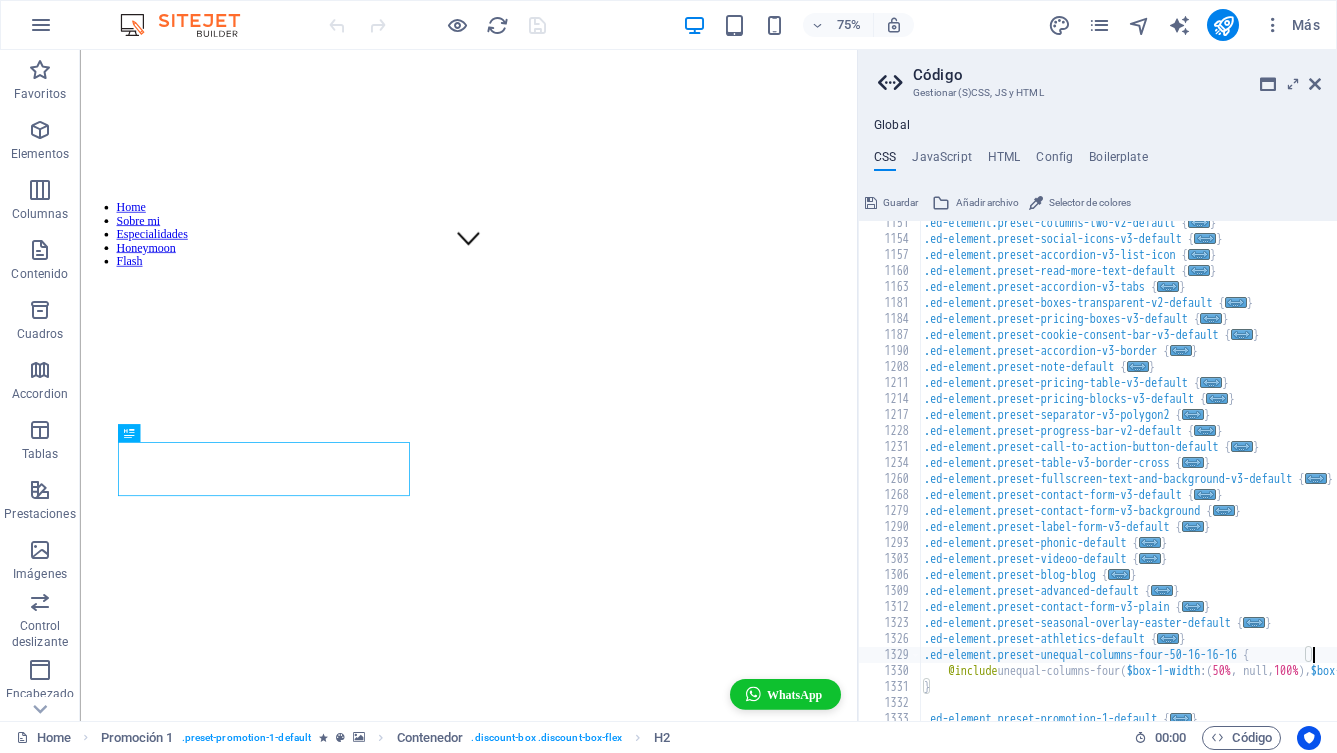 scroll, scrollTop: 2332, scrollLeft: 0, axis: vertical 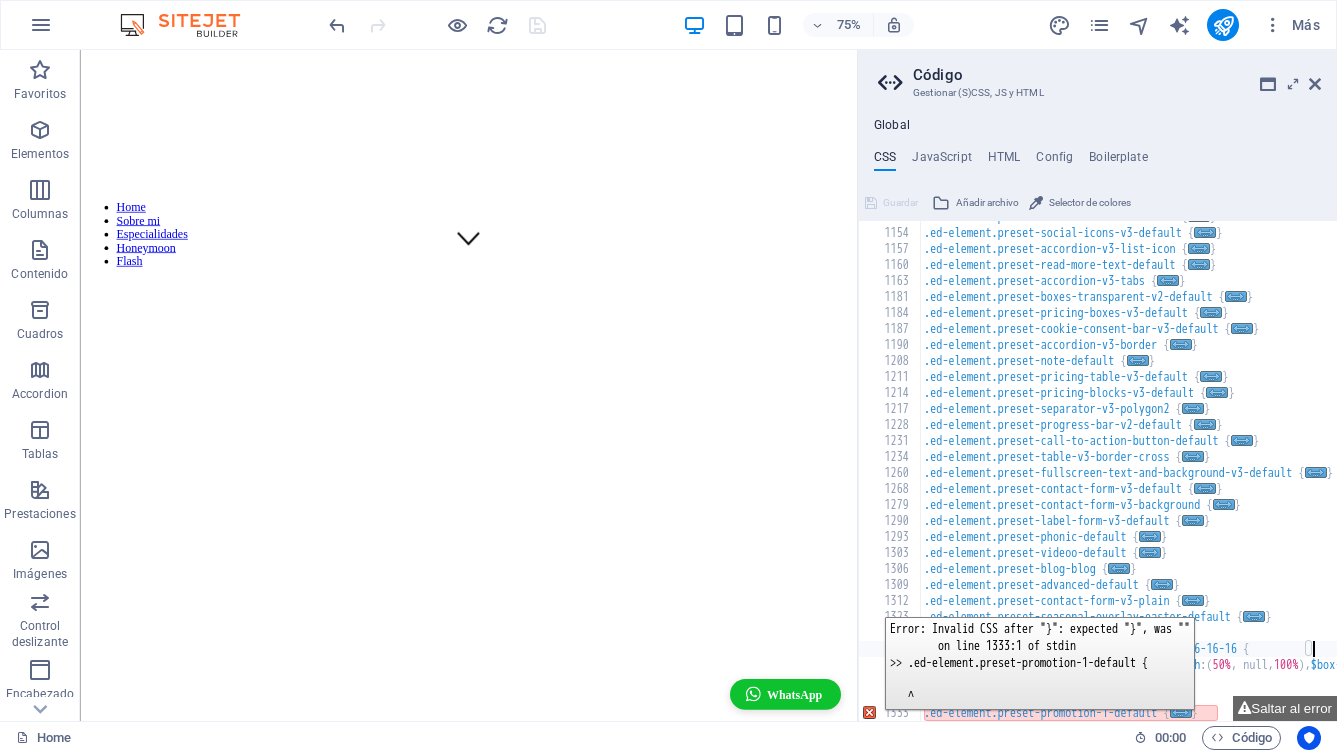 click on "1333" at bounding box center [890, 713] 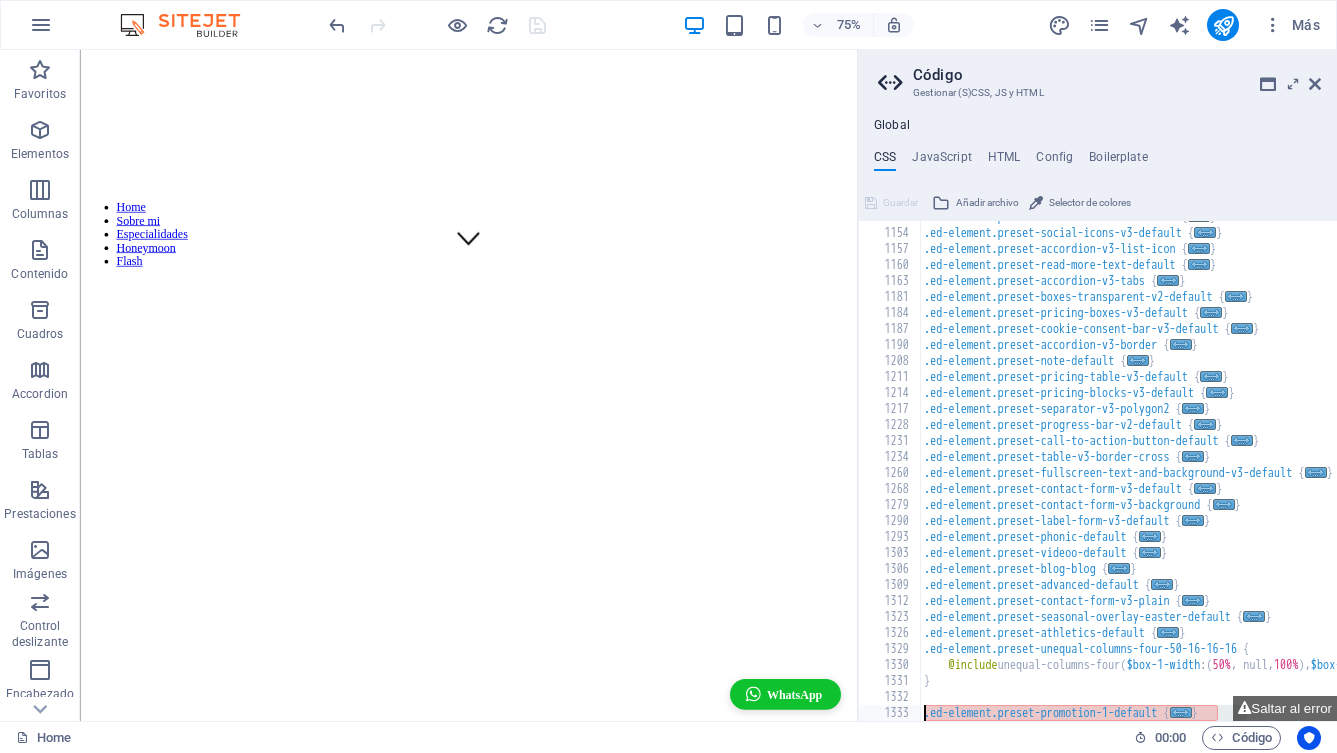 scroll, scrollTop: 0, scrollLeft: 340, axis: horizontal 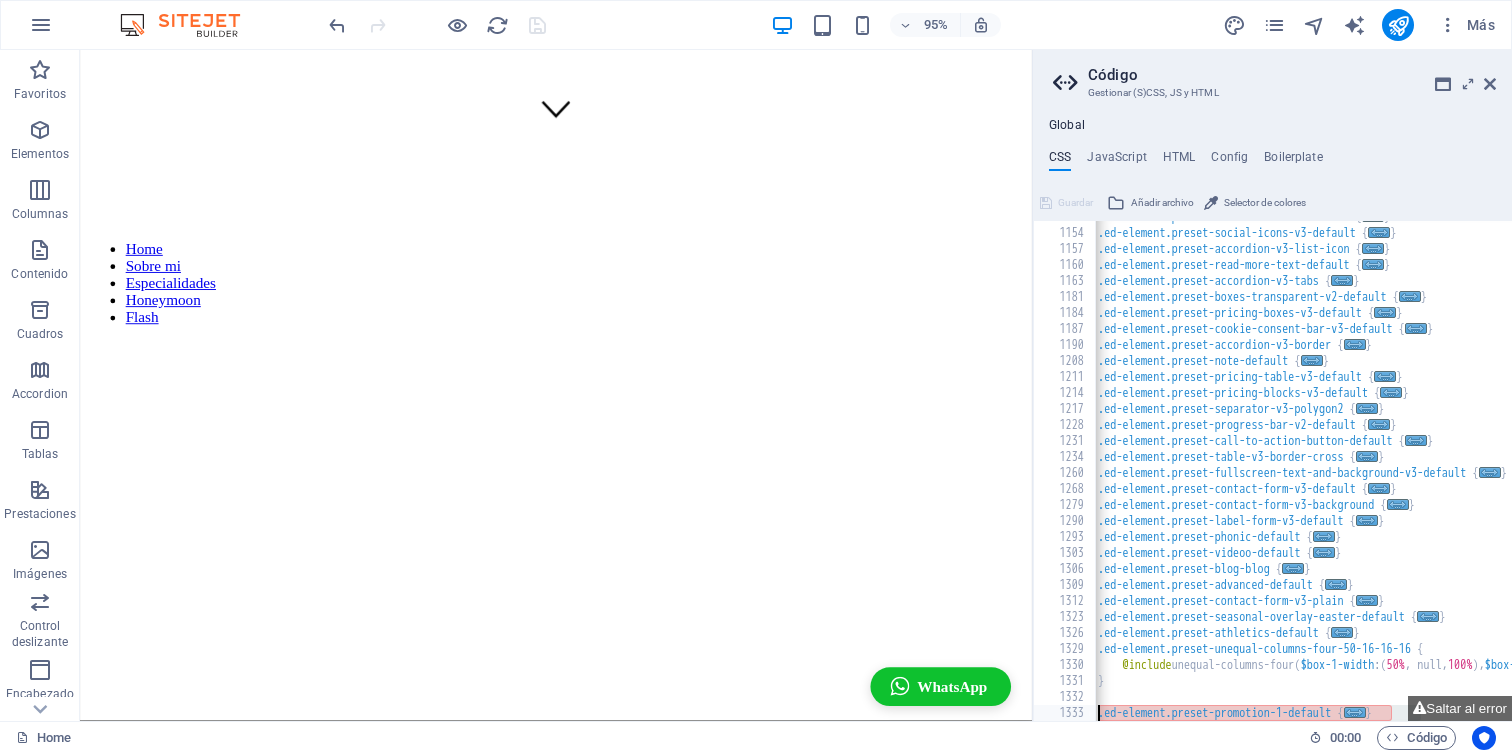click on ".ed-element.preset-columns-two-v2-default   { ... } .ed-element.preset-social-icons-v3-default   { ... } .ed-element.preset-accordion-v3-list-icon   { ... } .ed-element.preset-read-more-text-default   { ... } .ed-element.preset-accordion-v3-tabs   { ... } .ed-element.preset-boxes-transparent-v2-default   { ... } .ed-element.preset-pricing-boxes-v3-default   { ... } .ed-element.preset-cookie-consent-bar-v3-default   { ... } .ed-element.preset-accordion-v3-border   { ... } .ed-element.preset-note-default   { ... } .ed-element.preset-pricing-table-v3-default   { ... } .ed-element.preset-pricing-blocks-v3-default   { ... } .ed-element.preset-separator-v3-polygon2   { ... } .ed-element.preset-progress-bar-v2-default   { ... } .ed-element.preset-call-to-action-button-default   { ... } .ed-element.preset-table-v3-border-cross   { ... } .ed-element.preset-fullscreen-text-and-background-v3-default   { ... } .ed-element.preset-contact-form-v3-default   { ... } .ed-element.preset-contact-form-v3-background   { ... }   {" at bounding box center [1472, 475] 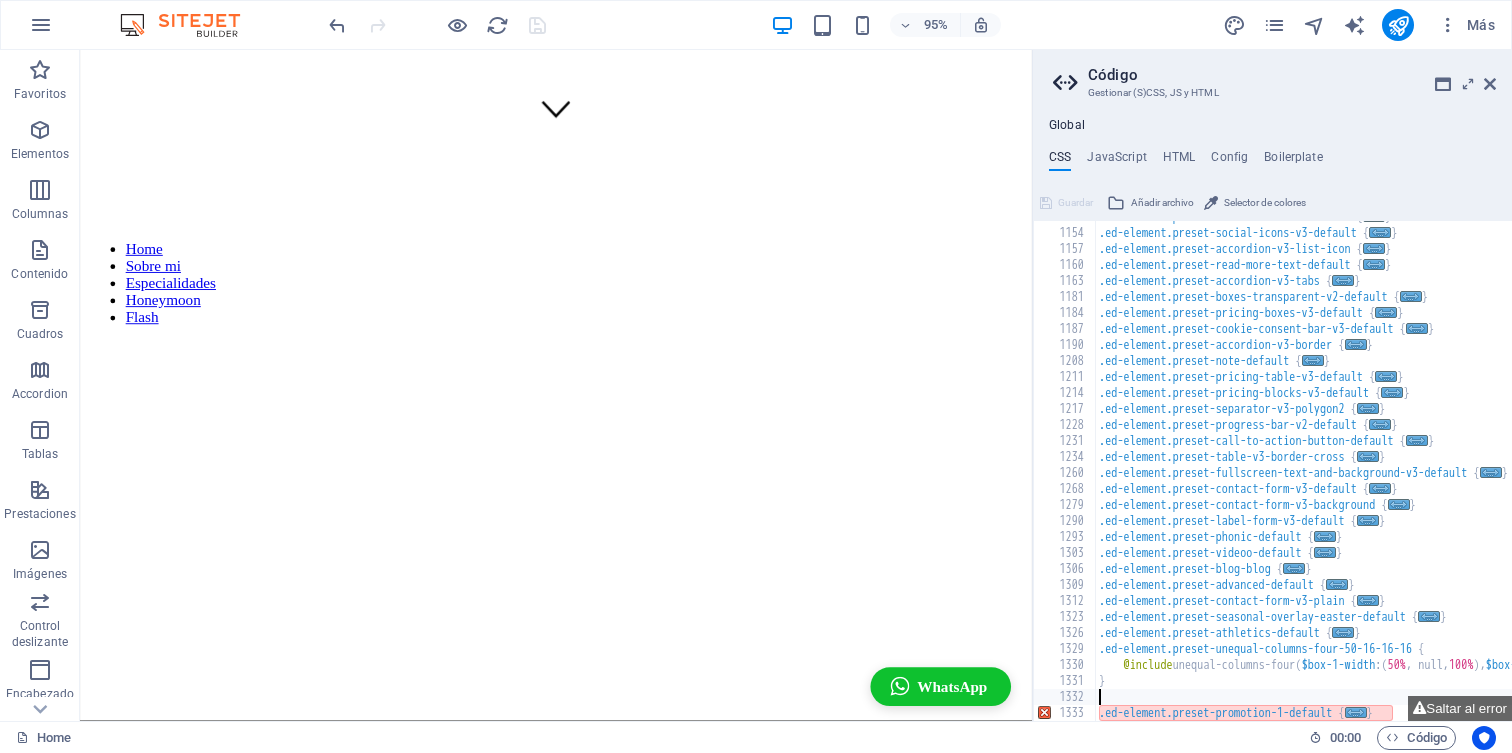 type on "}" 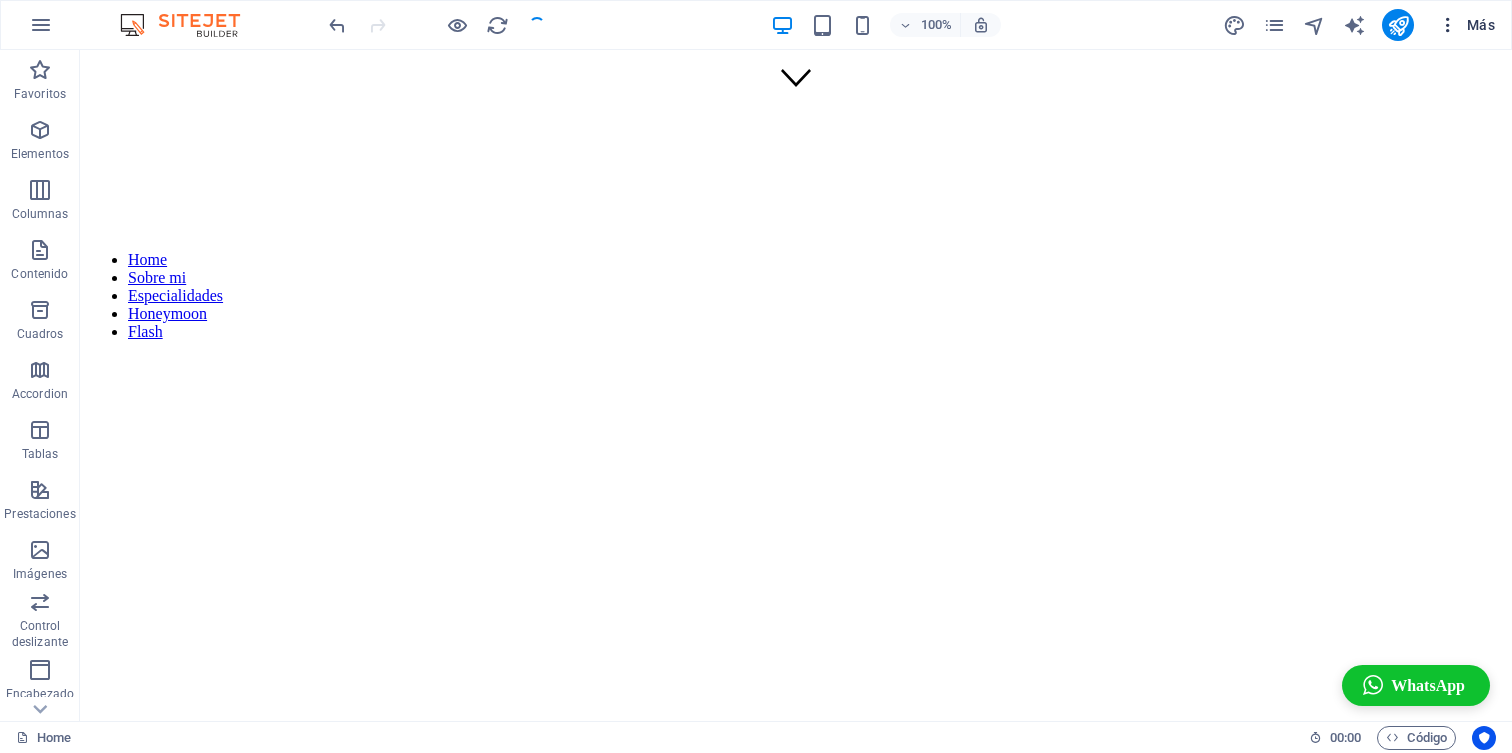 click at bounding box center (1448, 25) 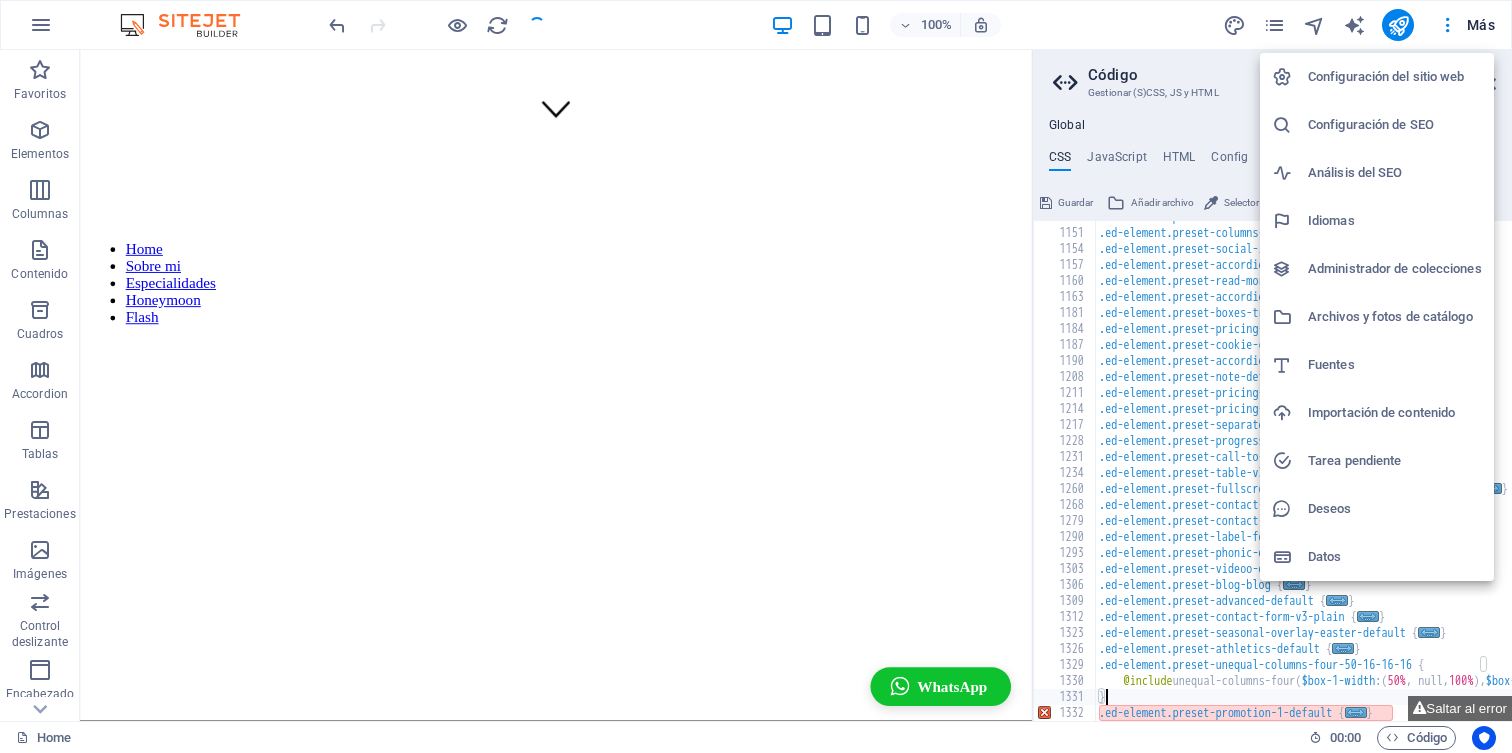 click at bounding box center (756, 376) 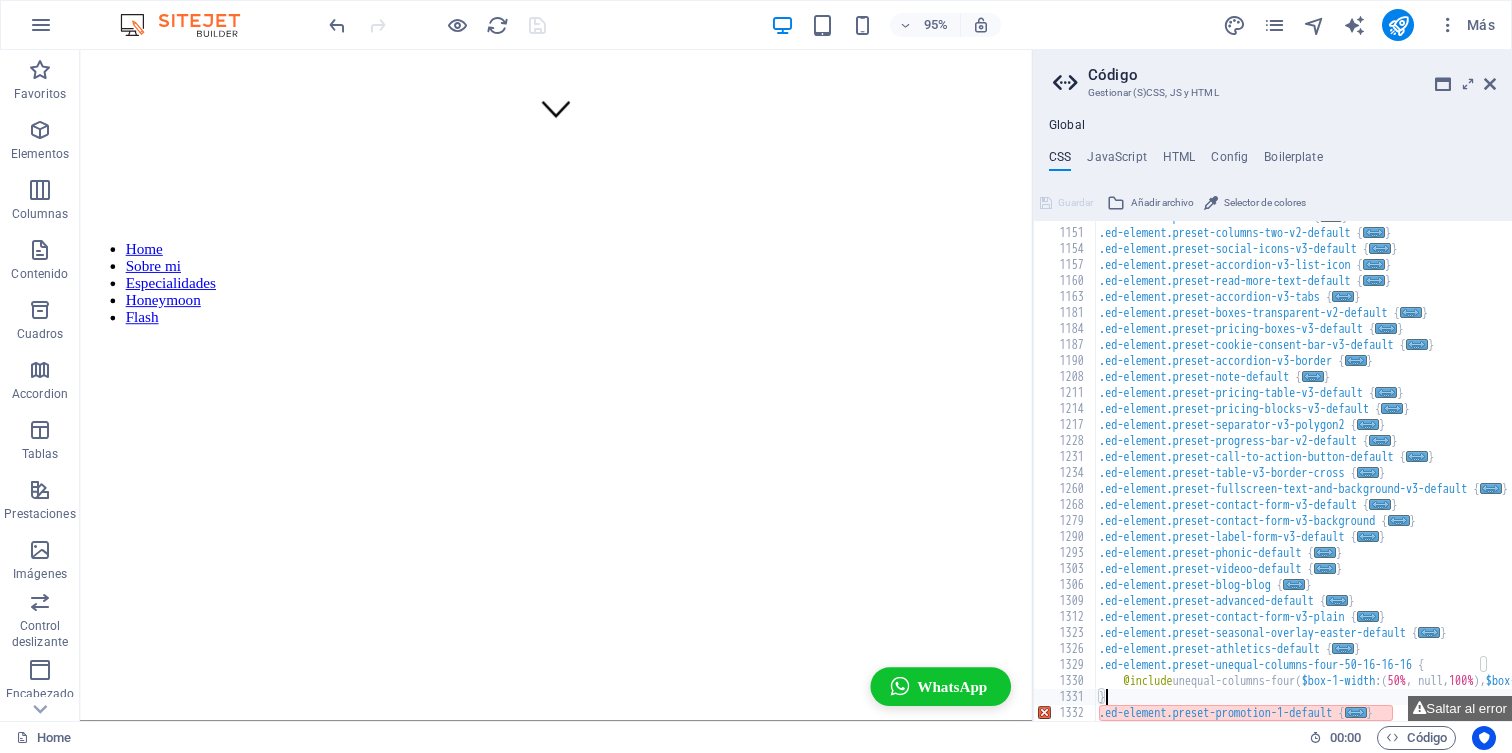 scroll, scrollTop: 0, scrollLeft: 340, axis: horizontal 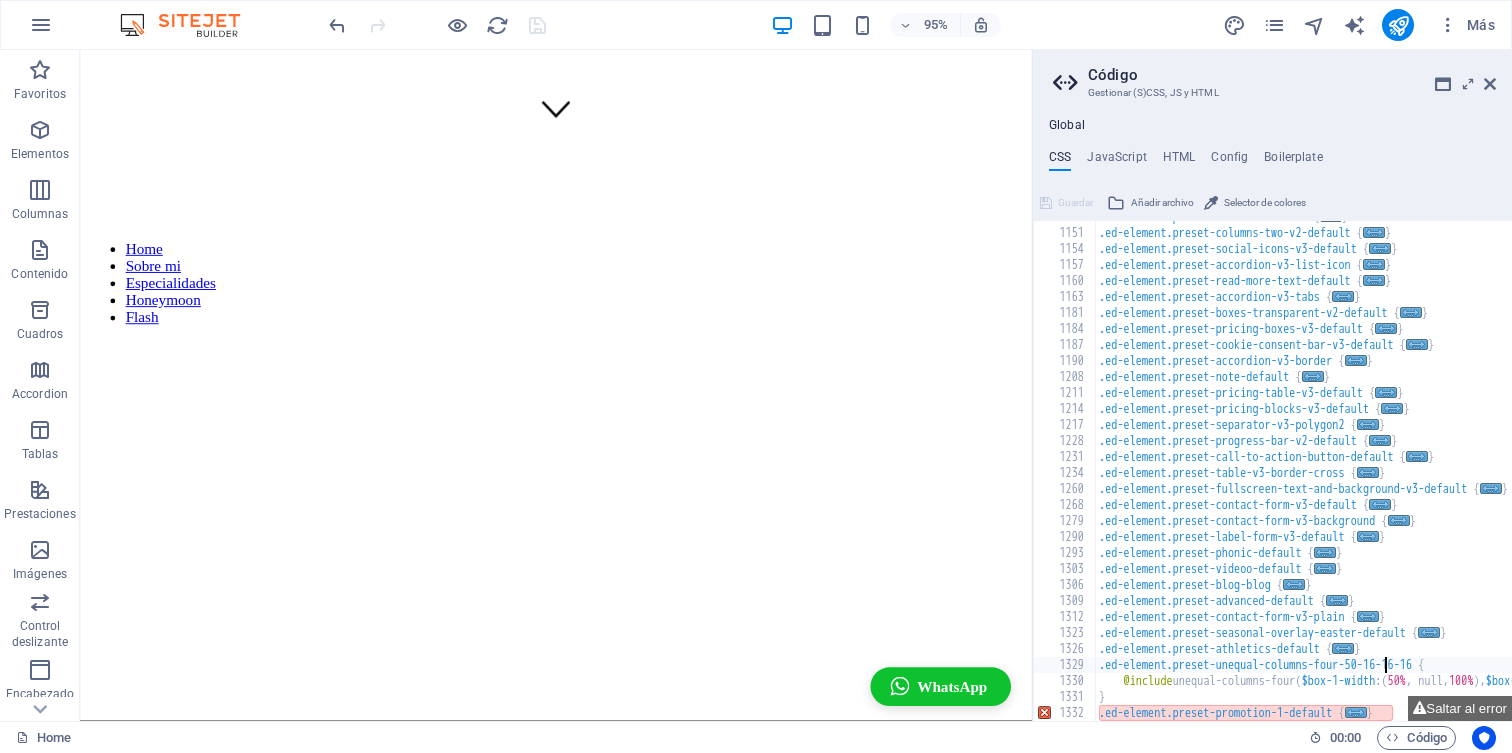 click on ".ed-element.preset-text-v2-columns   { ... } .ed-element.preset-columns-two-v2-default   { ... } .ed-element.preset-social-icons-v3-default   { ... } .ed-element.preset-accordion-v3-list-icon   { ... } .ed-element.preset-read-more-text-default   { ... } .ed-element.preset-accordion-v3-tabs   { ... } .ed-element.preset-boxes-transparent-v2-default   { ... } .ed-element.preset-pricing-boxes-v3-default   { ... } .ed-element.preset-cookie-consent-bar-v3-default   { ... } .ed-element.preset-accordion-v3-border   { ... } .ed-element.preset-note-default   { ... } .ed-element.preset-pricing-table-v3-default   { ... } .ed-element.preset-pricing-blocks-v3-default   { ... } .ed-element.preset-separator-v3-polygon2   { ... } .ed-element.preset-progress-bar-v2-default   { ... } .ed-element.preset-call-to-action-button-default   { ... } .ed-element.preset-table-v3-border-cross   { ... } .ed-element.preset-fullscreen-text-and-background-v3-default   { ... } .ed-element.preset-contact-form-v3-default   { ... }   { ... }   {" at bounding box center [1473, 475] 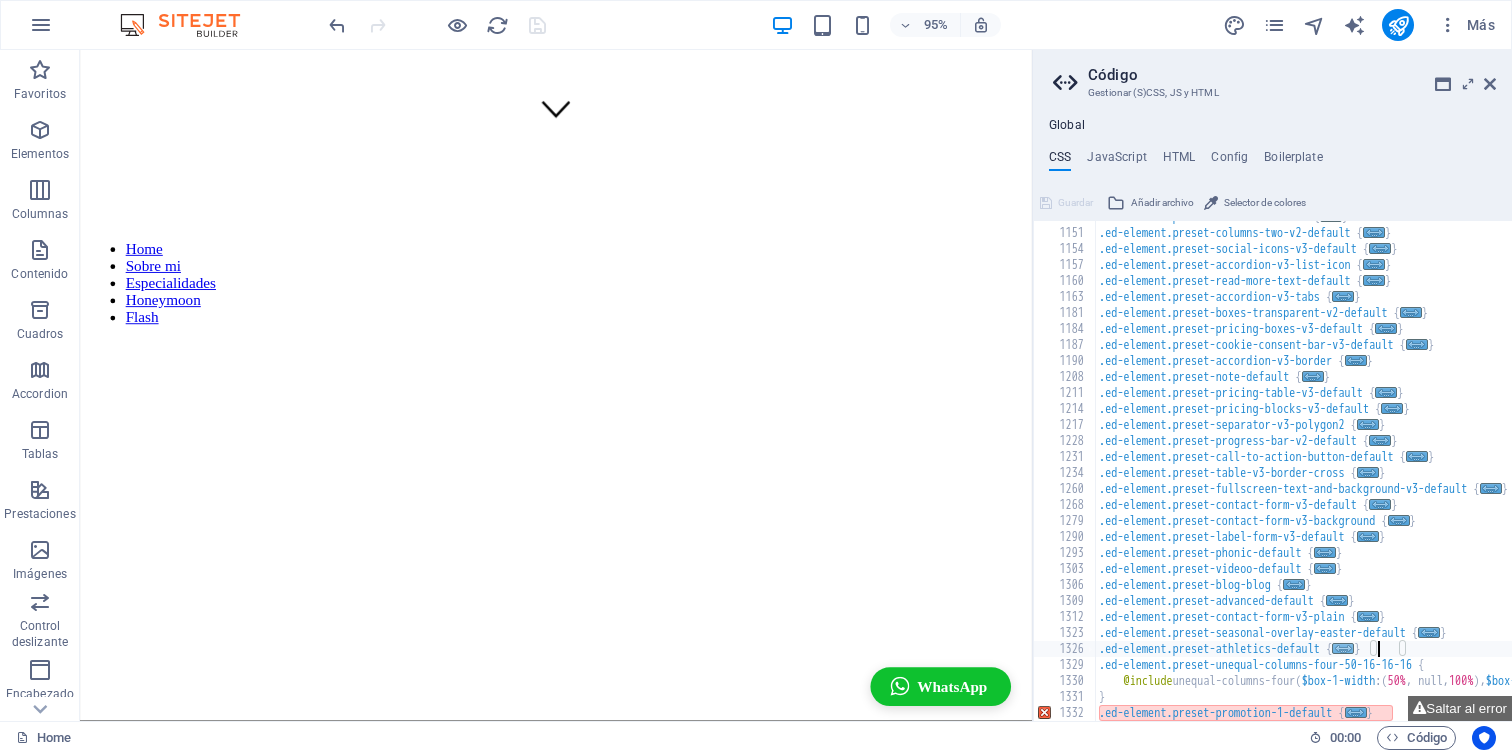 click on "..." at bounding box center [1344, 648] 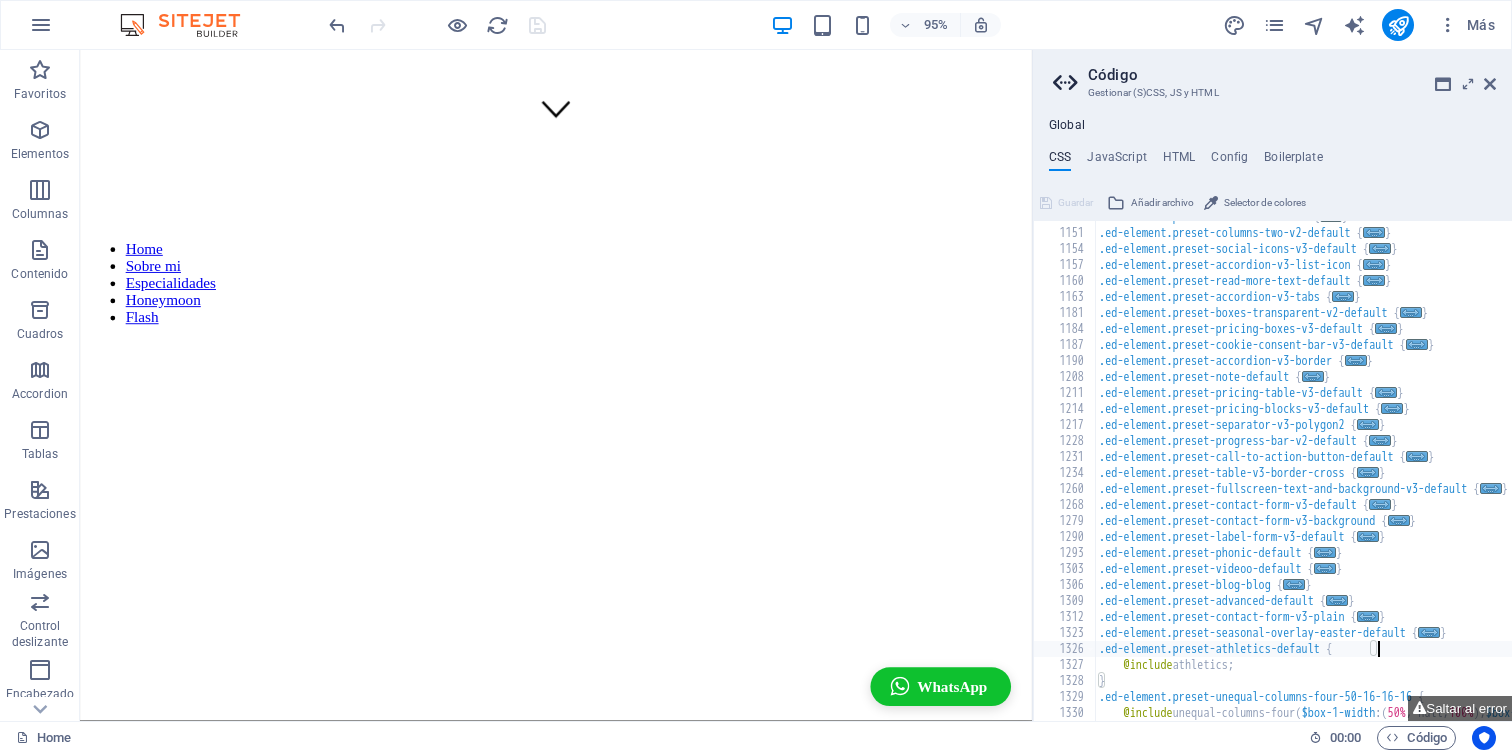 scroll, scrollTop: 2348, scrollLeft: 0, axis: vertical 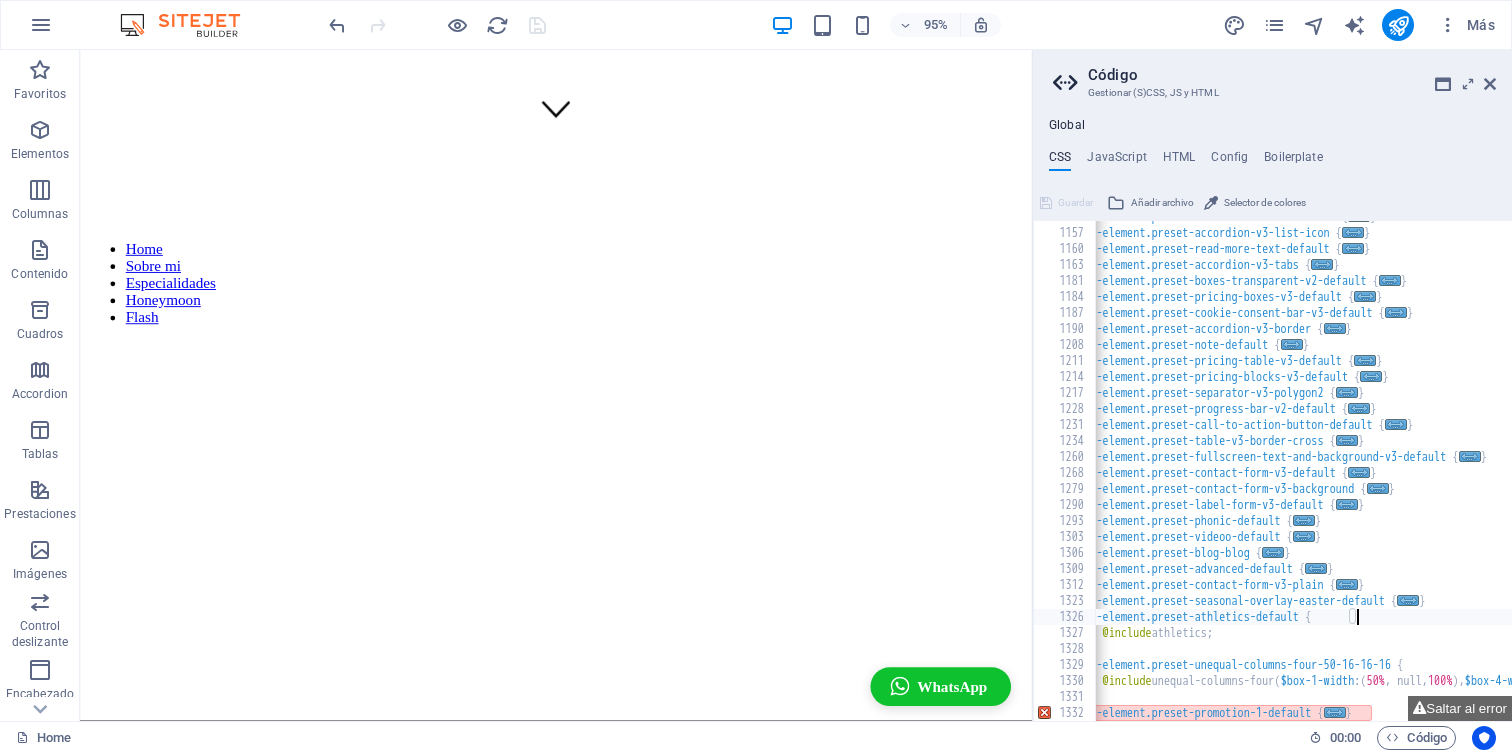 click at bounding box center [1473, 711] 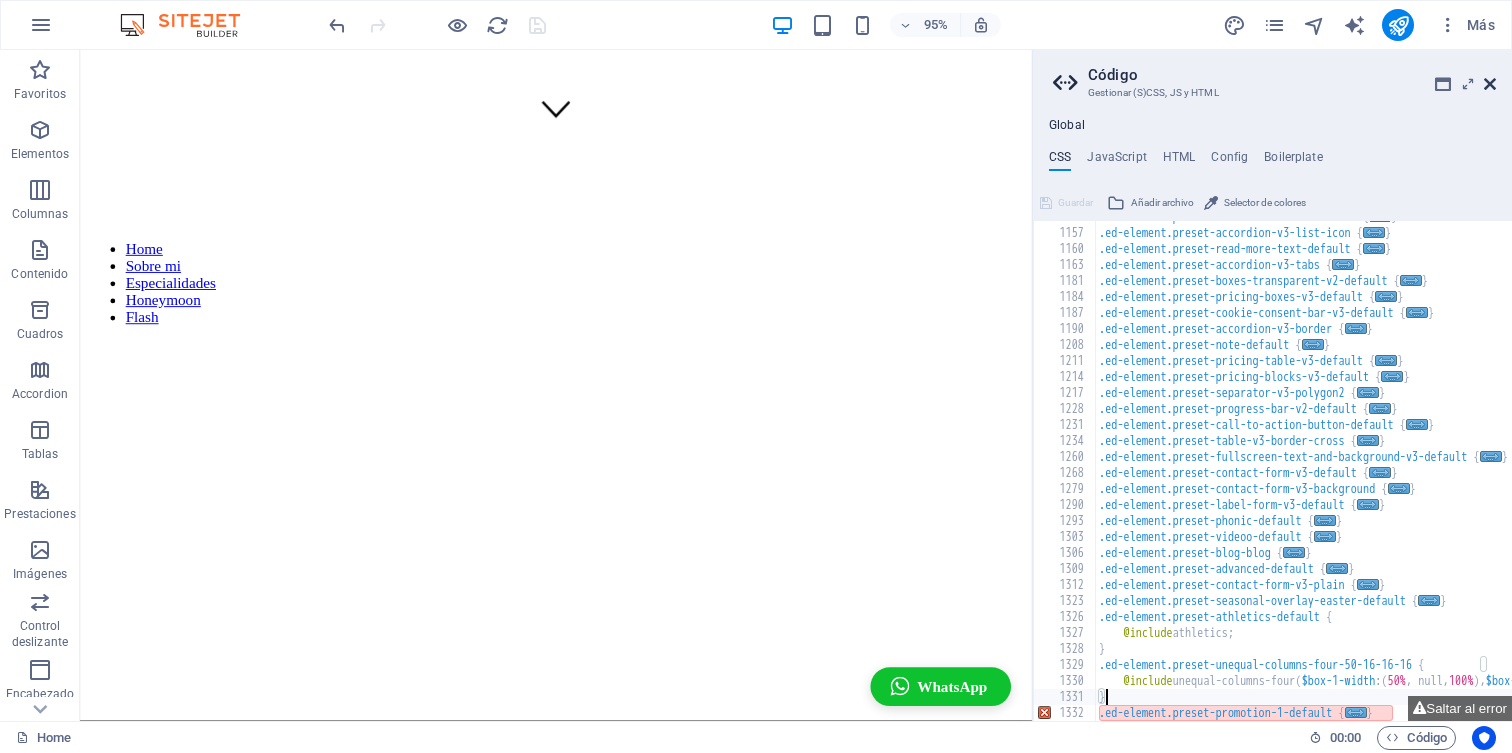 click at bounding box center (1490, 84) 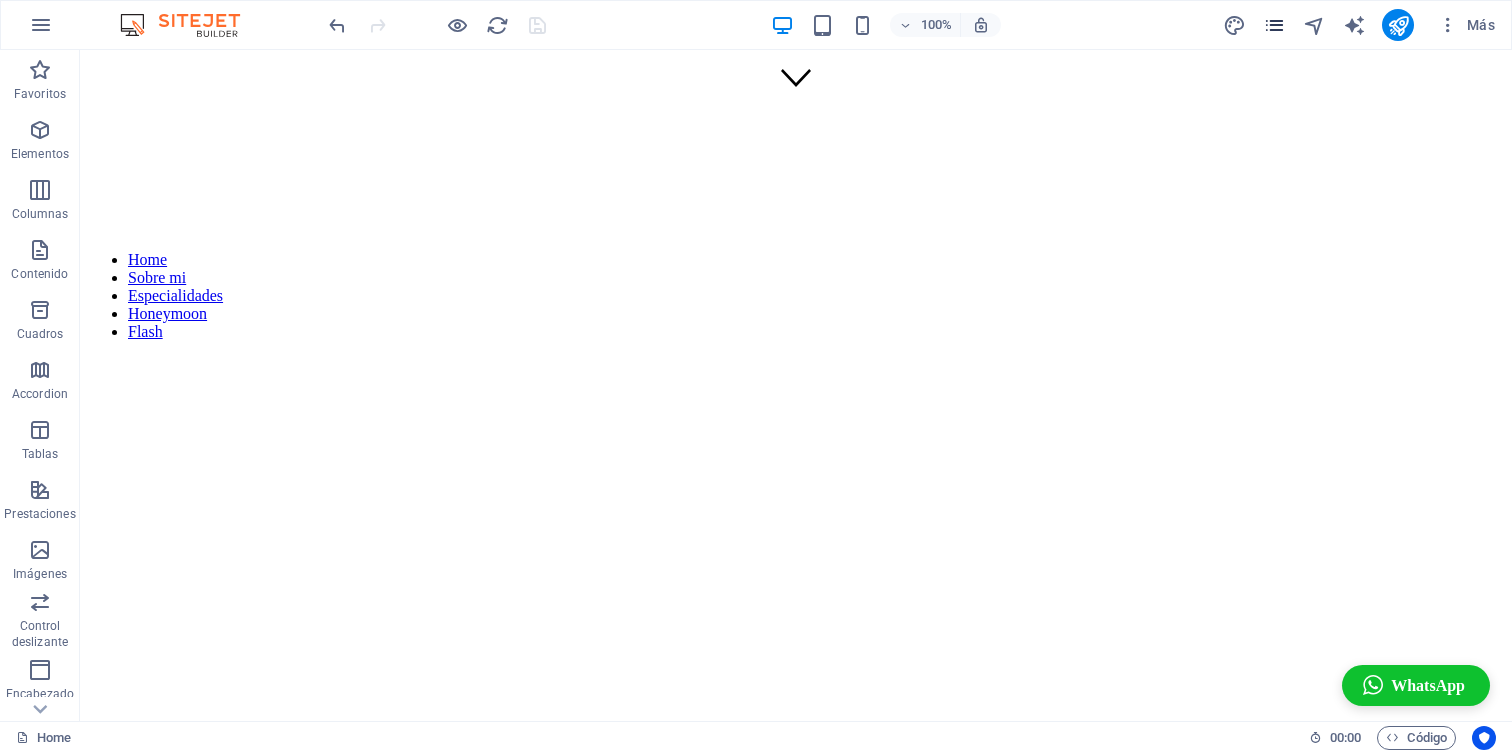click at bounding box center [1274, 25] 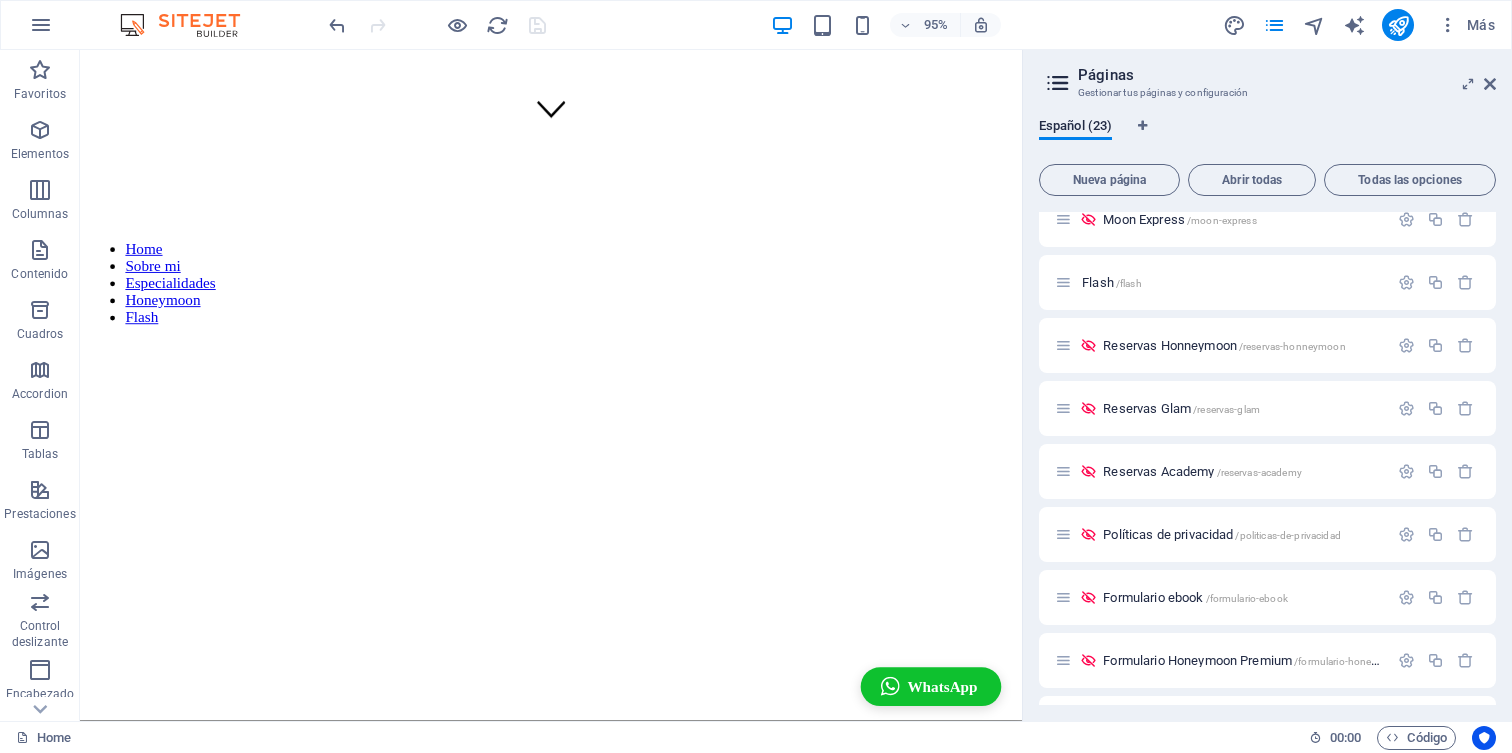 scroll, scrollTop: 333, scrollLeft: 0, axis: vertical 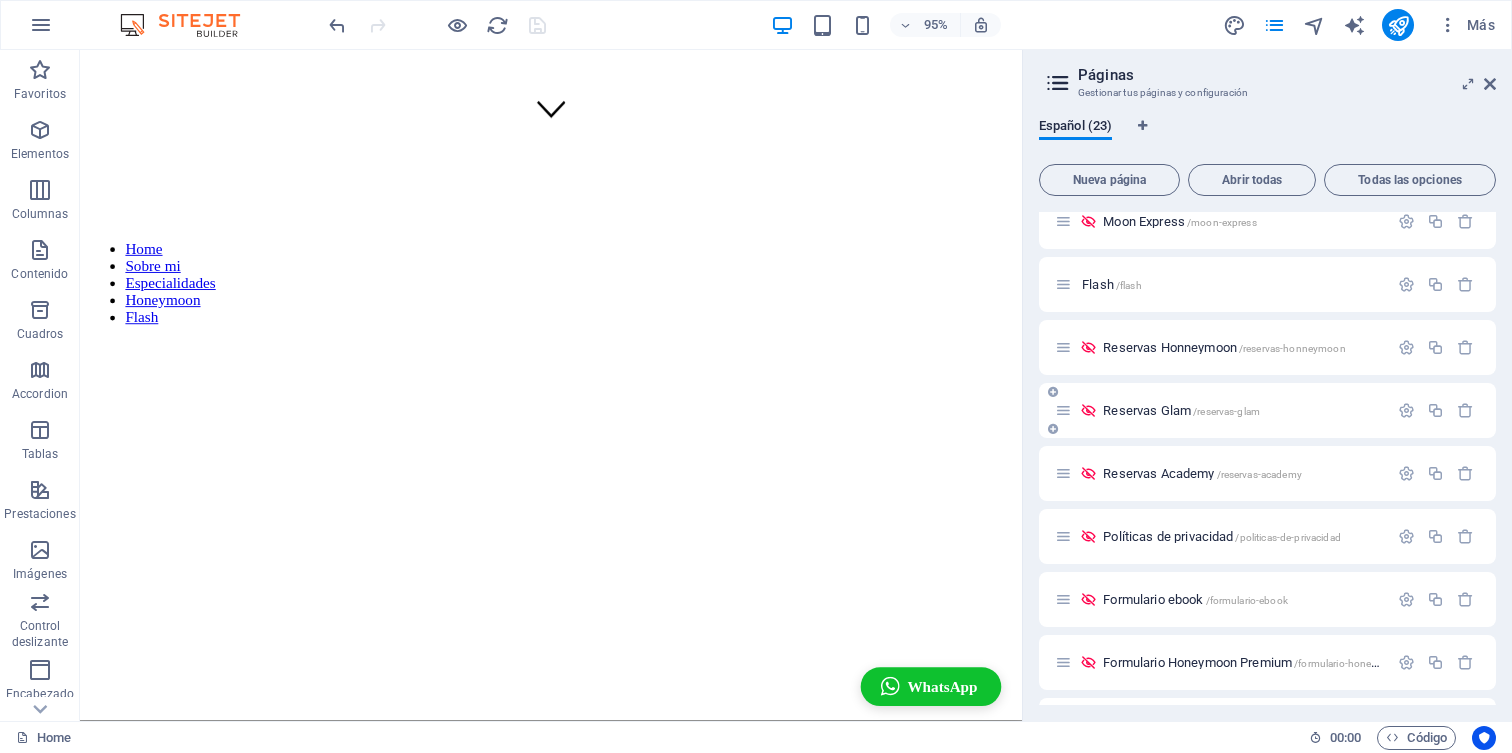 click on "Reservas Glam /reservas-glam" at bounding box center [1181, 410] 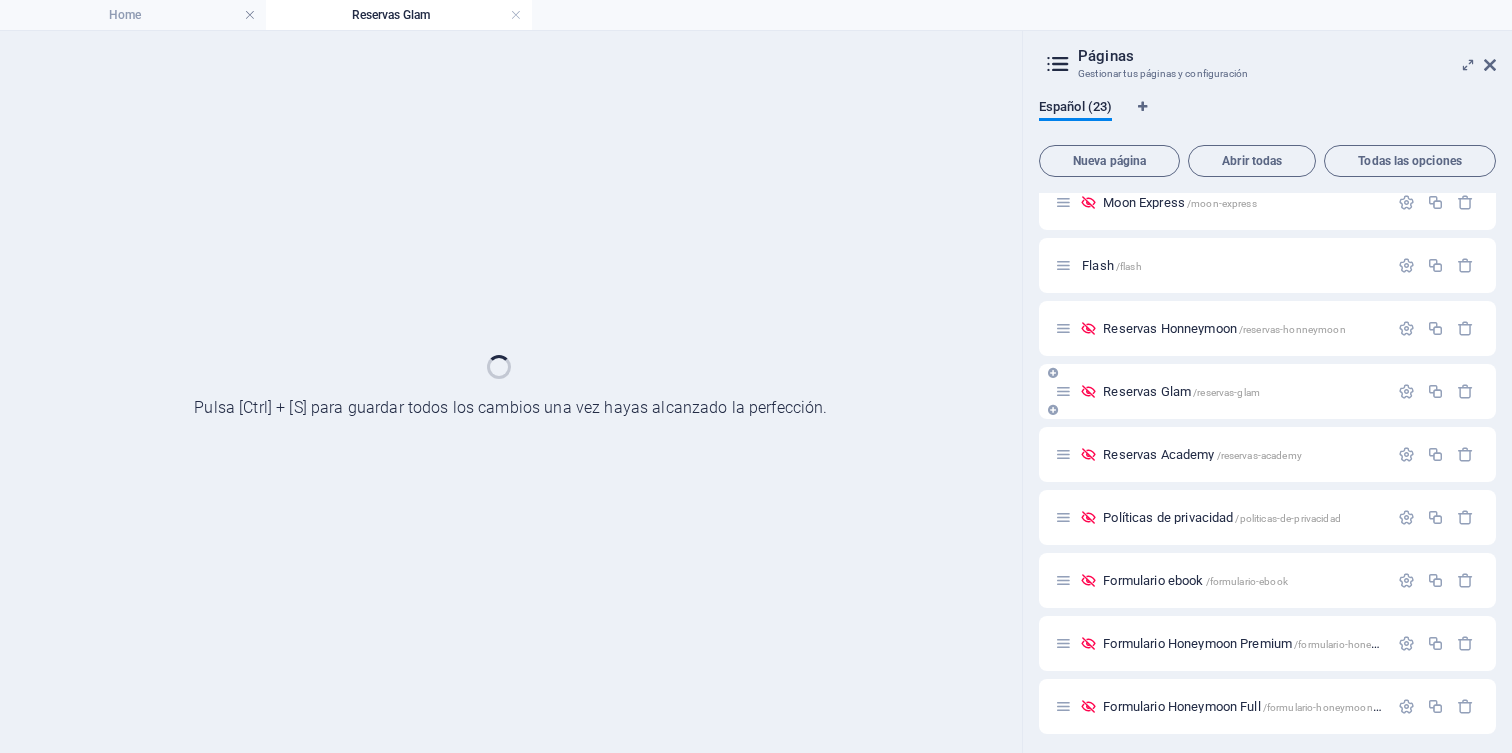 scroll, scrollTop: 0, scrollLeft: 0, axis: both 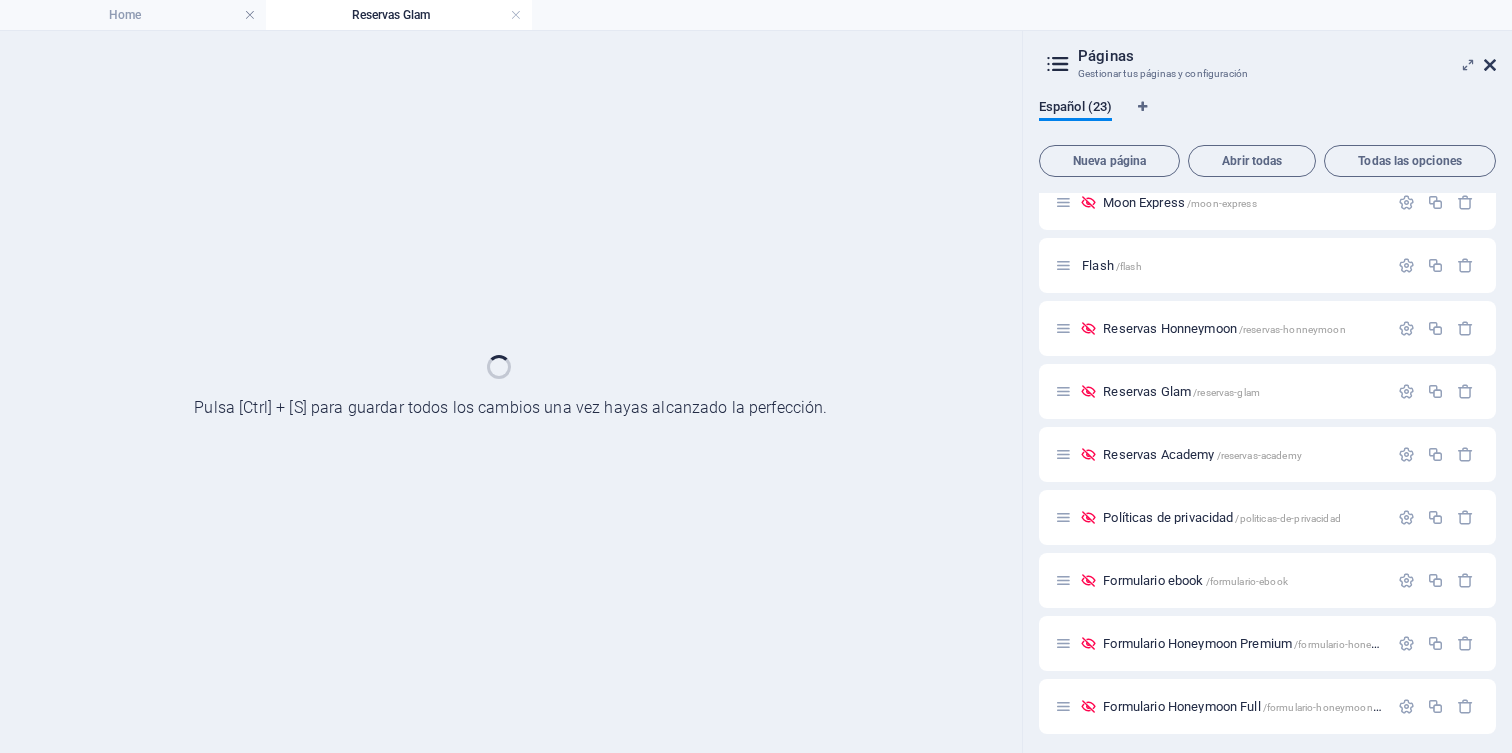 click at bounding box center (1490, 65) 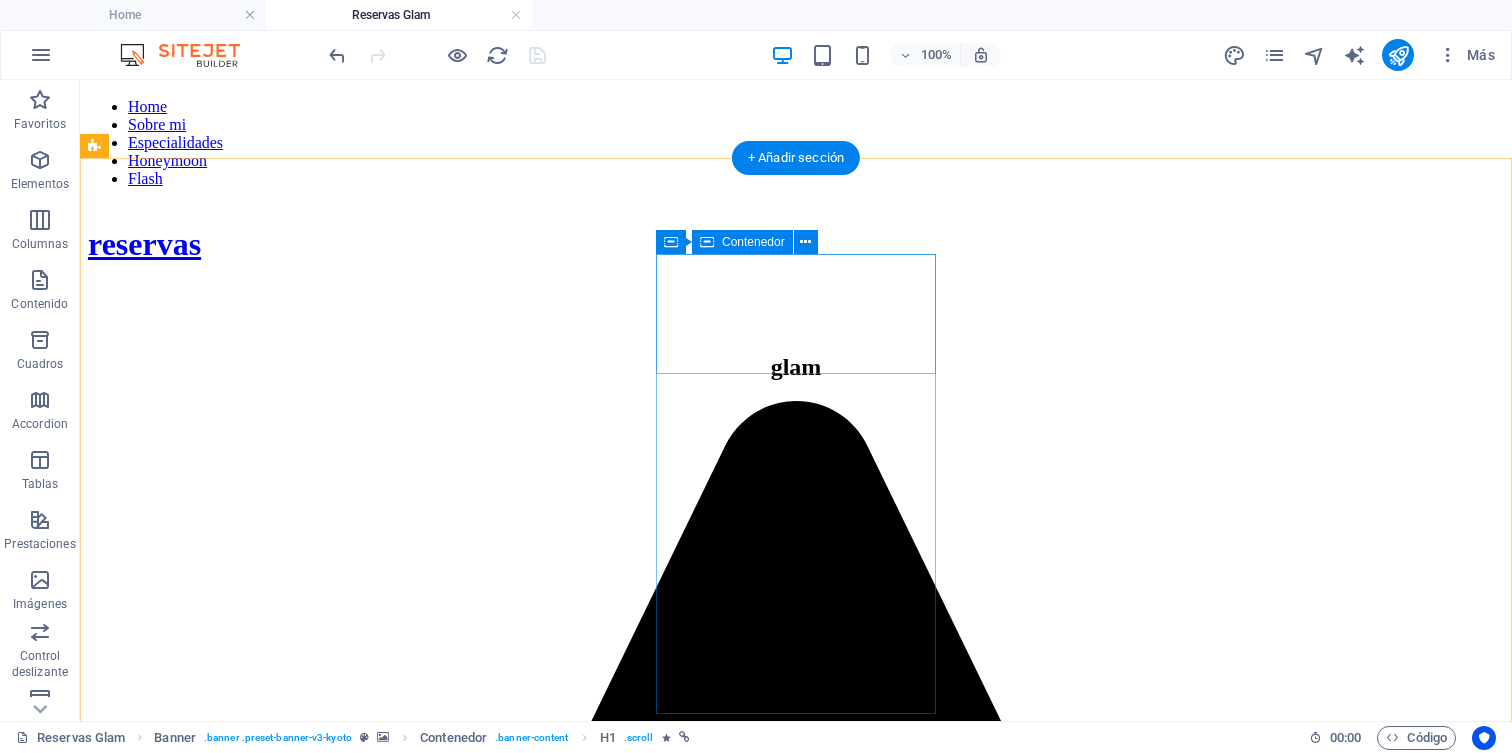 scroll, scrollTop: 694, scrollLeft: 0, axis: vertical 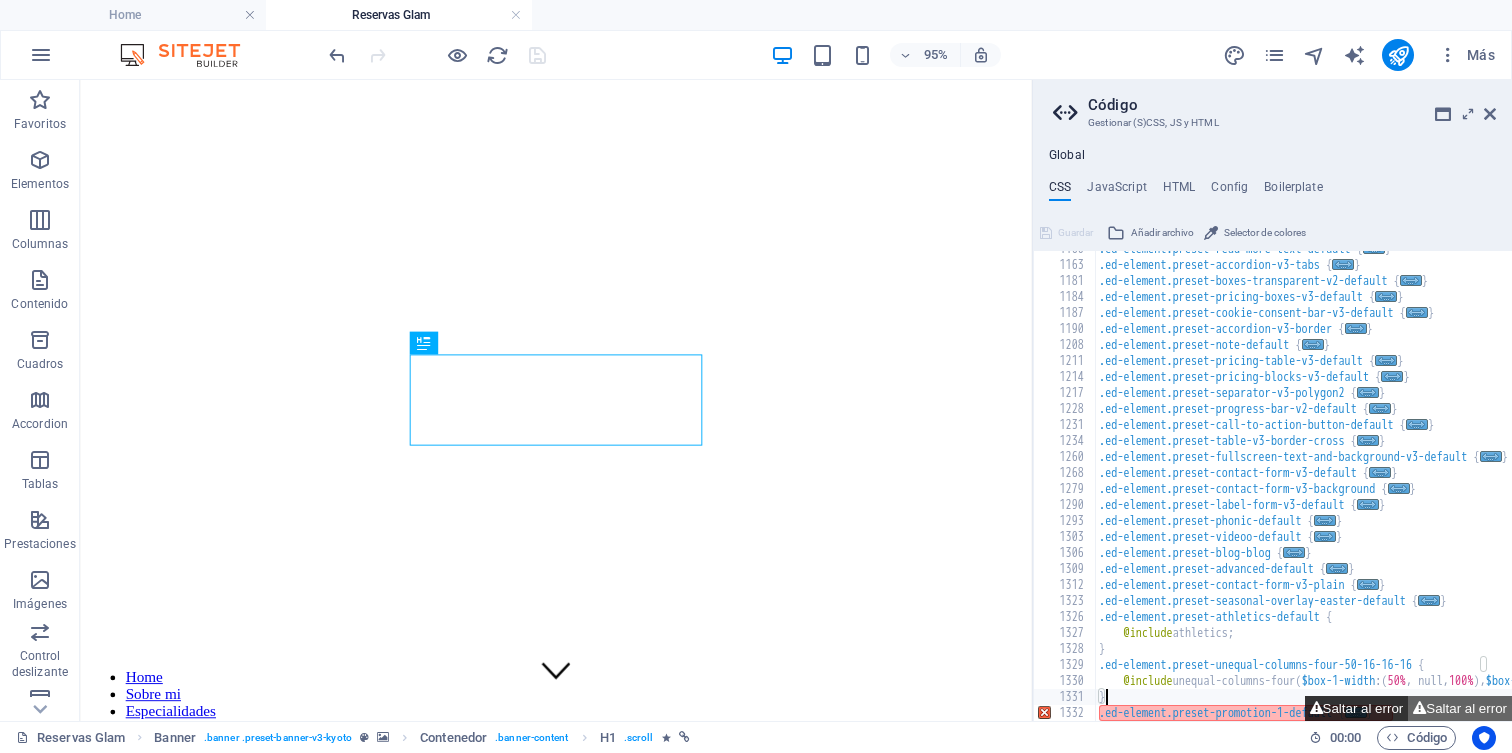 click on "Saltar al error" at bounding box center (1357, 708) 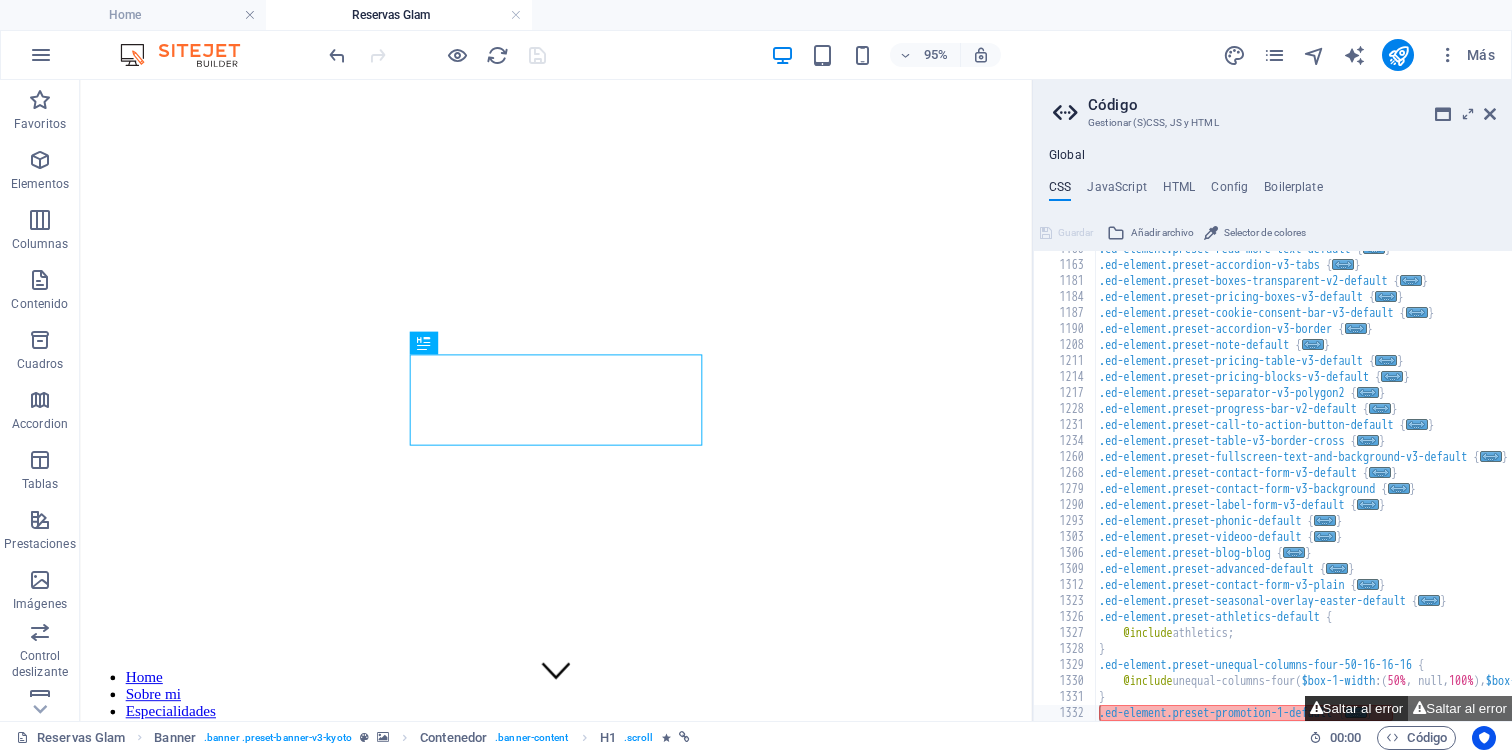 click on "Saltar al error" at bounding box center (1357, 708) 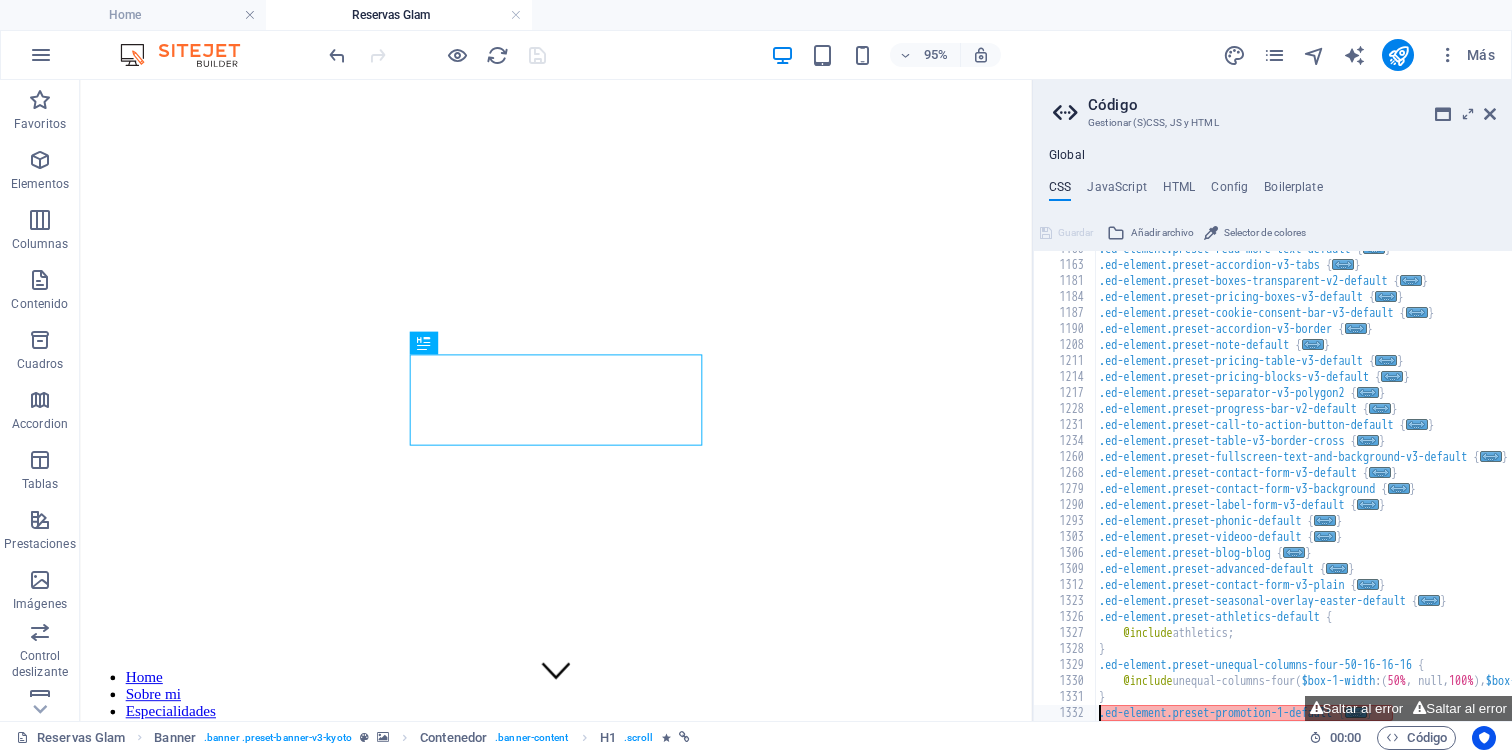 click on ".ed-element.preset-read-more-text-default   { ... } .ed-element.preset-accordion-v3-tabs   { ... } .ed-element.preset-boxes-transparent-v2-default   { ... } .ed-element.preset-pricing-boxes-v3-default   { ... } .ed-element.preset-cookie-consent-bar-v3-default   { ... } .ed-element.preset-accordion-v3-border   { ... } .ed-element.preset-note-default   { ... } .ed-element.preset-pricing-table-v3-default   { ... } .ed-element.preset-pricing-blocks-v3-default   { ... } .ed-element.preset-separator-v3-polygon2   { ... } .ed-element.preset-progress-bar-v2-default   { ... } .ed-element.preset-call-to-action-button-default   { ... } .ed-element.preset-table-v3-border-cross   { ... } .ed-element.preset-fullscreen-text-and-background-v3-default   { ... } .ed-element.preset-contact-form-v3-default   { ... } .ed-element.preset-contact-form-v3-background   { ... } .ed-element.preset-label-form-v3-default   { ... } .ed-element.preset-phonic-default   { ... } .ed-element.preset-videoo-default   { ... }   { ... }   { ... }" at bounding box center (1473, 492) 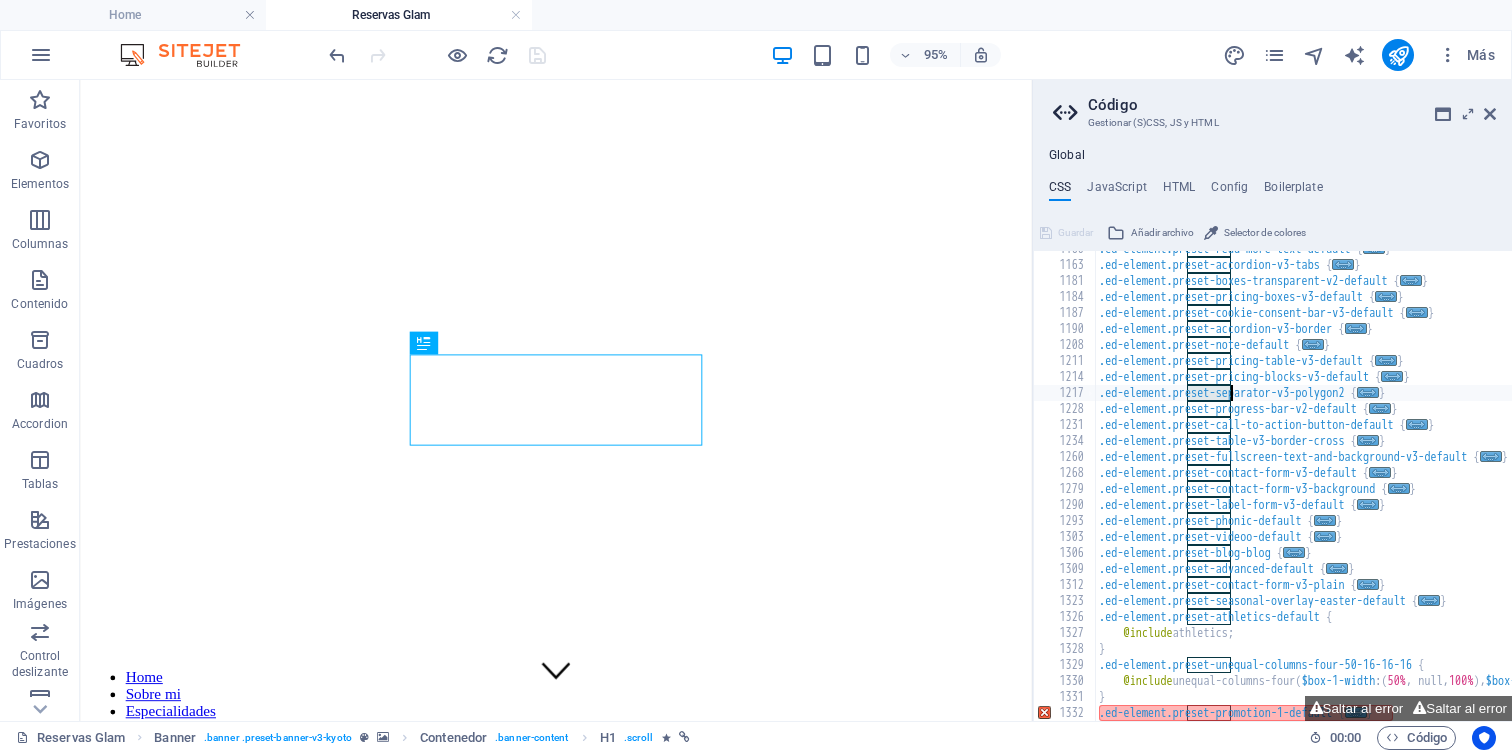 click on ".ed-element.preset-read-more-text-default   { ... } .ed-element.preset-accordion-v3-tabs   { ... } .ed-element.preset-boxes-transparent-v2-default   { ... } .ed-element.preset-pricing-boxes-v3-default   { ... } .ed-element.preset-cookie-consent-bar-v3-default   { ... } .ed-element.preset-accordion-v3-border   { ... } .ed-element.preset-note-default   { ... } .ed-element.preset-pricing-table-v3-default   { ... } .ed-element.preset-pricing-blocks-v3-default   { ... } .ed-element.preset-separator-v3-polygon2   { ... } .ed-element.preset-progress-bar-v2-default   { ... } .ed-element.preset-call-to-action-button-default   { ... } .ed-element.preset-table-v3-border-cross   { ... } .ed-element.preset-fullscreen-text-and-background-v3-default   { ... } .ed-element.preset-contact-form-v3-default   { ... } .ed-element.preset-contact-form-v3-background   { ... } .ed-element.preset-label-form-v3-default   { ... } .ed-element.preset-phonic-default   { ... } .ed-element.preset-videoo-default   { ... }   { ... }   { ... }" at bounding box center [1473, 492] 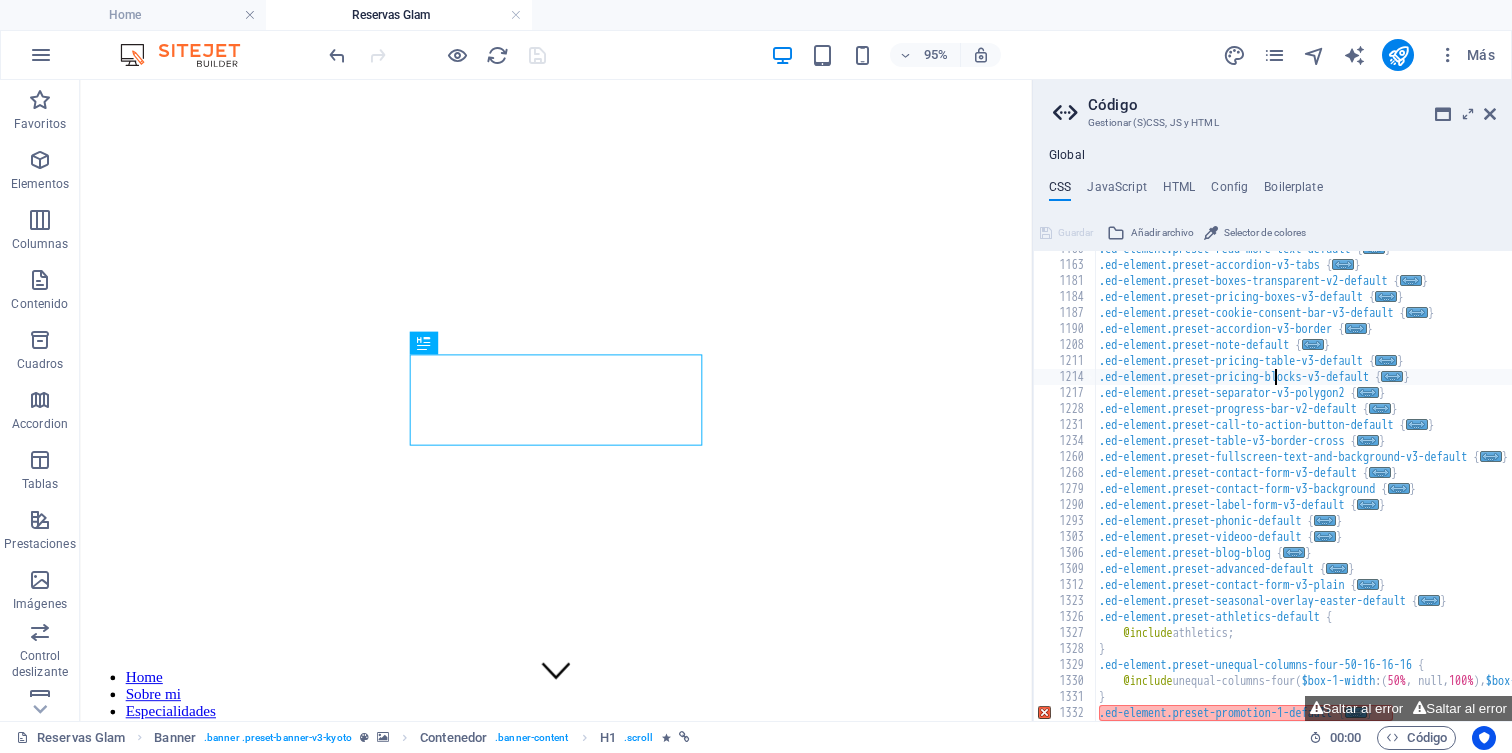 click on ".ed-element.preset-read-more-text-default   { ... } .ed-element.preset-accordion-v3-tabs   { ... } .ed-element.preset-boxes-transparent-v2-default   { ... } .ed-element.preset-pricing-boxes-v3-default   { ... } .ed-element.preset-cookie-consent-bar-v3-default   { ... } .ed-element.preset-accordion-v3-border   { ... } .ed-element.preset-note-default   { ... } .ed-element.preset-pricing-table-v3-default   { ... } .ed-element.preset-pricing-blocks-v3-default   { ... } .ed-element.preset-separator-v3-polygon2   { ... } .ed-element.preset-progress-bar-v2-default   { ... } .ed-element.preset-call-to-action-button-default   { ... } .ed-element.preset-table-v3-border-cross   { ... } .ed-element.preset-fullscreen-text-and-background-v3-default   { ... } .ed-element.preset-contact-form-v3-default   { ... } .ed-element.preset-contact-form-v3-background   { ... } .ed-element.preset-label-form-v3-default   { ... } .ed-element.preset-phonic-default   { ... } .ed-element.preset-videoo-default   { ... }   { ... }   { ... }" at bounding box center (1473, 492) 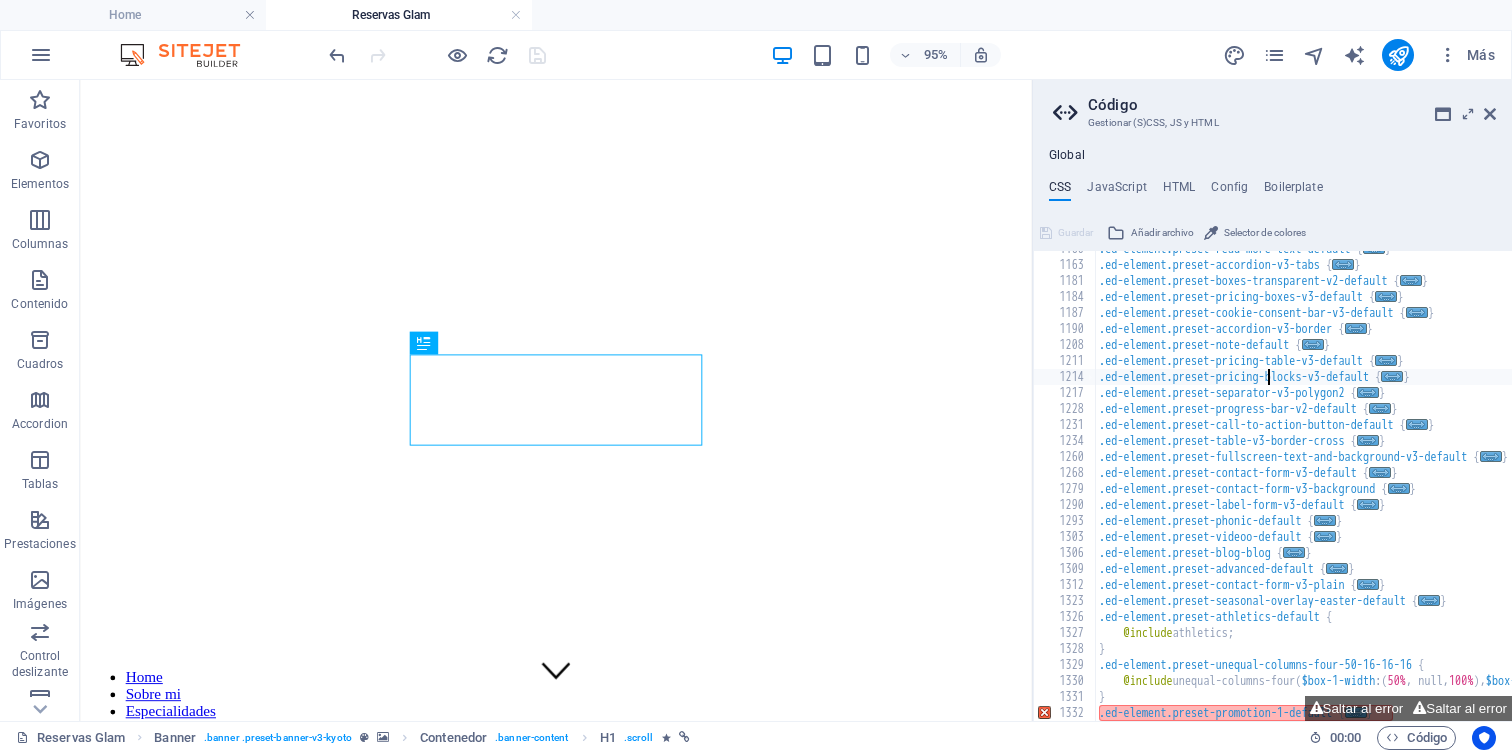 click on ".ed-element.preset-read-more-text-default   { ... } .ed-element.preset-accordion-v3-tabs   { ... } .ed-element.preset-boxes-transparent-v2-default   { ... } .ed-element.preset-pricing-boxes-v3-default   { ... } .ed-element.preset-cookie-consent-bar-v3-default   { ... } .ed-element.preset-accordion-v3-border   { ... } .ed-element.preset-note-default   { ... } .ed-element.preset-pricing-table-v3-default   { ... } .ed-element.preset-pricing-blocks-v3-default   { ... } .ed-element.preset-separator-v3-polygon2   { ... } .ed-element.preset-progress-bar-v2-default   { ... } .ed-element.preset-call-to-action-button-default   { ... } .ed-element.preset-table-v3-border-cross   { ... } .ed-element.preset-fullscreen-text-and-background-v3-default   { ... } .ed-element.preset-contact-form-v3-default   { ... } .ed-element.preset-contact-form-v3-background   { ... } .ed-element.preset-label-form-v3-default   { ... } .ed-element.preset-phonic-default   { ... } .ed-element.preset-videoo-default   { ... }   { ... }   { ... }" at bounding box center [1473, 492] 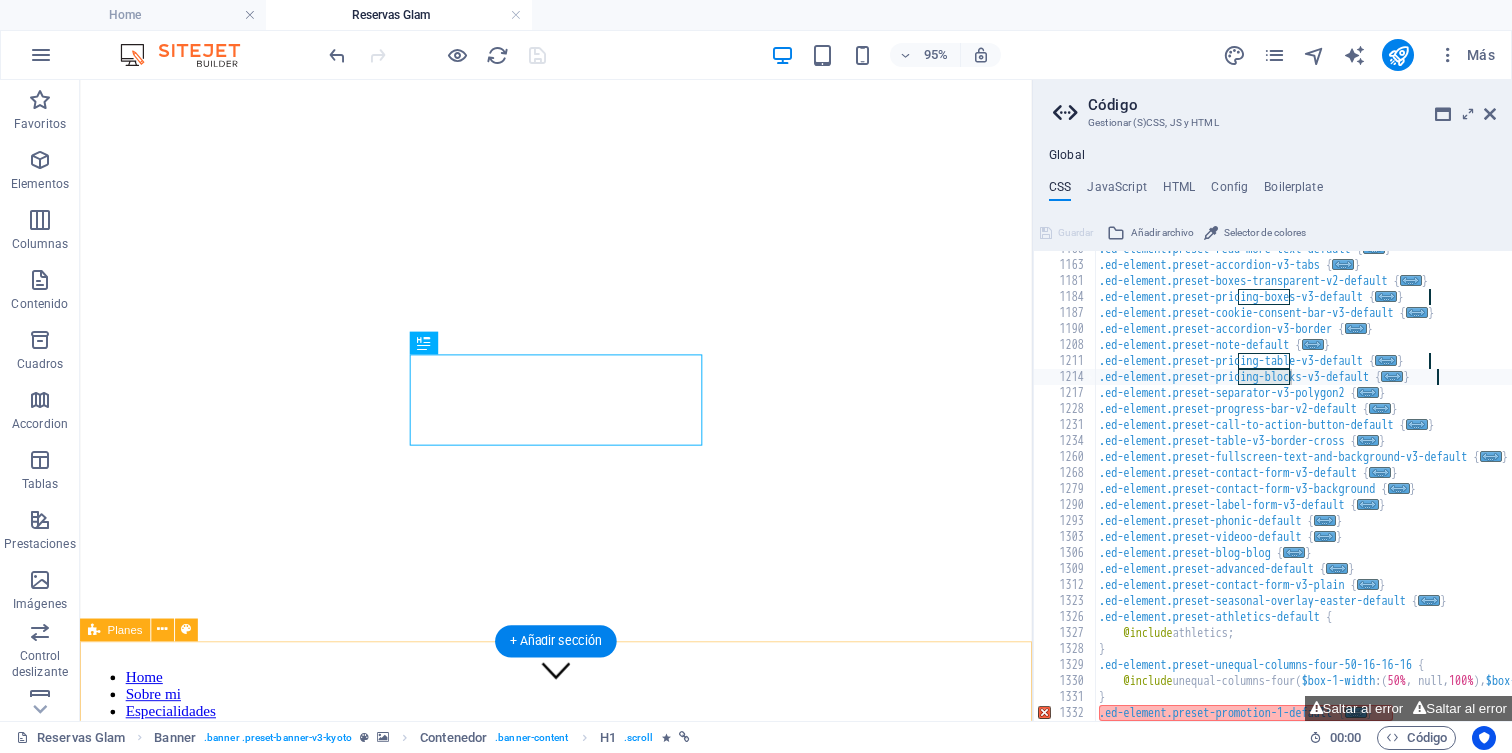 click on "hairdresser Solo peinado $35.000 ESTA EXPERIENCIA INCLUYE Peinado para el día del evento  (Todos los materiales incluidos.)   Look para eventos y fiestas RESERVAR GLAM maquillaje y peinado $85.000 ESTA EXPERIENCIA INCLUYE Maquillaje y peinado para el día del evento  (Todos los materiales incluidos.)   Look para eventos y fiestas reservar make up Solo maquillaje $60.000 ESTA EXPERIENCIA INCLUYE Maquillaje para el día del evento  (Todos los materiales incluidos.)   Look para eventos y fiestas reservar" at bounding box center (581, 2941) 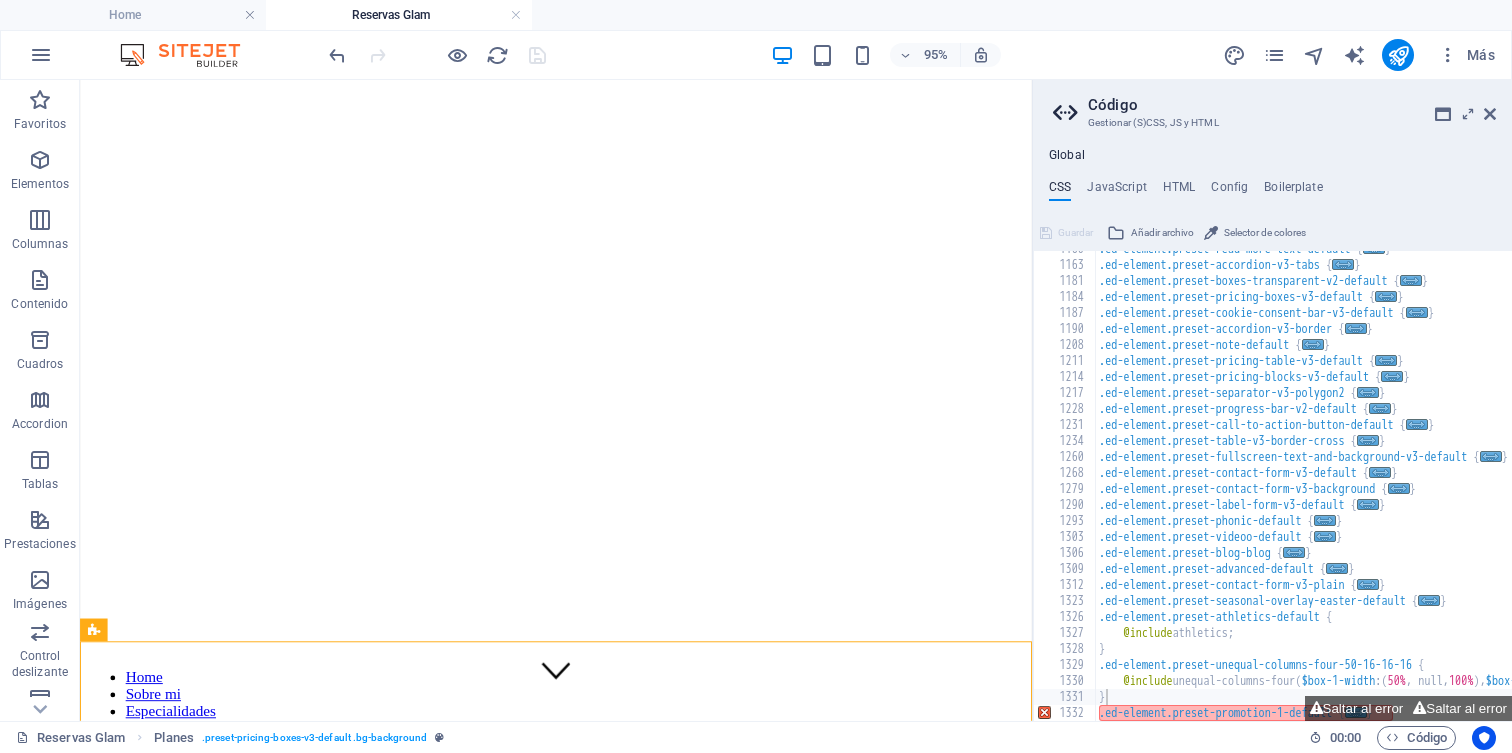 click at bounding box center (1473, 711) 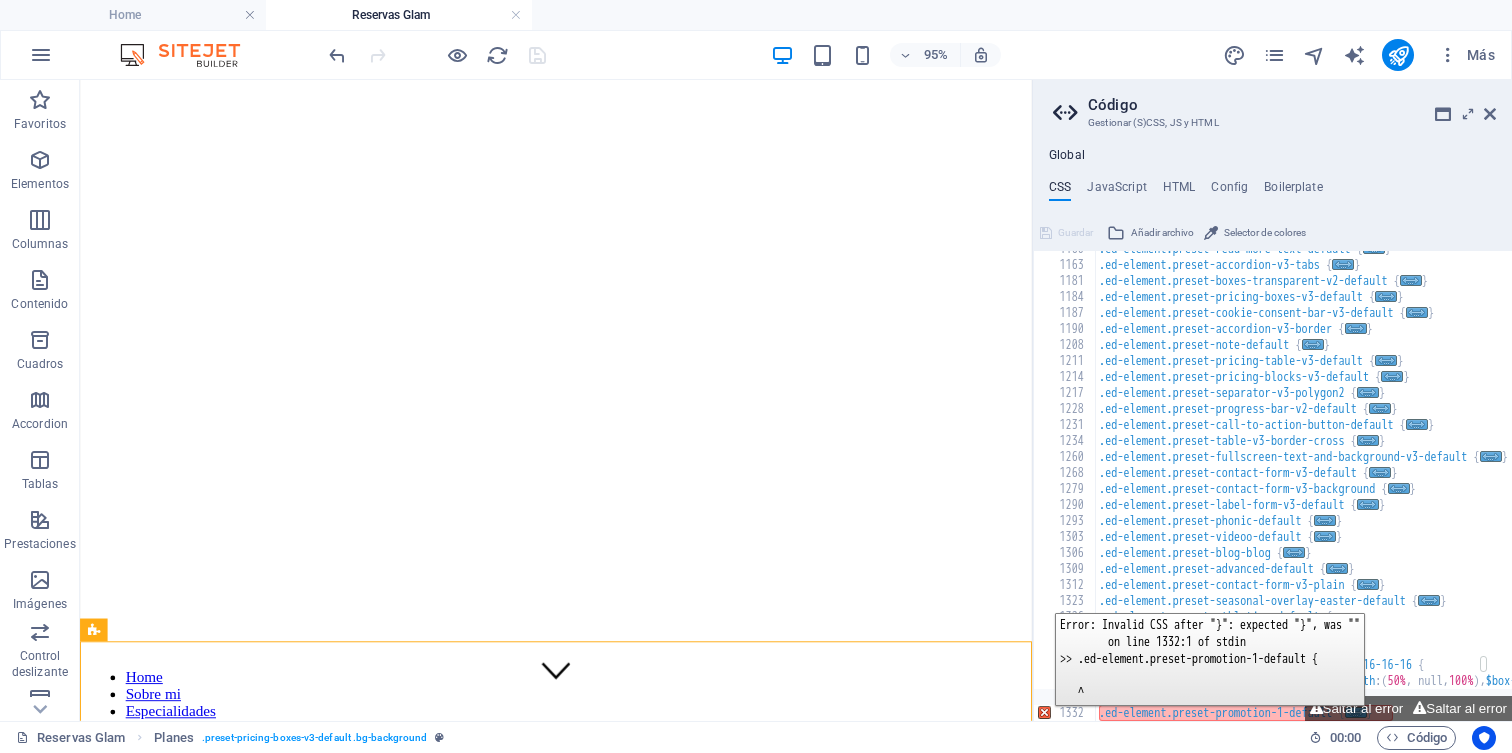 click on "1332" at bounding box center [1065, 713] 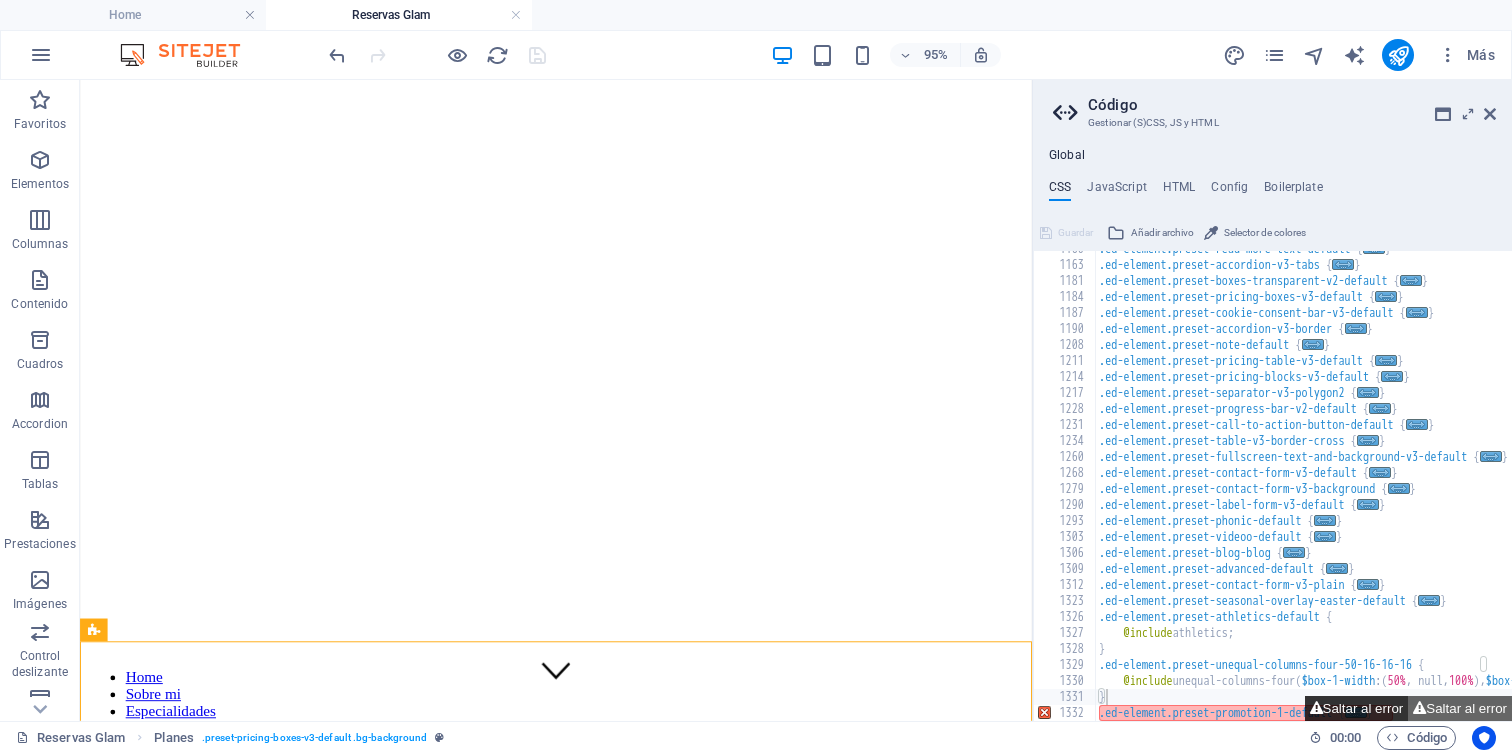 click on "Saltar al error" at bounding box center [1357, 708] 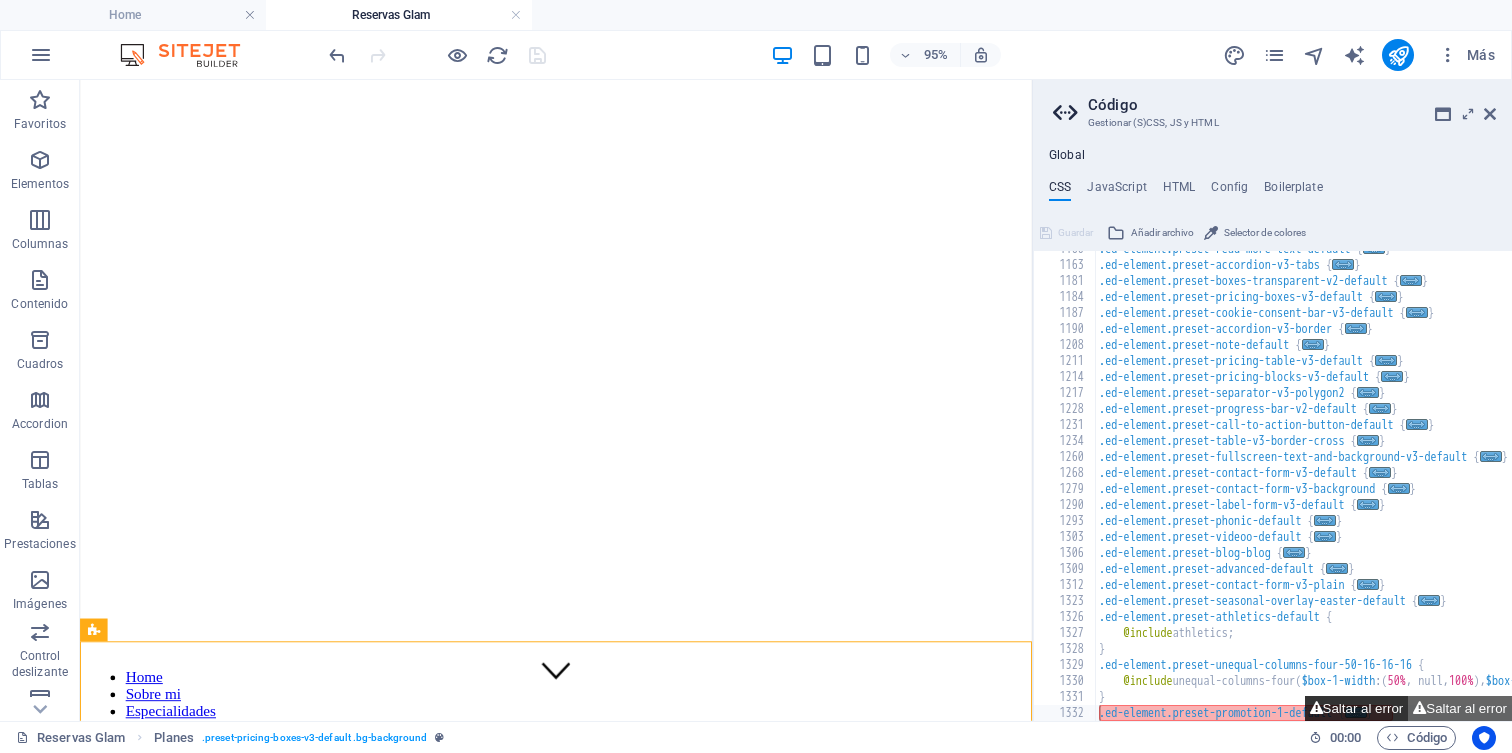 click on "Saltar al error" at bounding box center (1357, 708) 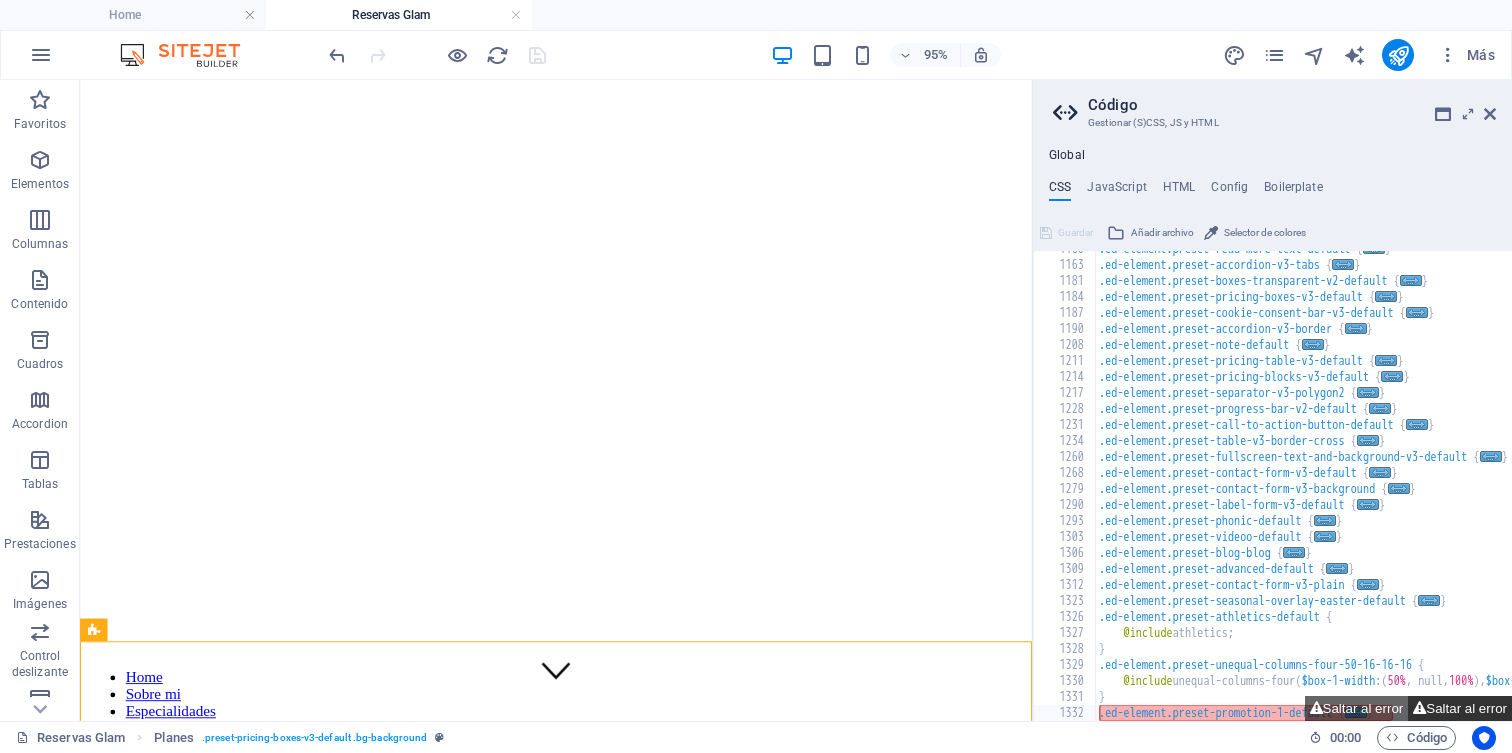 click on "Saltar al error" at bounding box center [1460, 708] 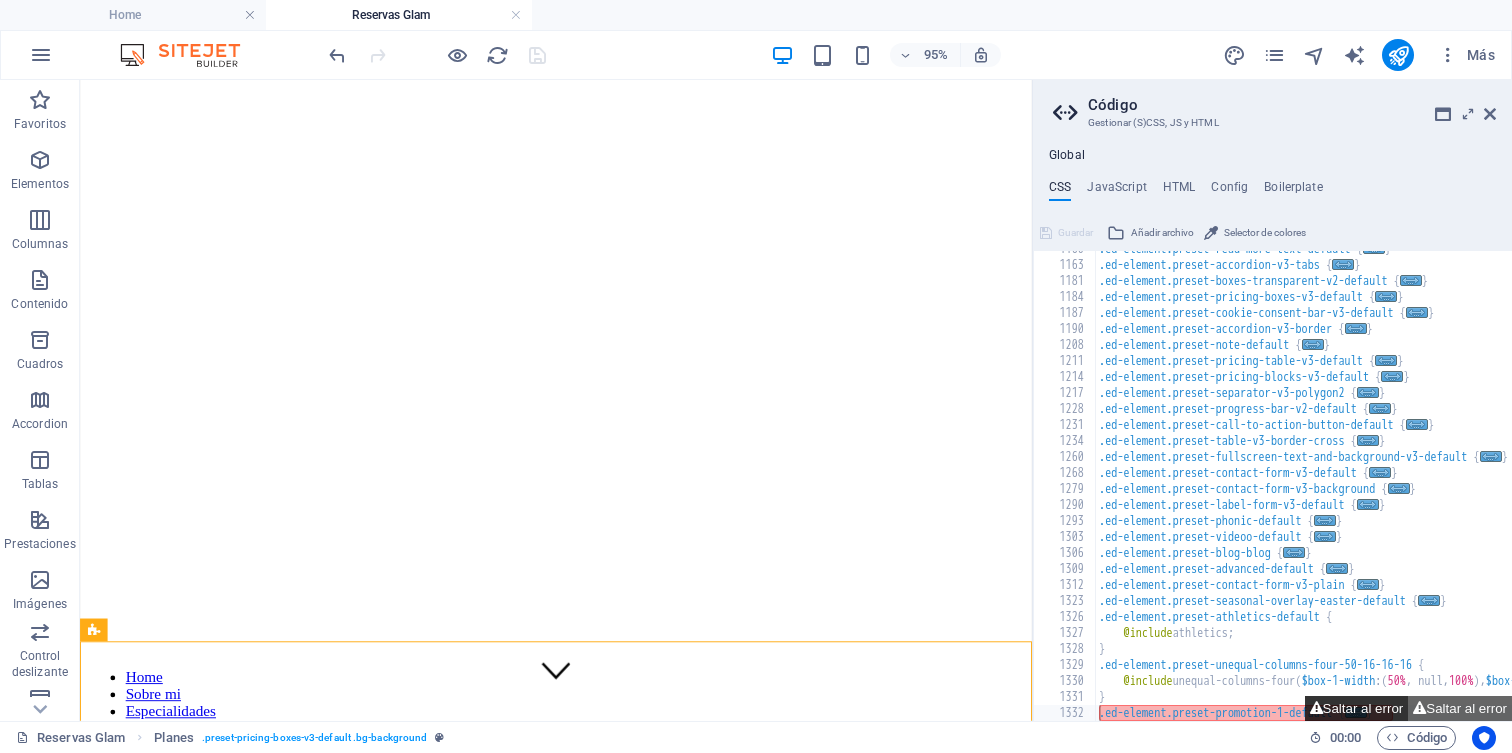 click on "Saltar al error" at bounding box center (1357, 708) 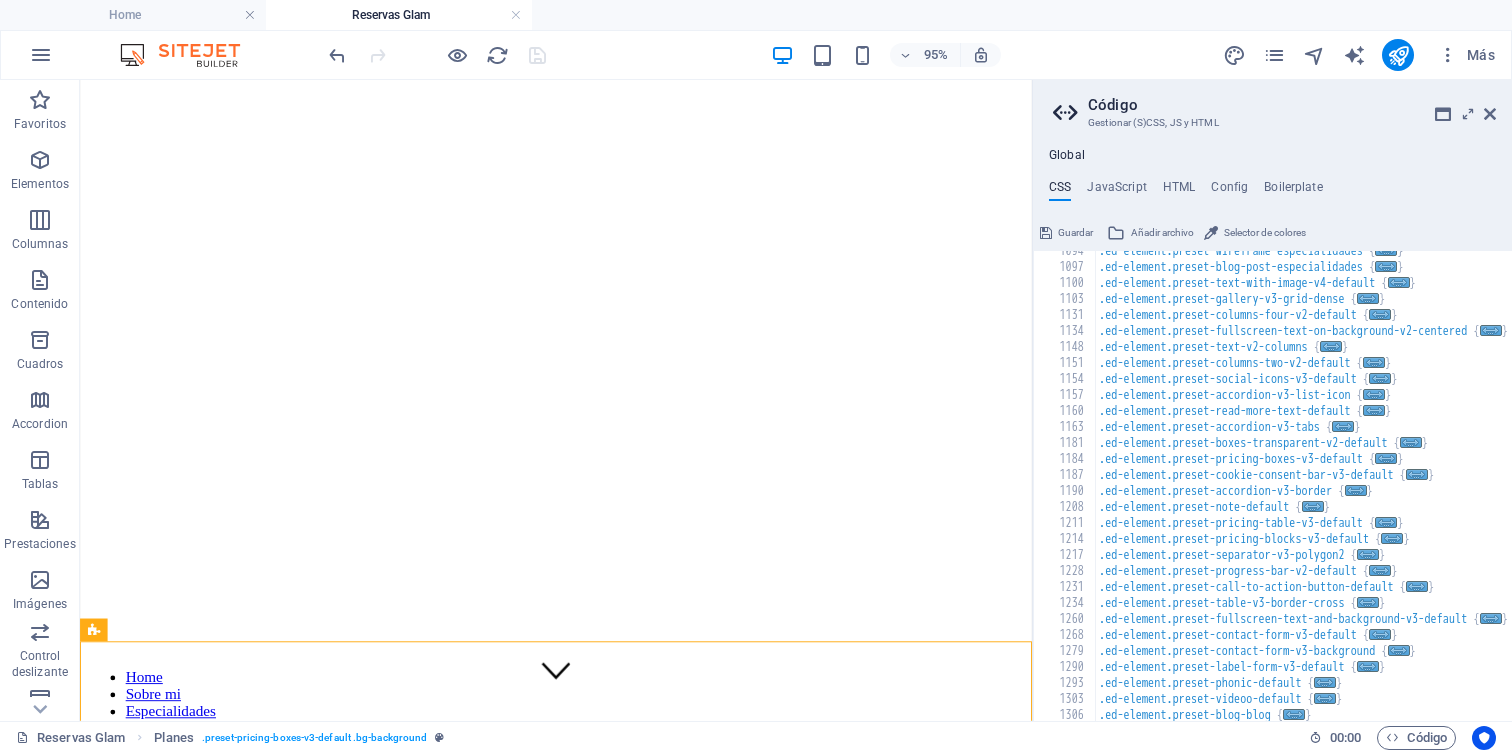 scroll, scrollTop: 2200, scrollLeft: 0, axis: vertical 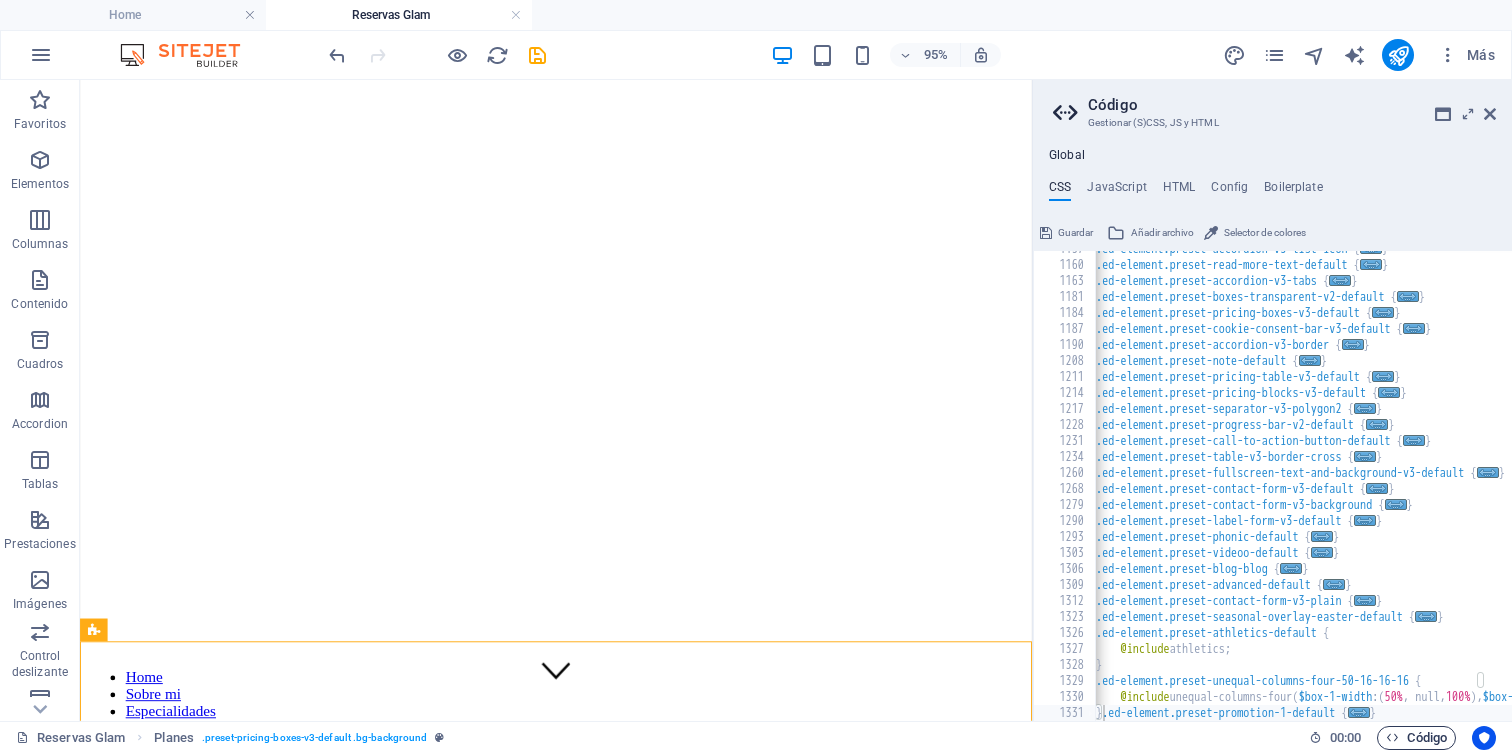 click on "Código" at bounding box center [1416, 738] 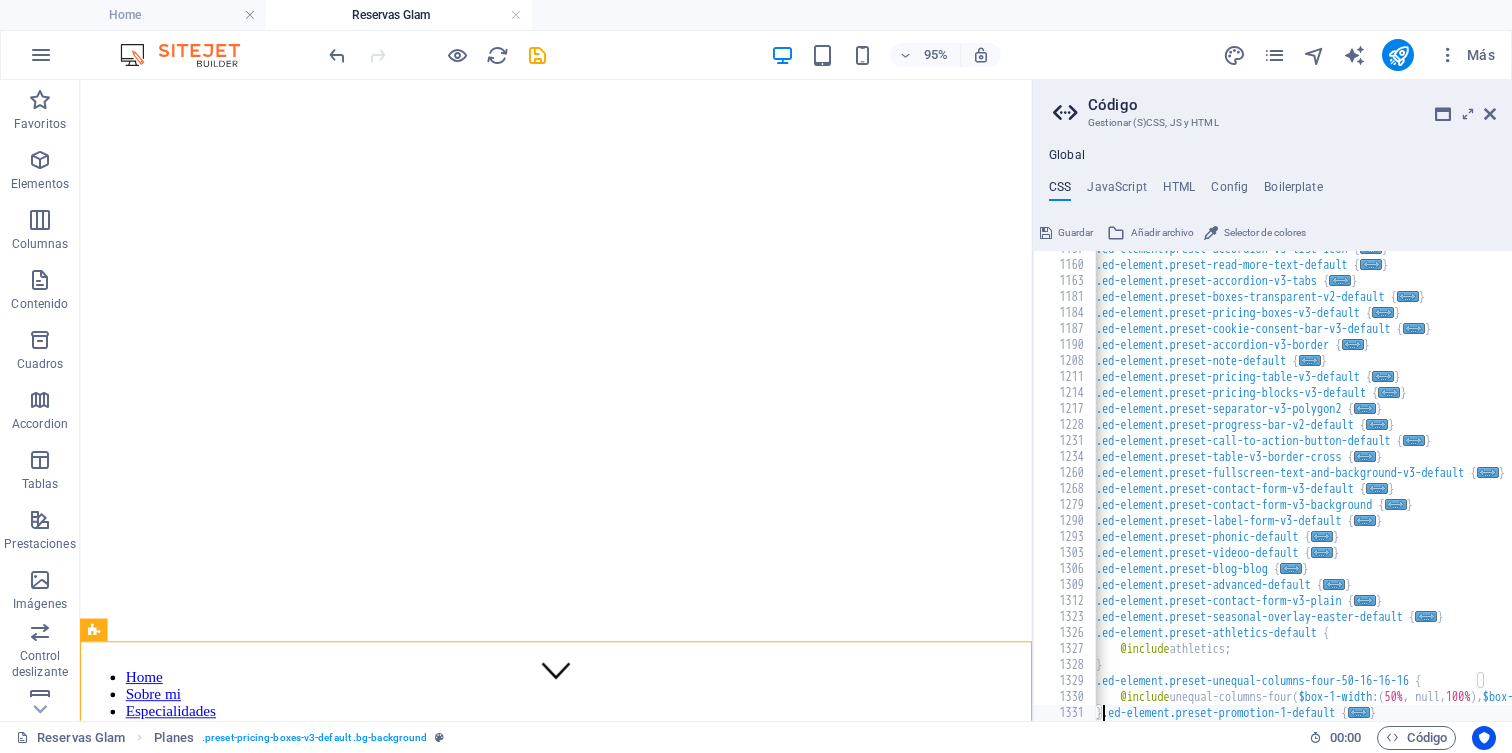 click on ".ed-element.preset-accordion-v3-list-icon   { ... } .ed-element.preset-read-more-text-default   { ... } .ed-element.preset-accordion-v3-tabs   { ... } .ed-element.preset-boxes-transparent-v2-default   { ... } .ed-element.preset-pricing-boxes-v3-default   { ... } .ed-element.preset-cookie-consent-bar-v3-default   { ... } .ed-element.preset-accordion-v3-border   { ... } .ed-element.preset-note-default   { ... } .ed-element.preset-pricing-table-v3-default   { ... } .ed-element.preset-pricing-blocks-v3-default   { ... } .ed-element.preset-separator-v3-polygon2   { ... } .ed-element.preset-progress-bar-v2-default   { ... } .ed-element.preset-call-to-action-button-default   { ... } .ed-element.preset-table-v3-border-cross   { ... } .ed-element.preset-fullscreen-text-and-background-v3-default   { ... } .ed-element.preset-contact-form-v3-default   { ... } .ed-element.preset-contact-form-v3-background   { ... } .ed-element.preset-label-form-v3-default   { ... } .ed-element.preset-phonic-default   { ... }   { ... }   {" at bounding box center [1470, 492] 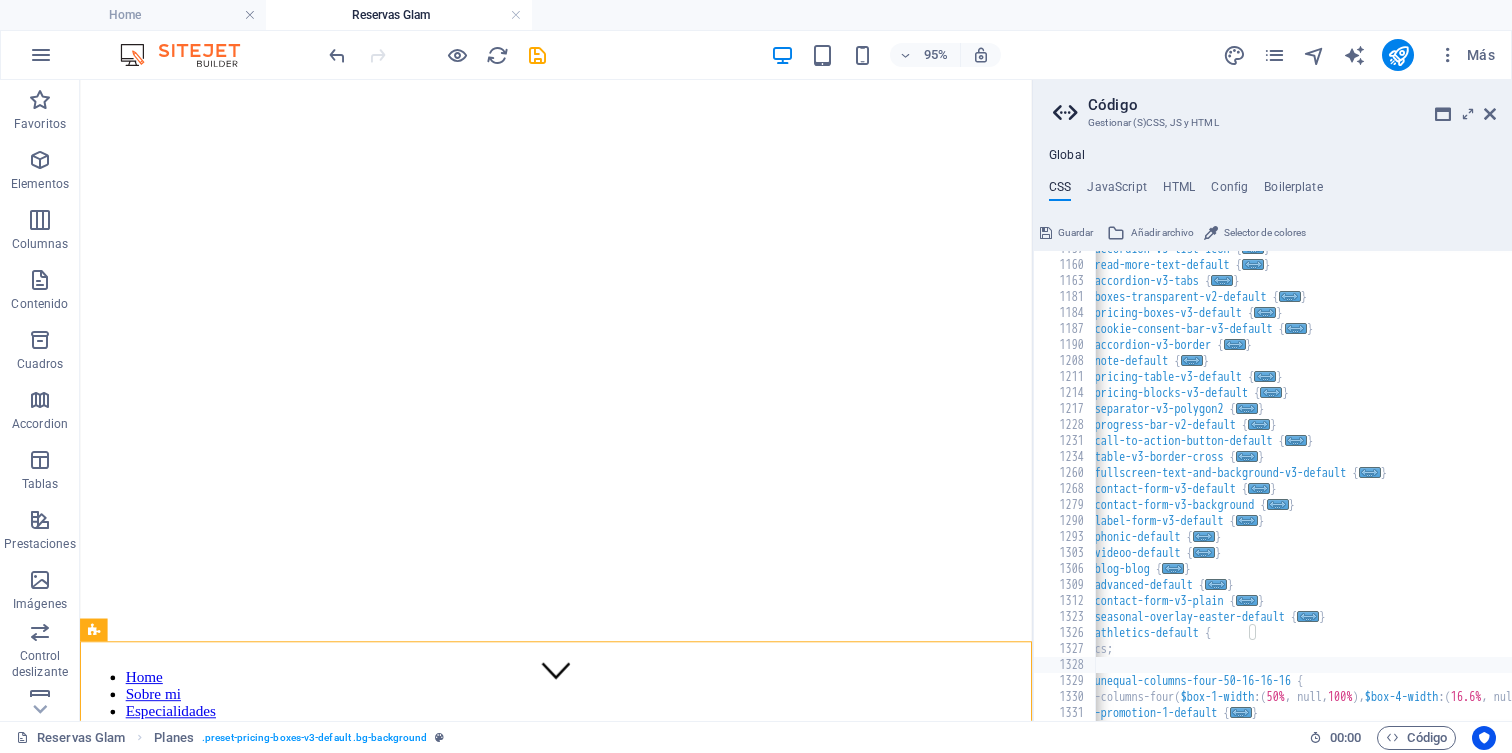 scroll, scrollTop: 0, scrollLeft: 69, axis: horizontal 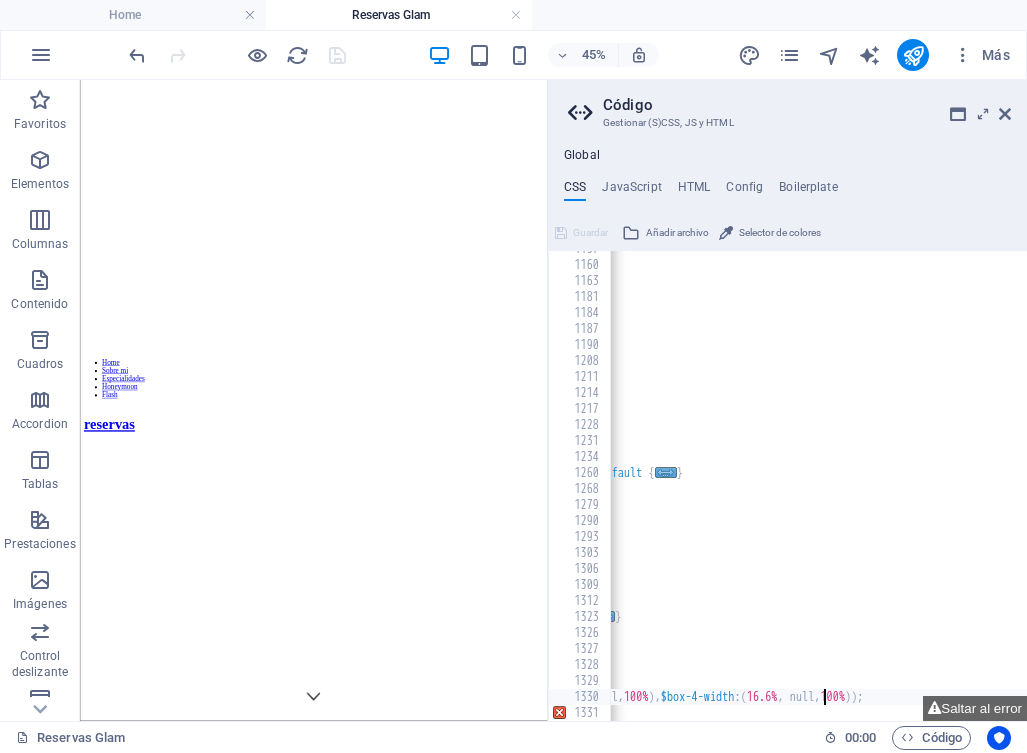 click on ".ed-element.preset-accordion-v3-list-icon   { ... } .ed-element.preset-read-more-text-default   { ... } .ed-element.preset-accordion-v3-tabs   { ... } .ed-element.preset-boxes-transparent-v2-default   { ... } .ed-element.preset-pricing-boxes-v3-default   { ... } .ed-element.preset-cookie-consent-bar-v3-default   { ... } .ed-element.preset-accordion-v3-border   { ... } .ed-element.preset-note-default   { ... } .ed-element.preset-pricing-table-v3-default   { ... } .ed-element.preset-pricing-blocks-v3-default   { ... } .ed-element.preset-separator-v3-polygon2   { ... } .ed-element.preset-progress-bar-v2-default   { ... } .ed-element.preset-call-to-action-button-default   { ... } .ed-element.preset-table-v3-border-cross   { ... } .ed-element.preset-fullscreen-text-and-background-v3-default   { ... } .ed-element.preset-contact-form-v3-default   { ... } .ed-element.preset-contact-form-v3-background   { ... } .ed-element.preset-label-form-v3-default   { ... } .ed-element.preset-phonic-default   { ... }   { ... }   {" at bounding box center (648, 492) 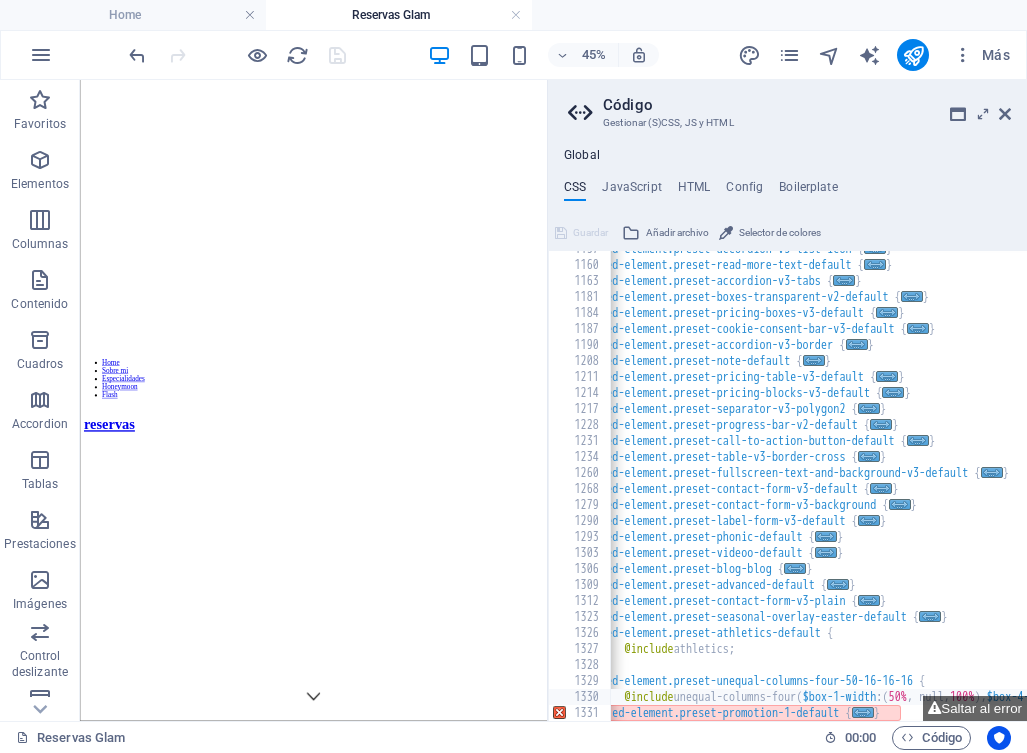 scroll, scrollTop: 0, scrollLeft: 0, axis: both 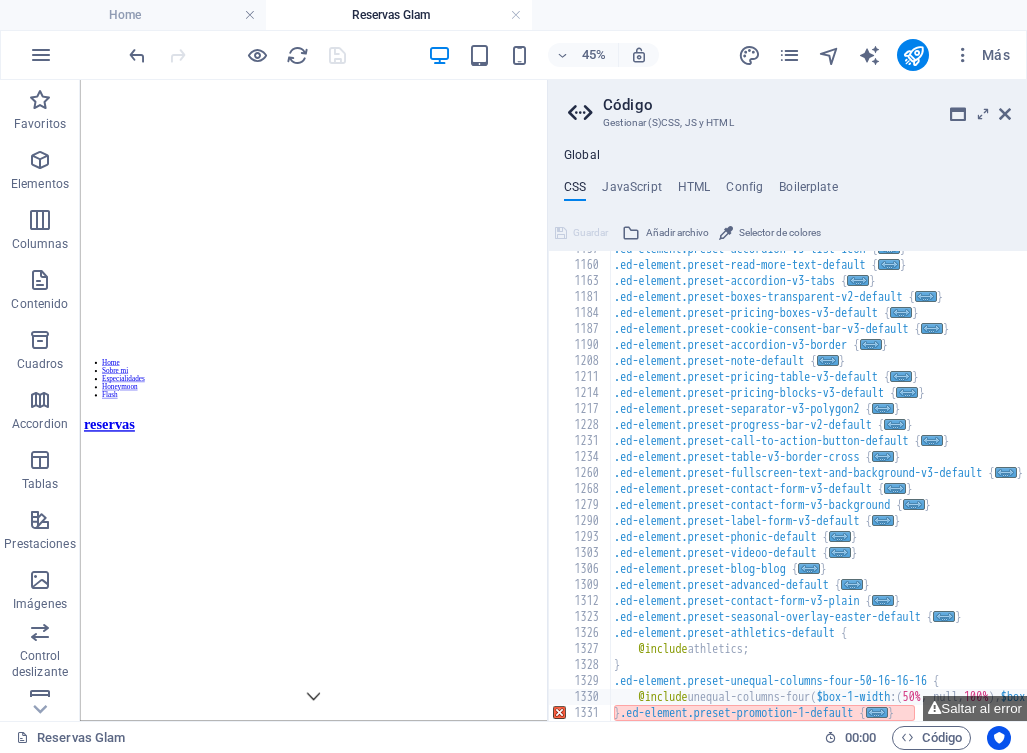 click on ".ed-element.preset-accordion-v3-list-icon   { ... } .ed-element.preset-read-more-text-default   { ... } .ed-element.preset-accordion-v3-tabs   { ... } .ed-element.preset-boxes-transparent-v2-default   { ... } .ed-element.preset-pricing-boxes-v3-default   { ... } .ed-element.preset-cookie-consent-bar-v3-default   { ... } .ed-element.preset-accordion-v3-border   { ... } .ed-element.preset-note-default   { ... } .ed-element.preset-pricing-table-v3-default   { ... } .ed-element.preset-pricing-blocks-v3-default   { ... } .ed-element.preset-separator-v3-polygon2   { ... } .ed-element.preset-progress-bar-v2-default   { ... } .ed-element.preset-call-to-action-button-default   { ... } .ed-element.preset-table-v3-border-cross   { ... } .ed-element.preset-fullscreen-text-and-background-v3-default   { ... } .ed-element.preset-contact-form-v3-default   { ... } .ed-element.preset-contact-form-v3-background   { ... } .ed-element.preset-label-form-v3-default   { ... } .ed-element.preset-phonic-default   { ... }   { ... }   {" at bounding box center [988, 492] 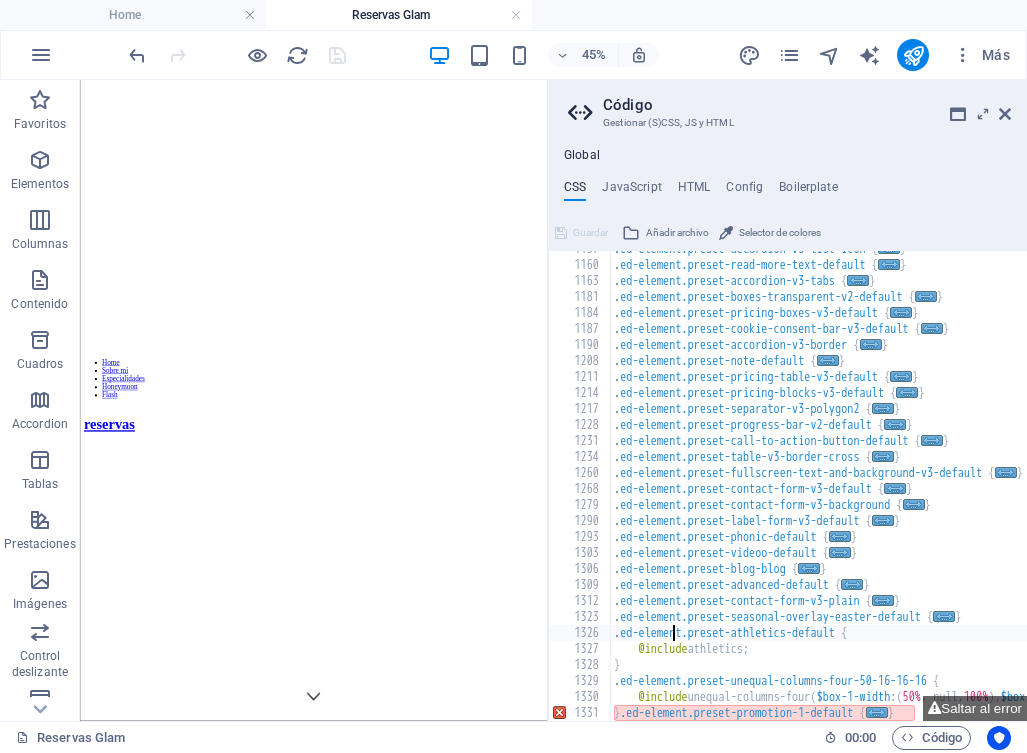 click on ".ed-element.preset-accordion-v3-list-icon   { ... } .ed-element.preset-read-more-text-default   { ... } .ed-element.preset-accordion-v3-tabs   { ... } .ed-element.preset-boxes-transparent-v2-default   { ... } .ed-element.preset-pricing-boxes-v3-default   { ... } .ed-element.preset-cookie-consent-bar-v3-default   { ... } .ed-element.preset-accordion-v3-border   { ... } .ed-element.preset-note-default   { ... } .ed-element.preset-pricing-table-v3-default   { ... } .ed-element.preset-pricing-blocks-v3-default   { ... } .ed-element.preset-separator-v3-polygon2   { ... } .ed-element.preset-progress-bar-v2-default   { ... } .ed-element.preset-call-to-action-button-default   { ... } .ed-element.preset-table-v3-border-cross   { ... } .ed-element.preset-fullscreen-text-and-background-v3-default   { ... } .ed-element.preset-contact-form-v3-default   { ... } .ed-element.preset-contact-form-v3-background   { ... } .ed-element.preset-label-form-v3-default   { ... } .ed-element.preset-phonic-default   { ... }   { ... }   {" at bounding box center [988, 492] 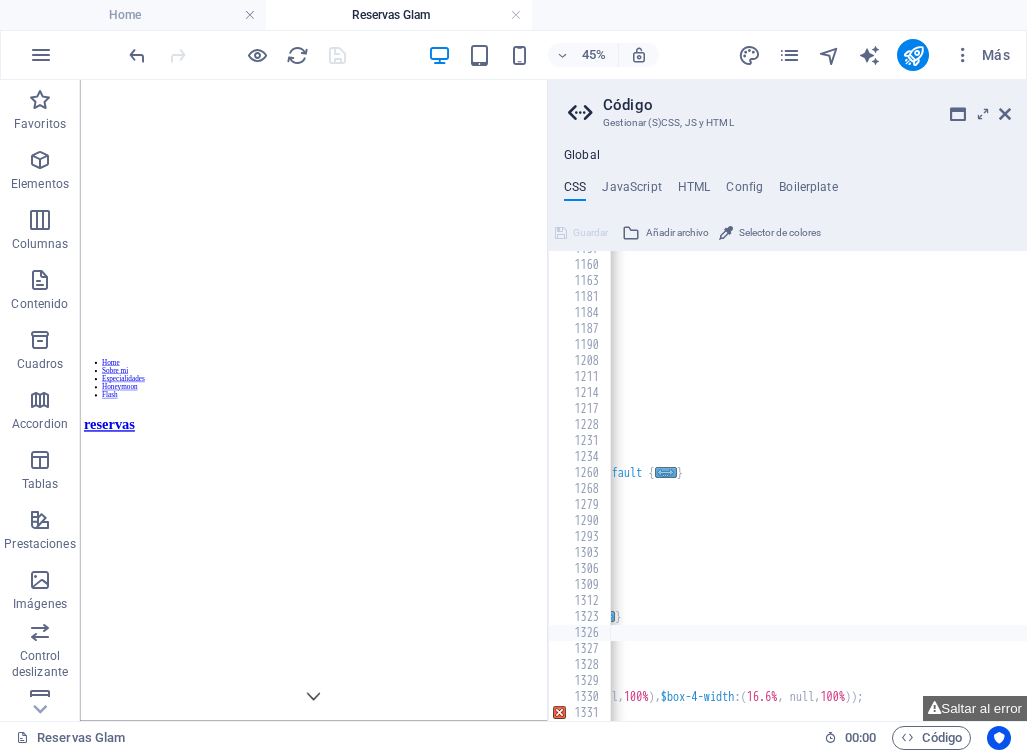 click at bounding box center [1017, -695] 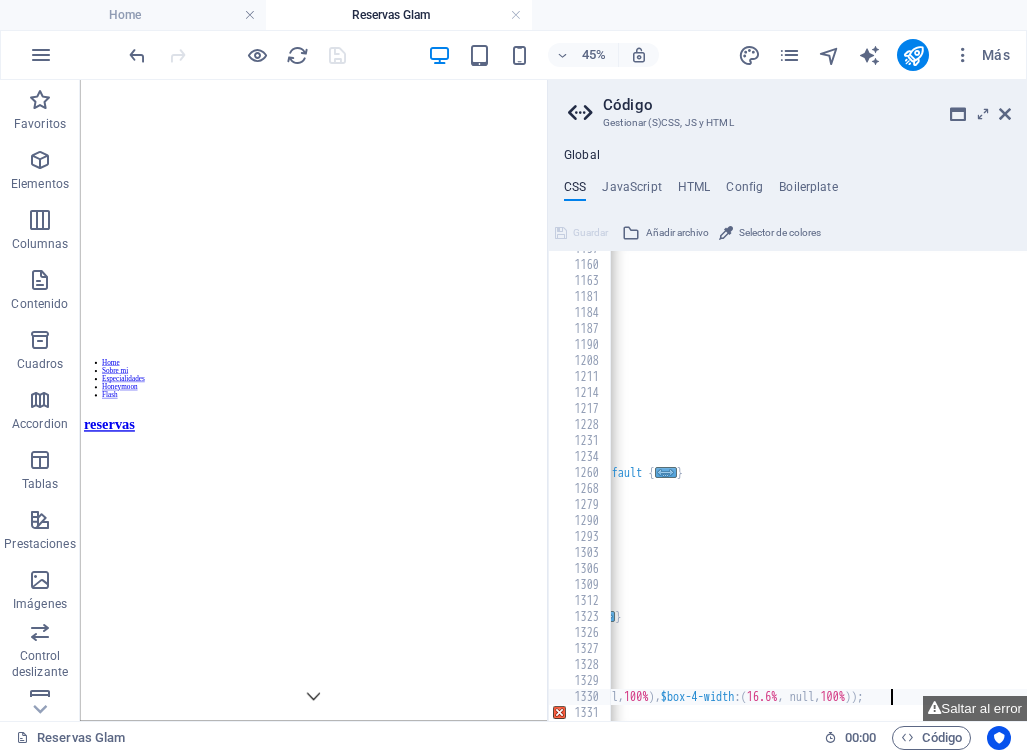 click on ".ed-element.preset-accordion-v3-list-icon   { ... } .ed-element.preset-read-more-text-default   { ... } .ed-element.preset-accordion-v3-tabs   { ... } .ed-element.preset-boxes-transparent-v2-default   { ... } .ed-element.preset-pricing-boxes-v3-default   { ... } .ed-element.preset-cookie-consent-bar-v3-default   { ... } .ed-element.preset-accordion-v3-border   { ... } .ed-element.preset-note-default   { ... } .ed-element.preset-pricing-table-v3-default   { ... } .ed-element.preset-pricing-blocks-v3-default   { ... } .ed-element.preset-separator-v3-polygon2   { ... } .ed-element.preset-progress-bar-v2-default   { ... } .ed-element.preset-call-to-action-button-default   { ... } .ed-element.preset-table-v3-border-cross   { ... } .ed-element.preset-fullscreen-text-and-background-v3-default   { ... } .ed-element.preset-contact-form-v3-default   { ... } .ed-element.preset-contact-form-v3-background   { ... } .ed-element.preset-label-form-v3-default   { ... } .ed-element.preset-phonic-default   { ... }   { ... }   {" at bounding box center [648, 492] 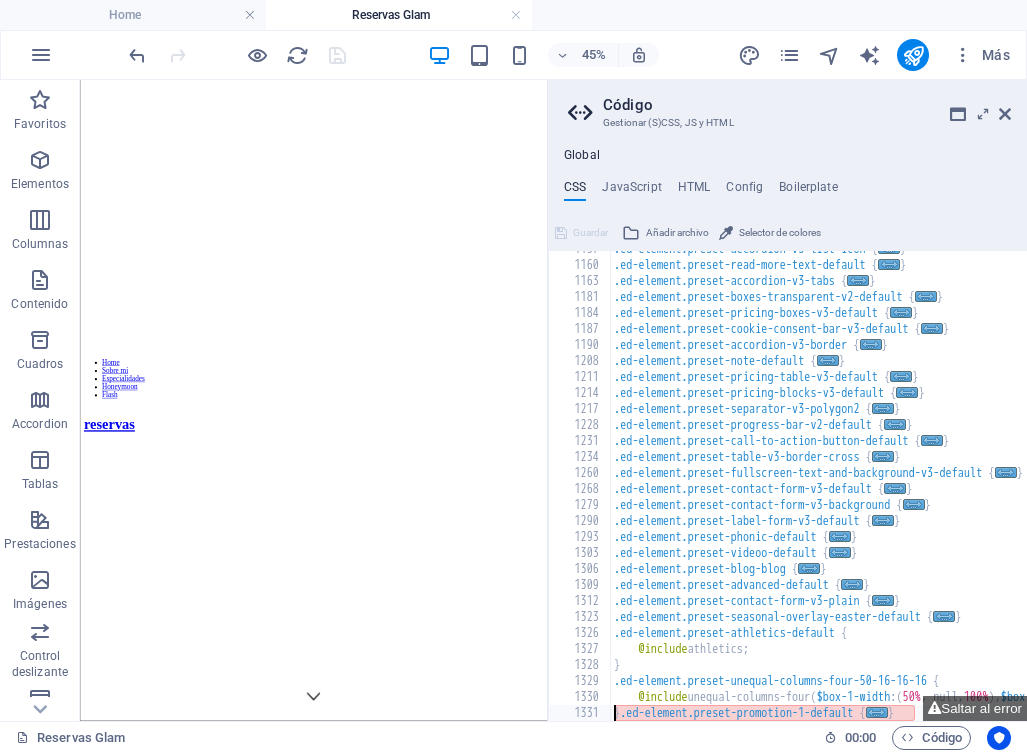 scroll, scrollTop: 0, scrollLeft: 0, axis: both 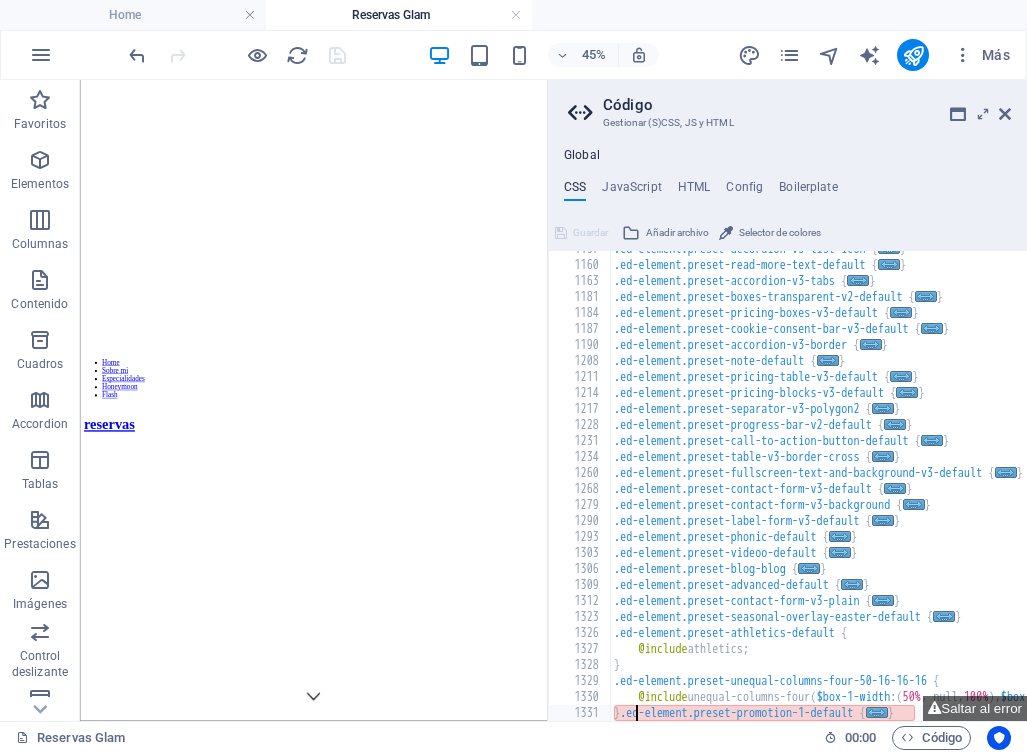 click at bounding box center (988, 711) 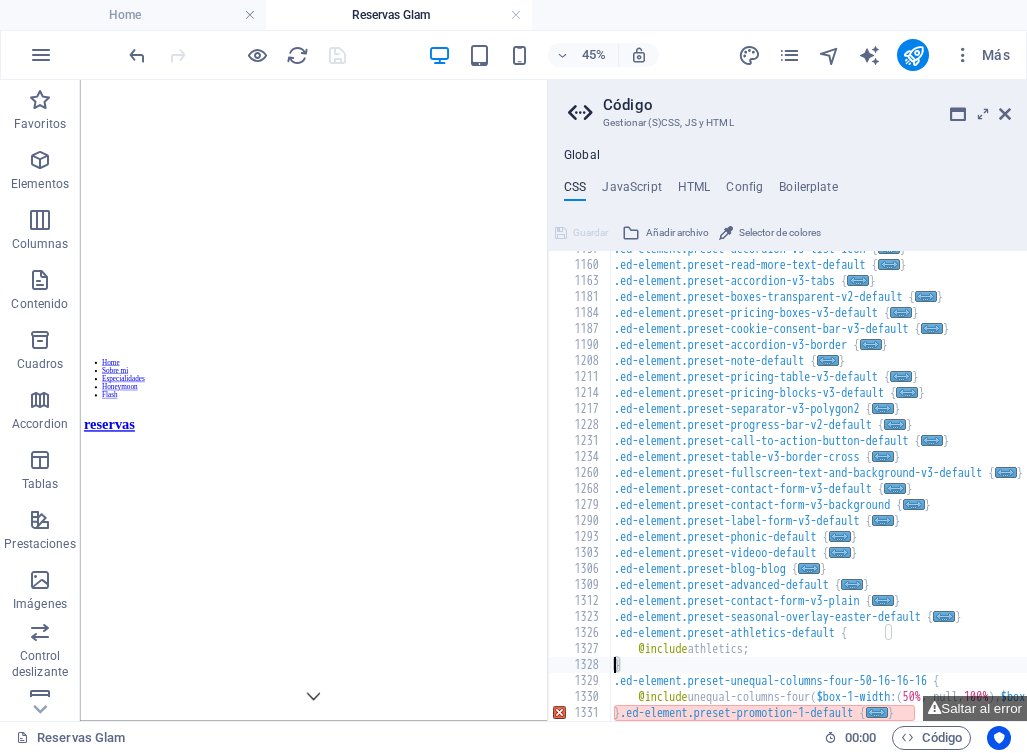 drag, startPoint x: 629, startPoint y: 667, endPoint x: 608, endPoint y: 667, distance: 21 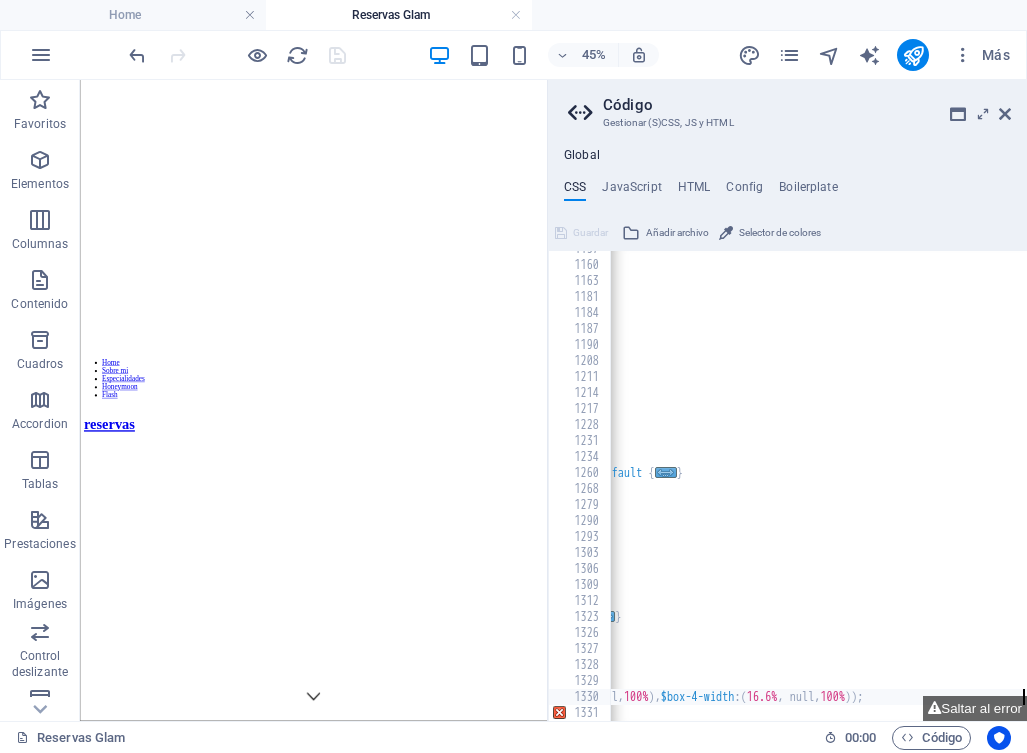 scroll, scrollTop: 0, scrollLeft: 0, axis: both 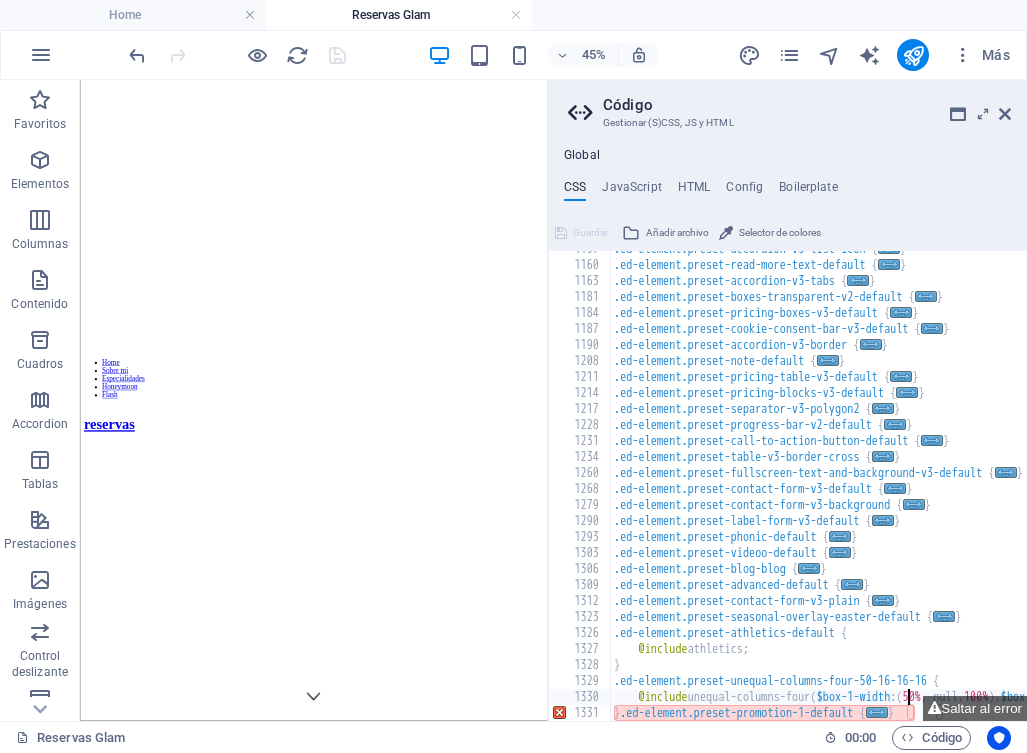click on ".ed-element.preset-accordion-v3-list-icon   { ... } .ed-element.preset-read-more-text-default   { ... } .ed-element.preset-accordion-v3-tabs   { ... } .ed-element.preset-boxes-transparent-v2-default   { ... } .ed-element.preset-pricing-boxes-v3-default   { ... } .ed-element.preset-cookie-consent-bar-v3-default   { ... } .ed-element.preset-accordion-v3-border   { ... } .ed-element.preset-note-default   { ... } .ed-element.preset-pricing-table-v3-default   { ... } .ed-element.preset-pricing-blocks-v3-default   { ... } .ed-element.preset-separator-v3-polygon2   { ... } .ed-element.preset-progress-bar-v2-default   { ... } .ed-element.preset-call-to-action-button-default   { ... } .ed-element.preset-table-v3-border-cross   { ... } .ed-element.preset-fullscreen-text-and-background-v3-default   { ... } .ed-element.preset-contact-form-v3-default   { ... } .ed-element.preset-contact-form-v3-background   { ... } .ed-element.preset-label-form-v3-default   { ... } .ed-element.preset-phonic-default   { ... }   { ... }   {" at bounding box center [988, 492] 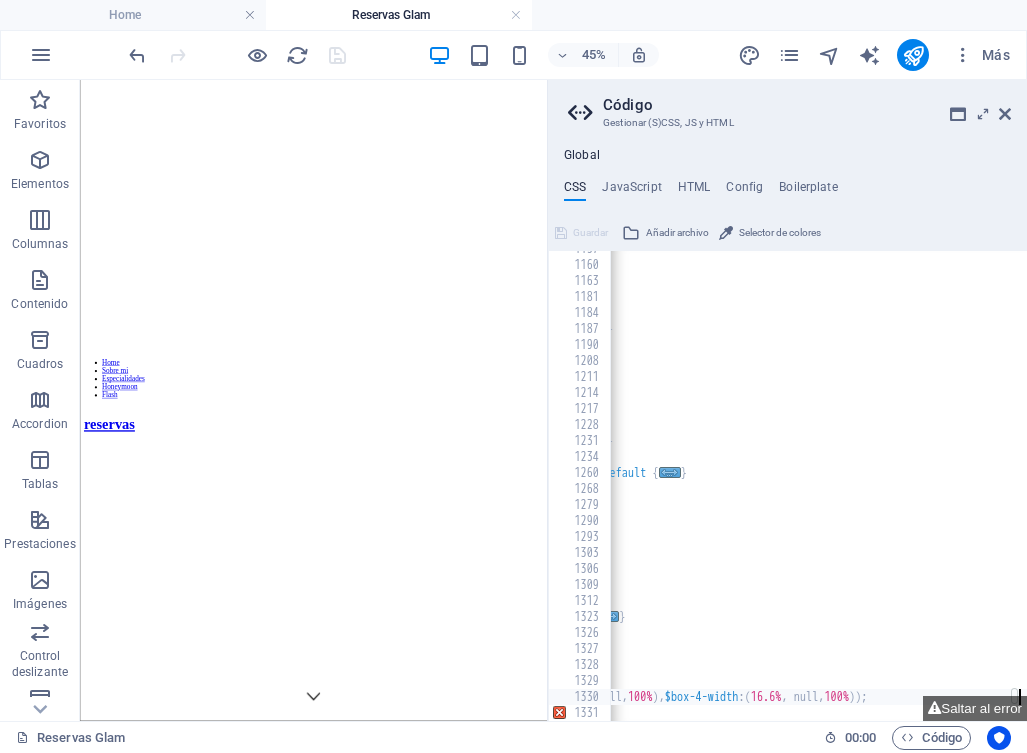 scroll, scrollTop: 0, scrollLeft: 340, axis: horizontal 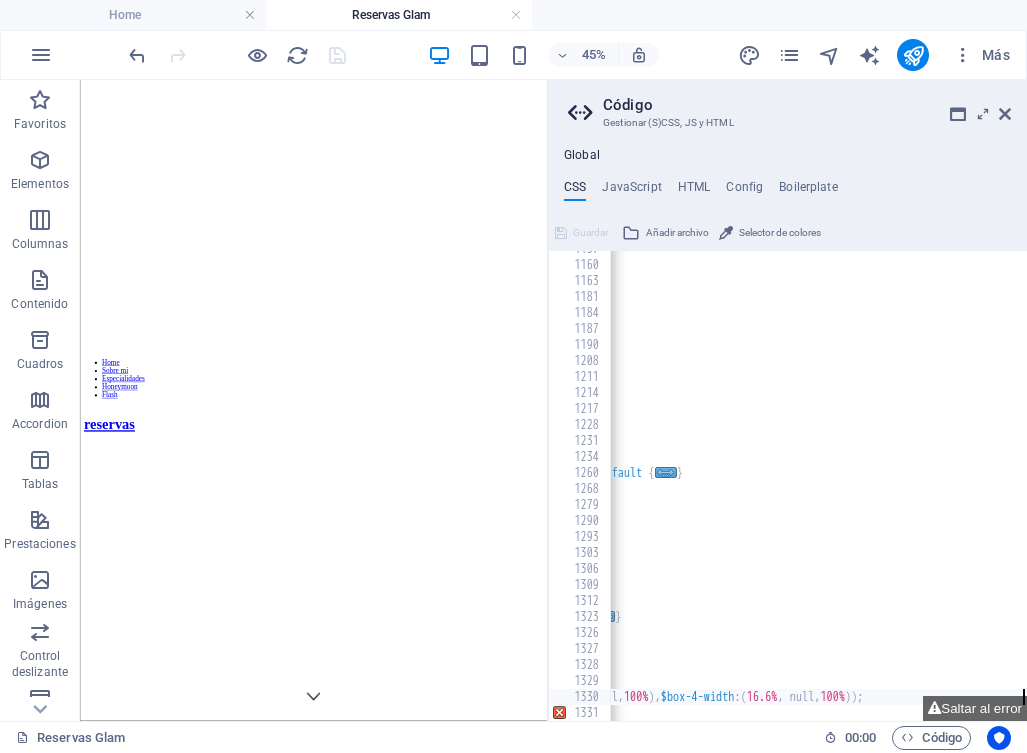 paste on "}" 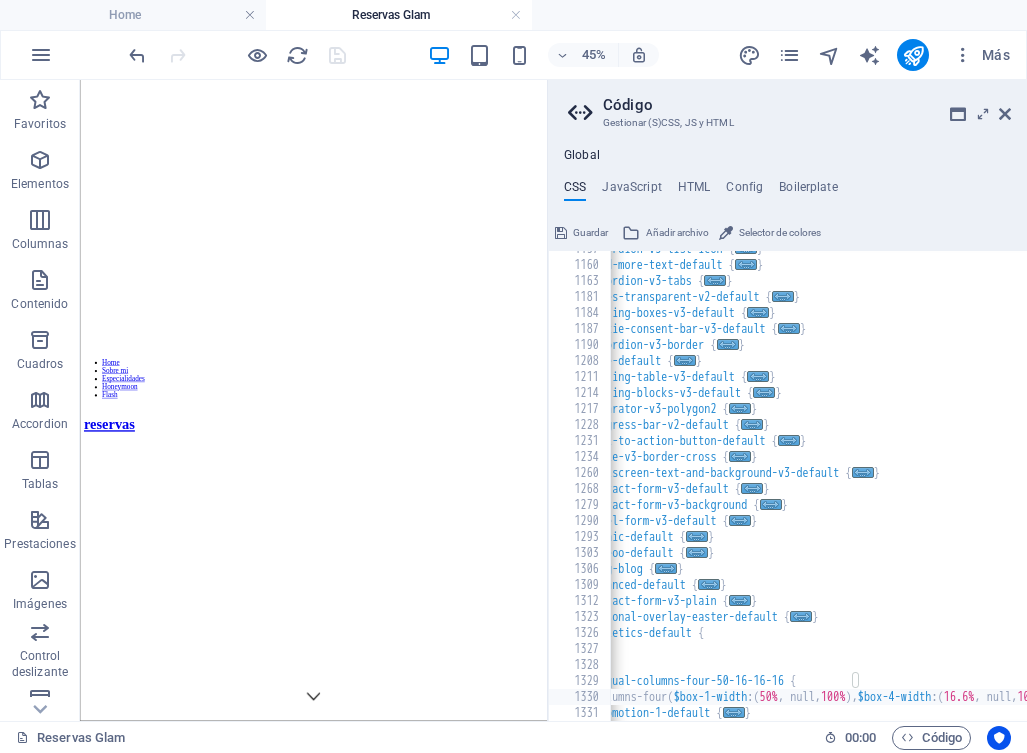 scroll, scrollTop: 0, scrollLeft: 0, axis: both 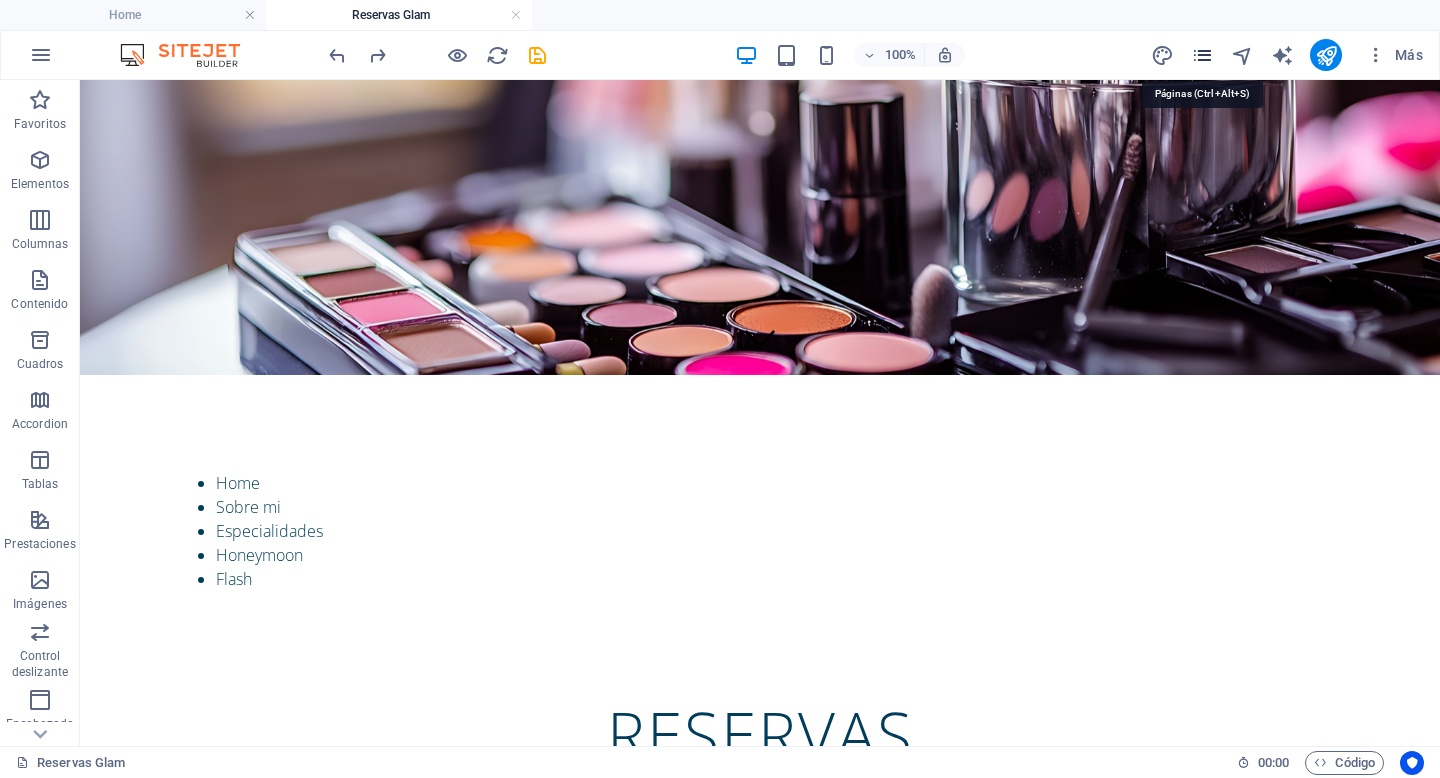 click at bounding box center [1202, 55] 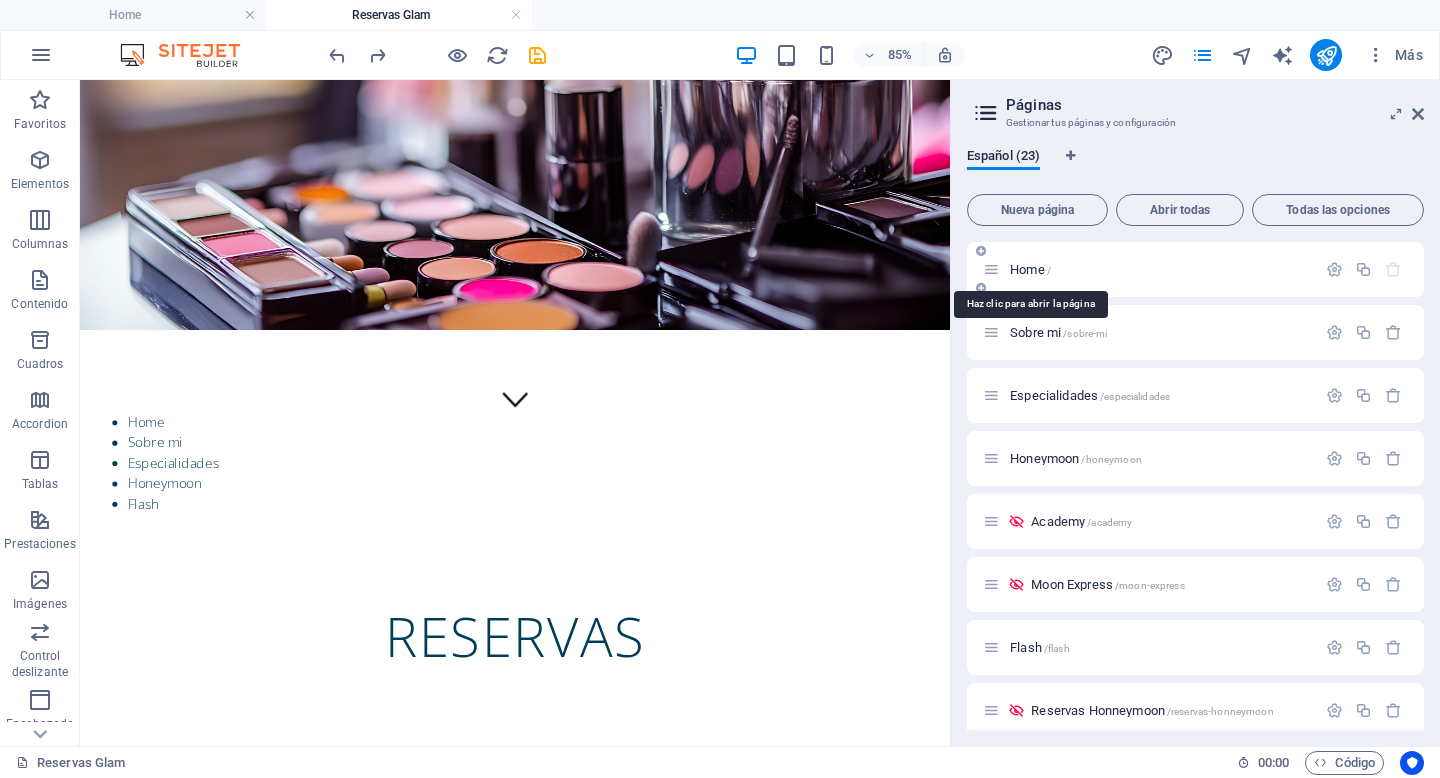 click on "Home /" at bounding box center (1030, 269) 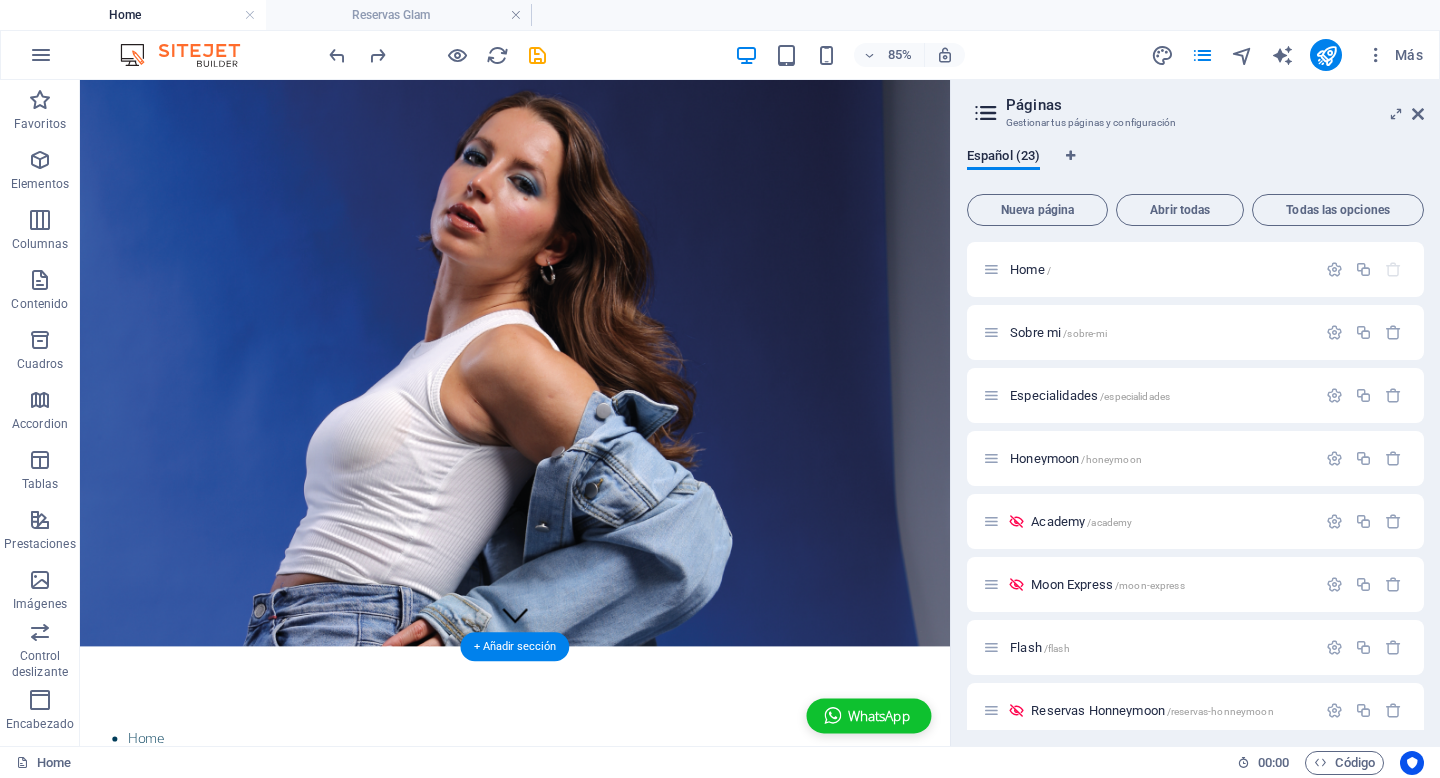 scroll, scrollTop: 0, scrollLeft: 0, axis: both 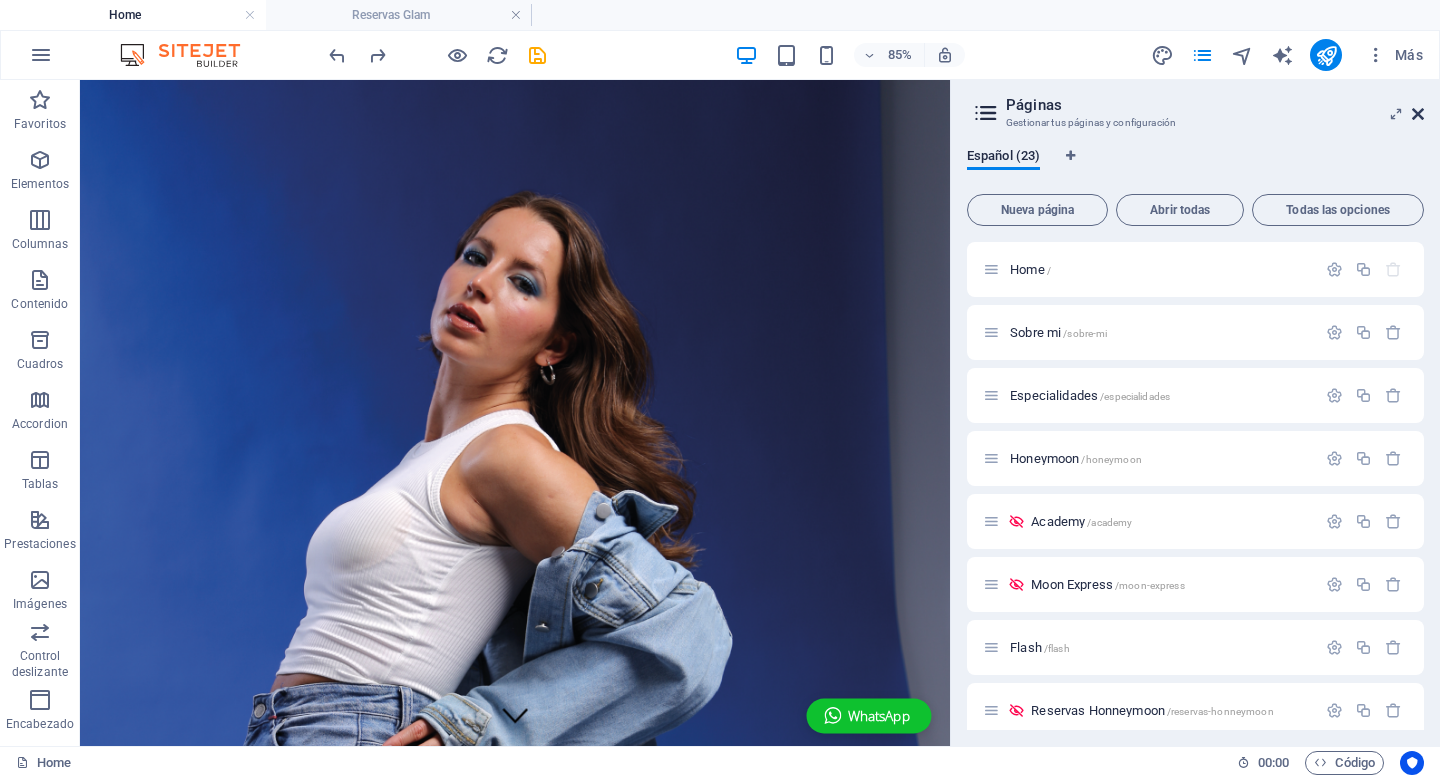 click at bounding box center [1418, 114] 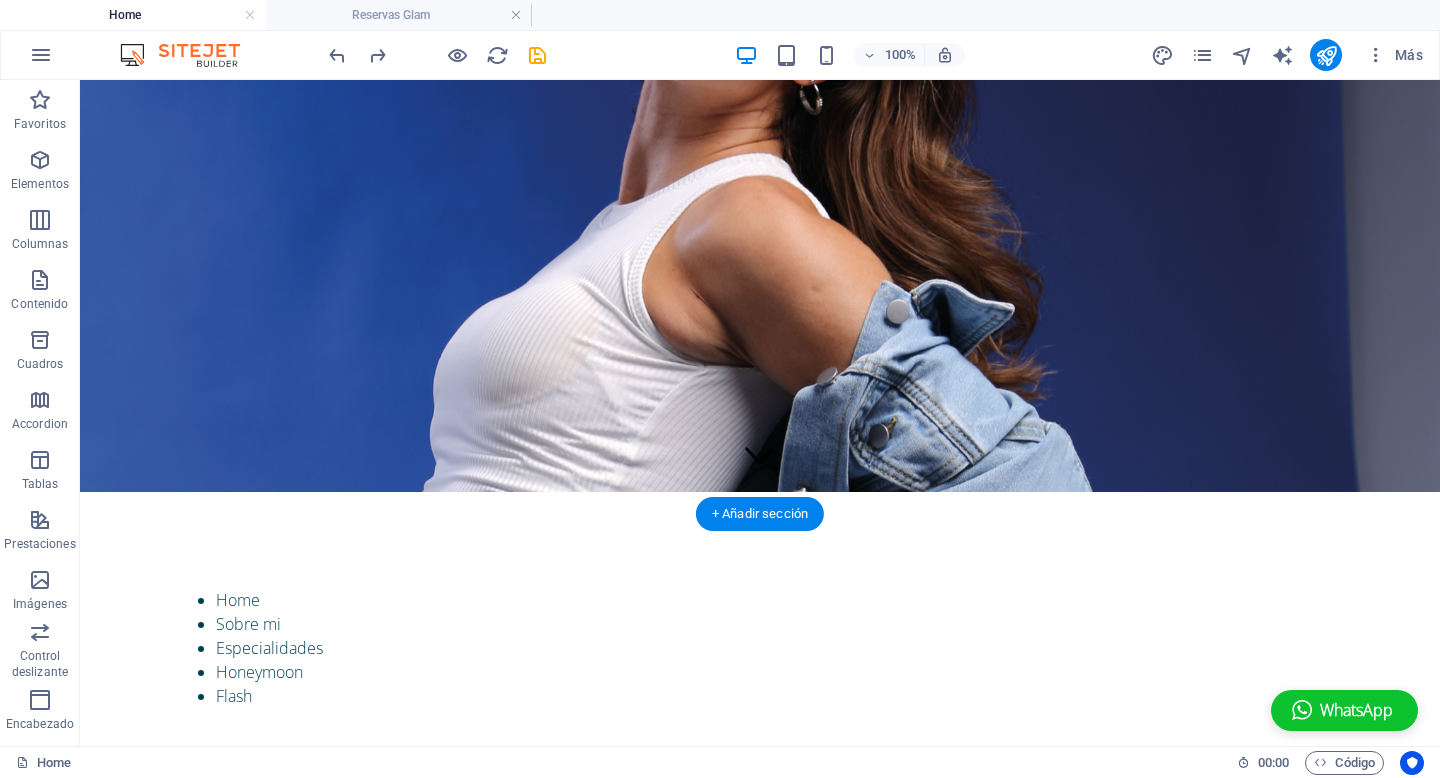scroll, scrollTop: 212, scrollLeft: 0, axis: vertical 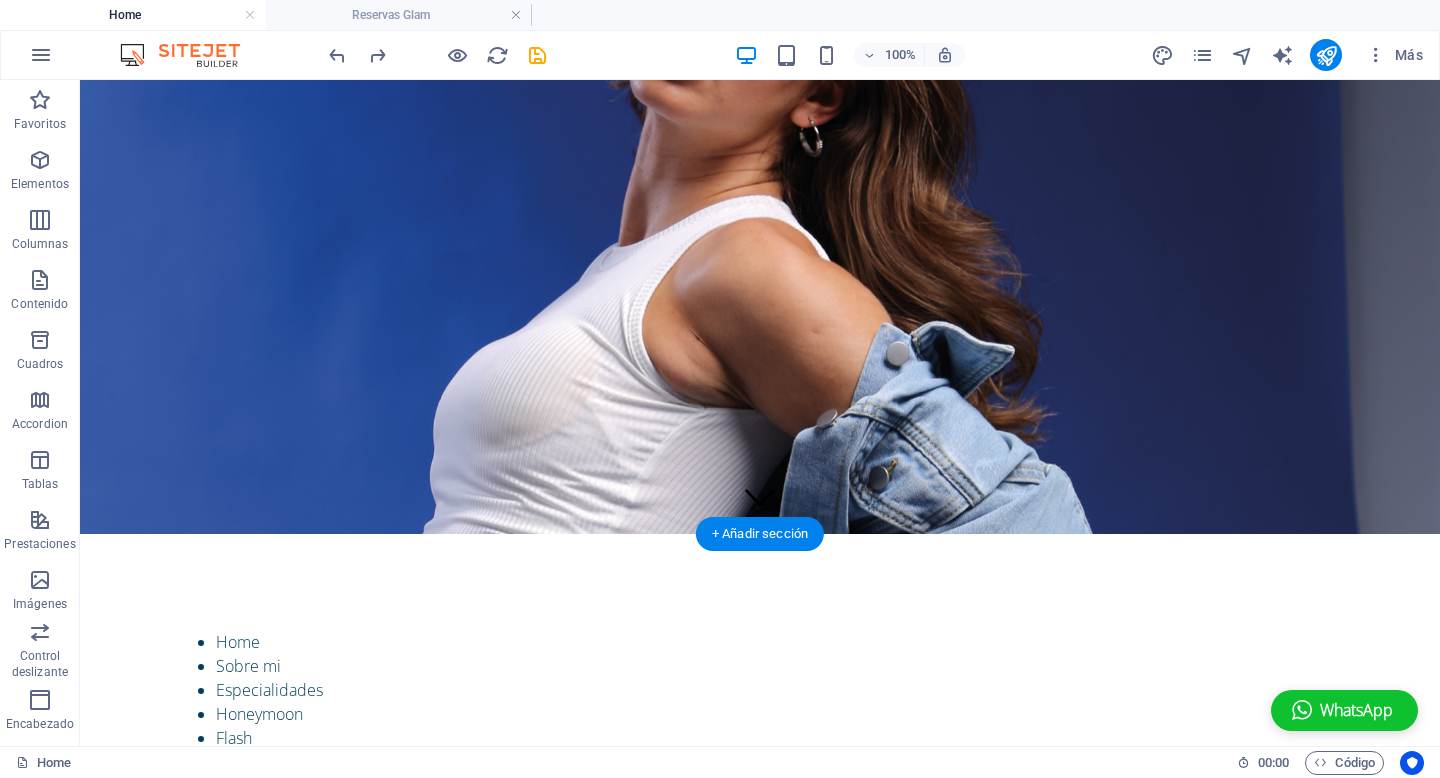 click at bounding box center (760, 201) 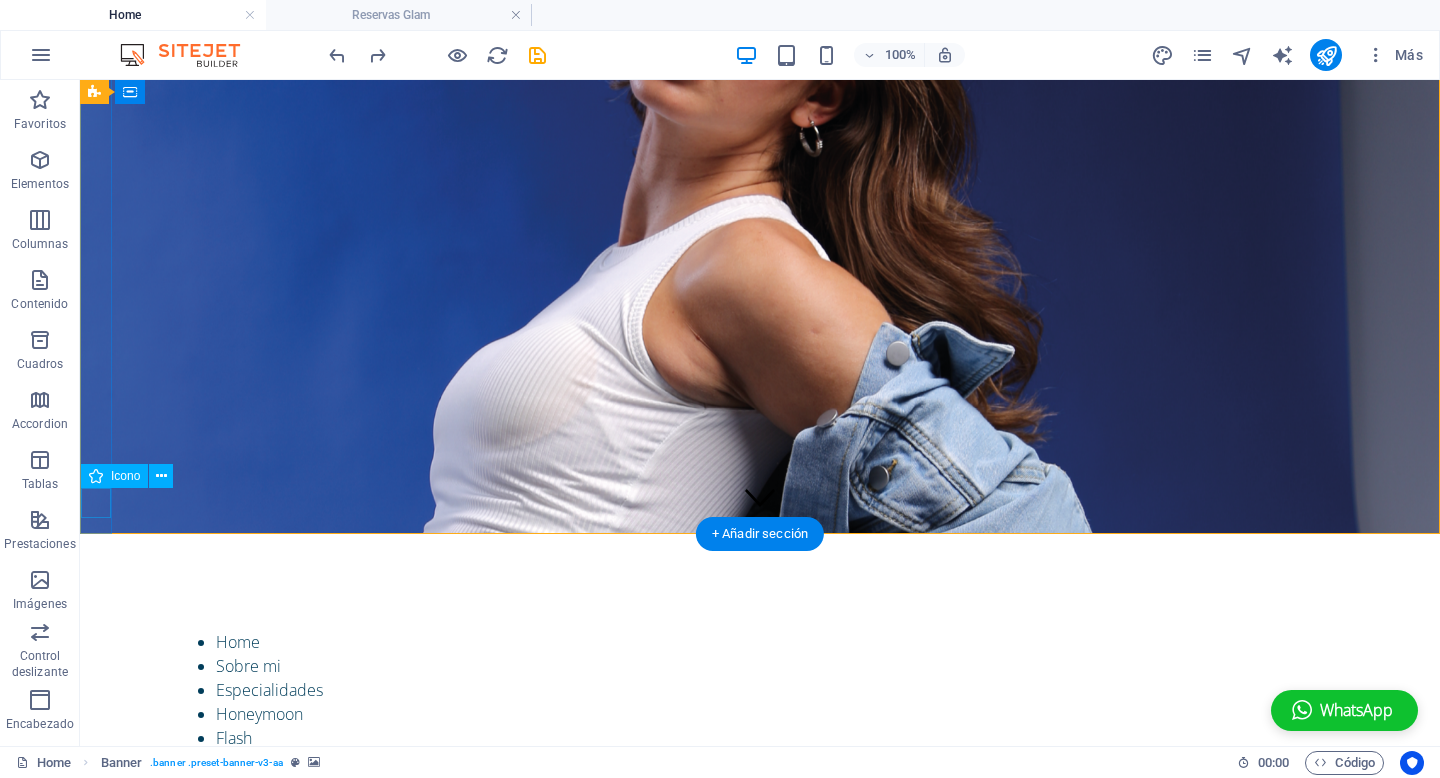 click at bounding box center [760, 500] 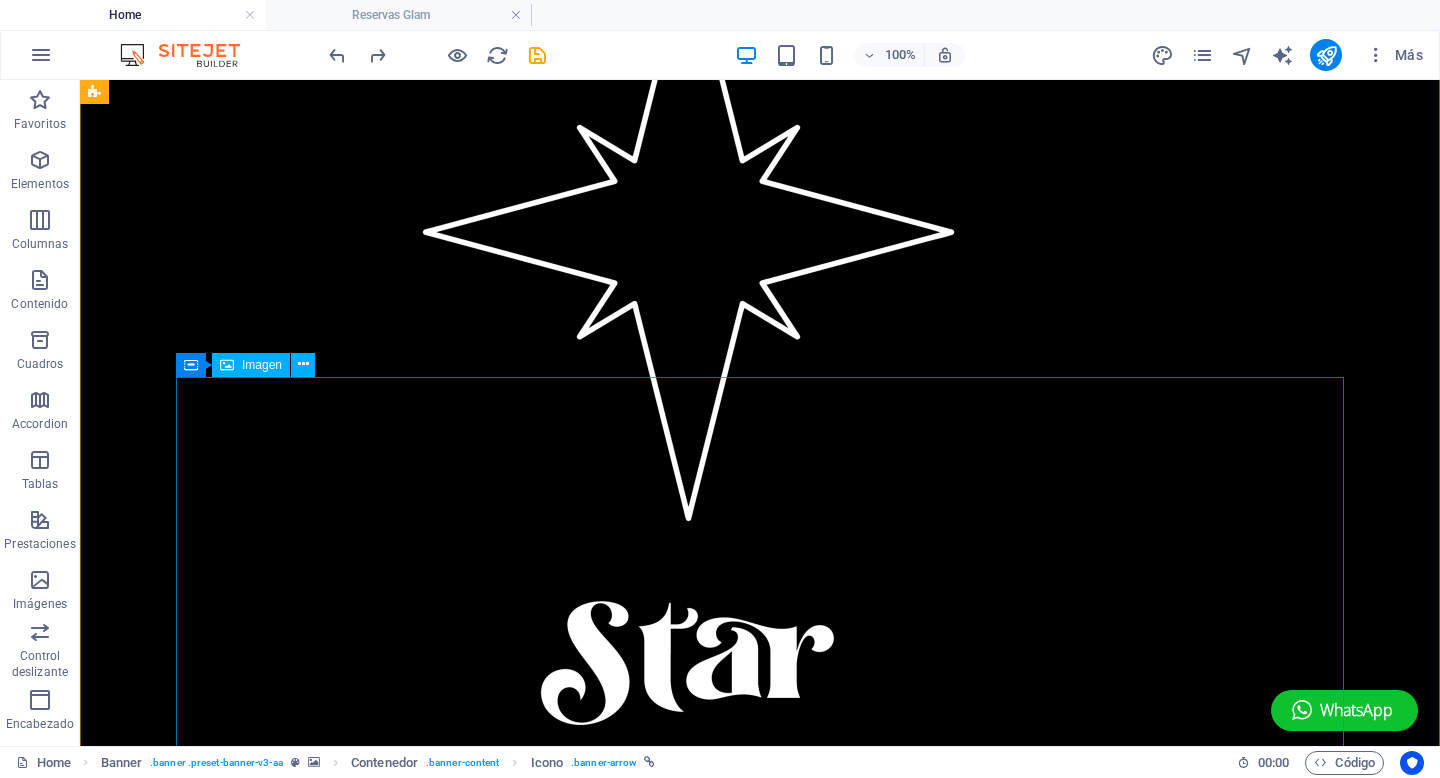 scroll, scrollTop: 13647, scrollLeft: 0, axis: vertical 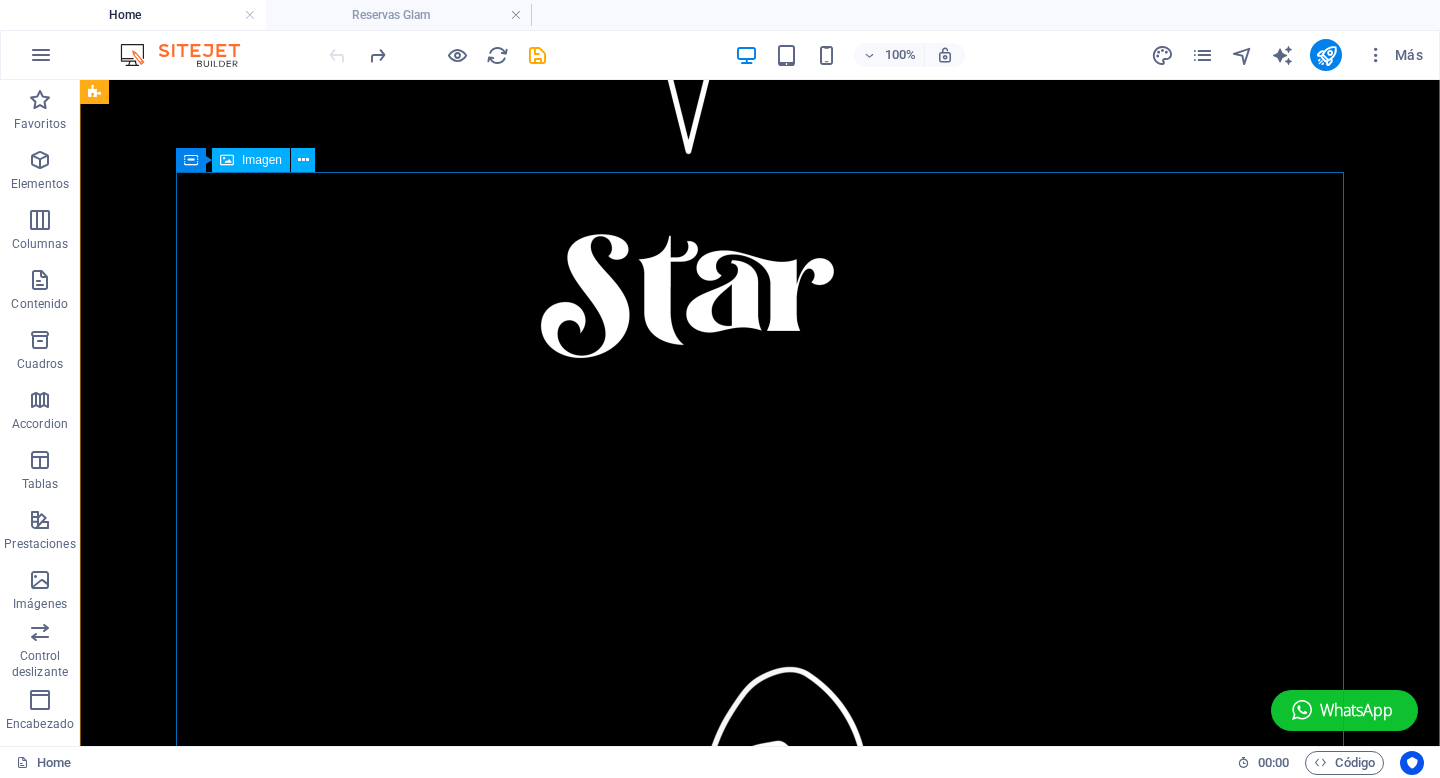 click at bounding box center (760, 3317) 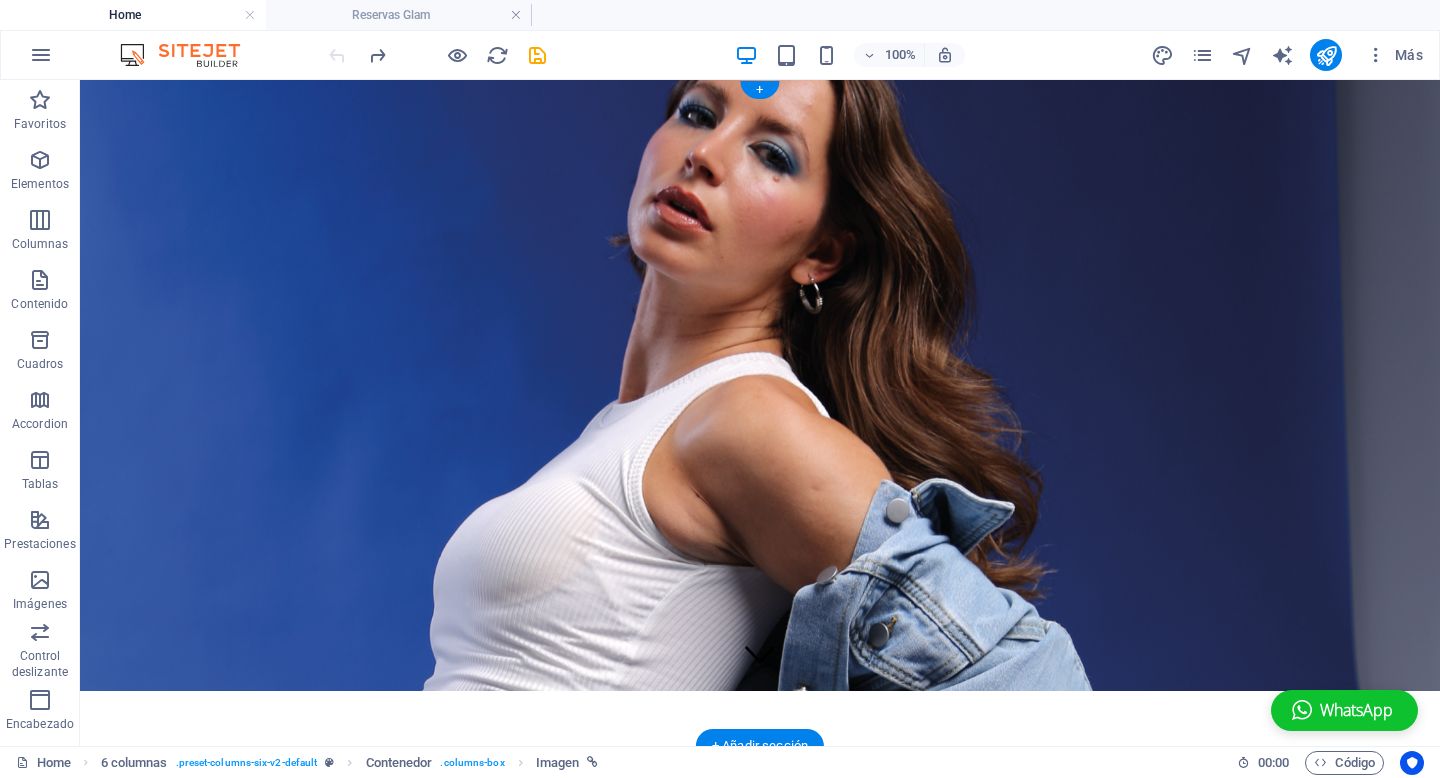 scroll, scrollTop: 0, scrollLeft: 0, axis: both 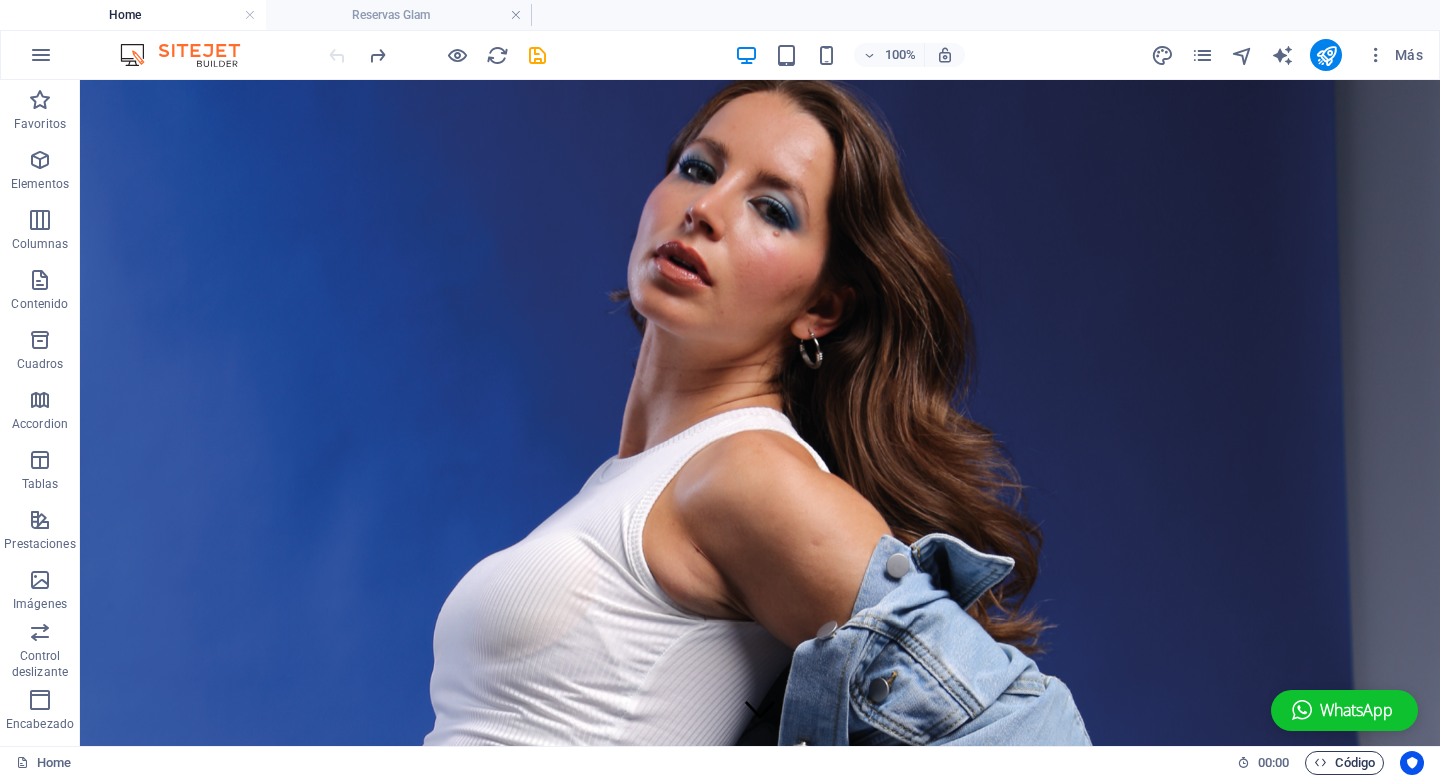 click on "Código" at bounding box center (1344, 763) 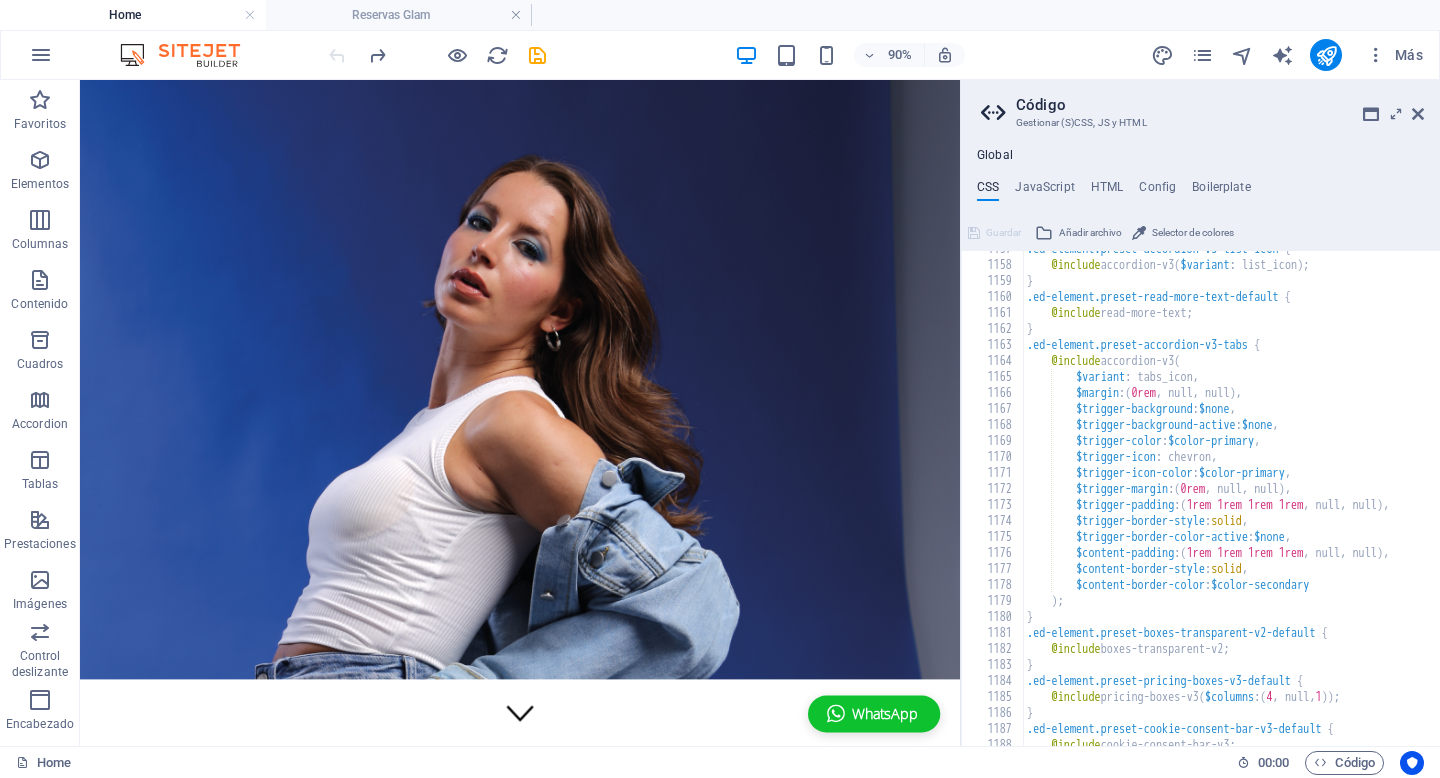 scroll, scrollTop: 18999, scrollLeft: 0, axis: vertical 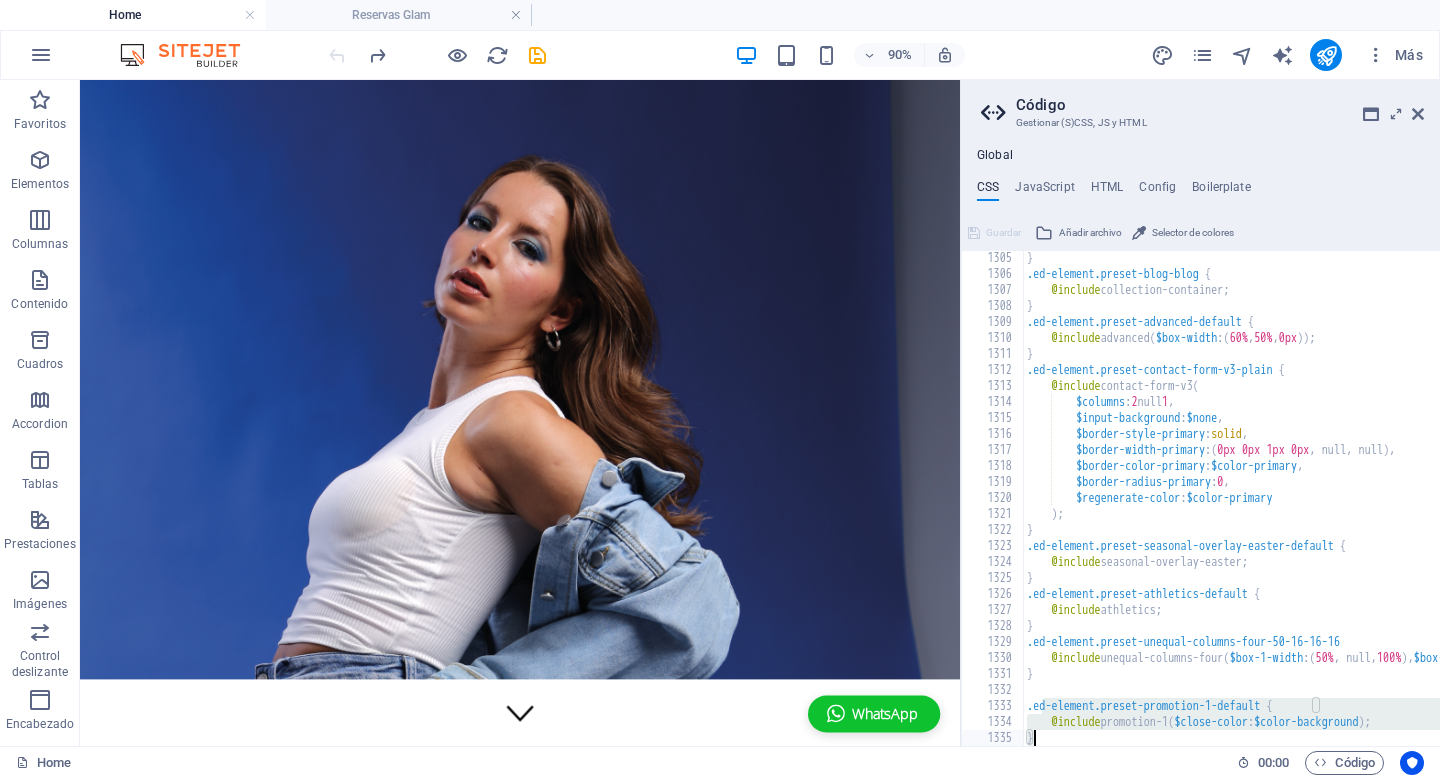 drag, startPoint x: 1025, startPoint y: 709, endPoint x: 1370, endPoint y: 737, distance: 346.13437 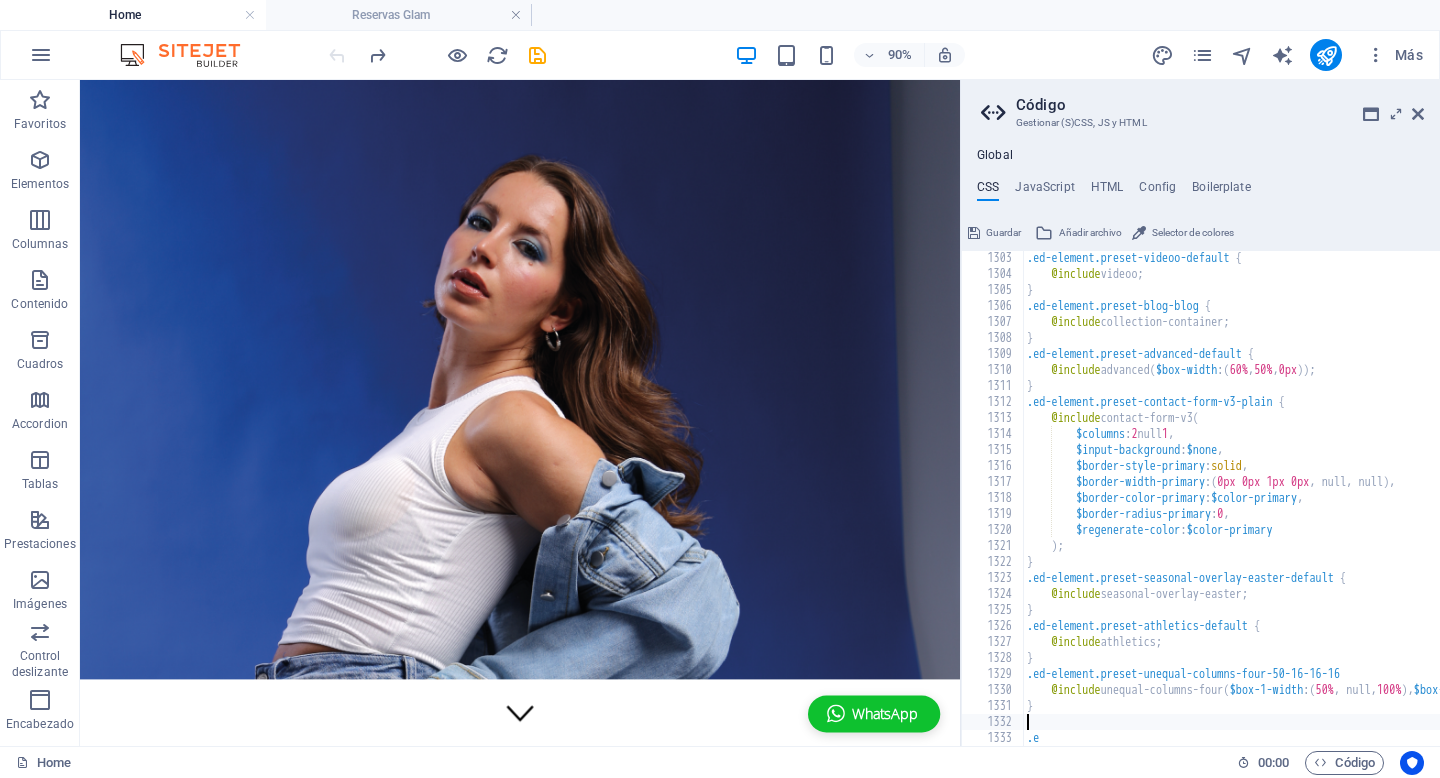 click at bounding box center [1419, 736] 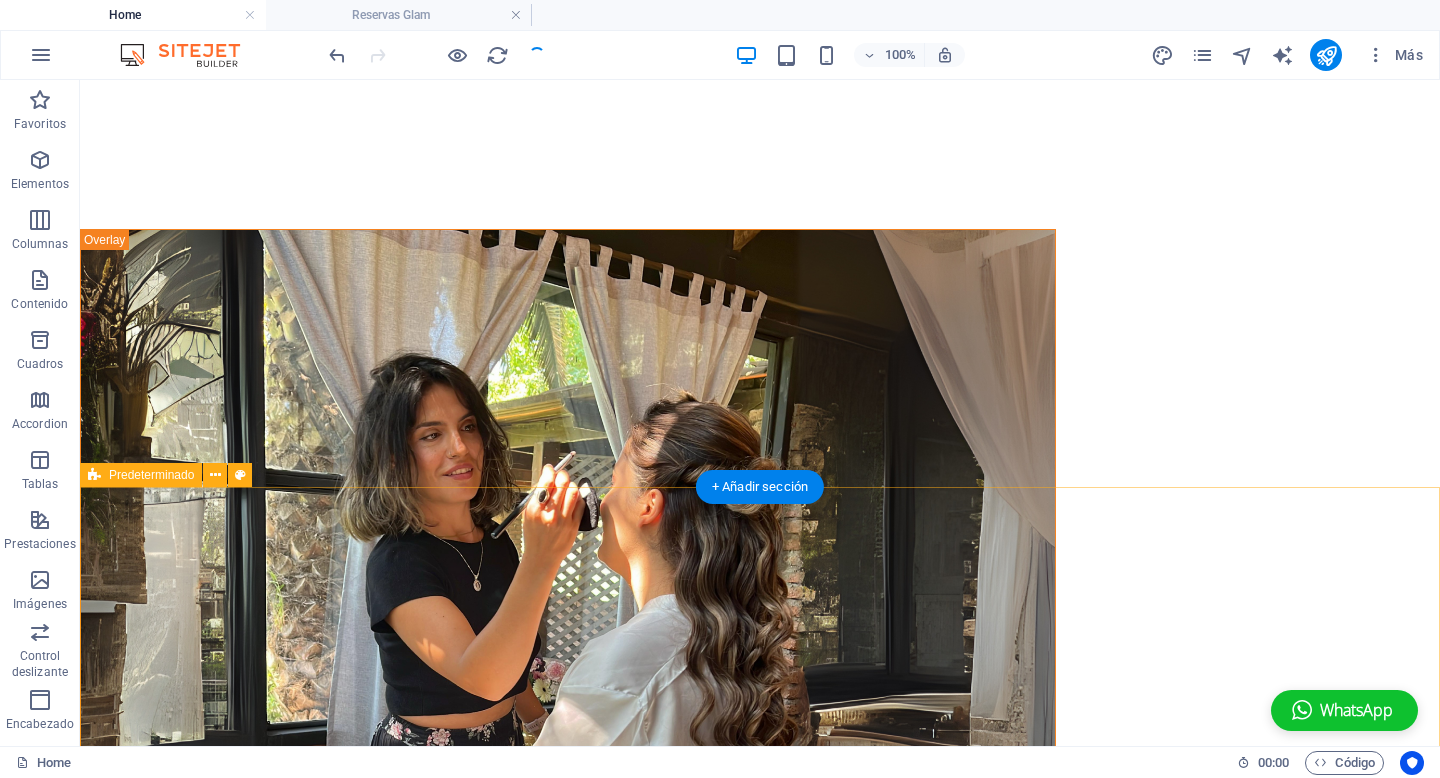 scroll, scrollTop: 1820, scrollLeft: 0, axis: vertical 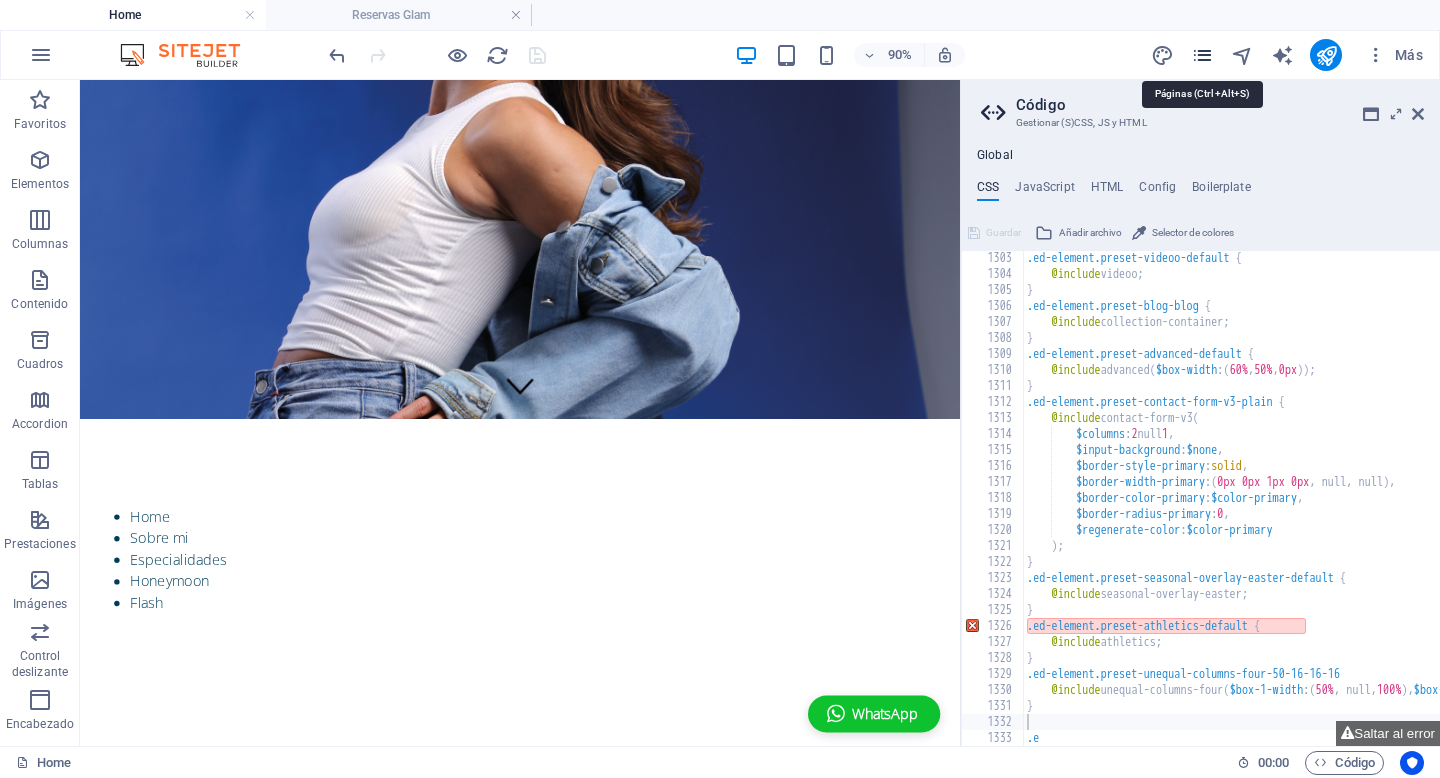 click at bounding box center [1202, 55] 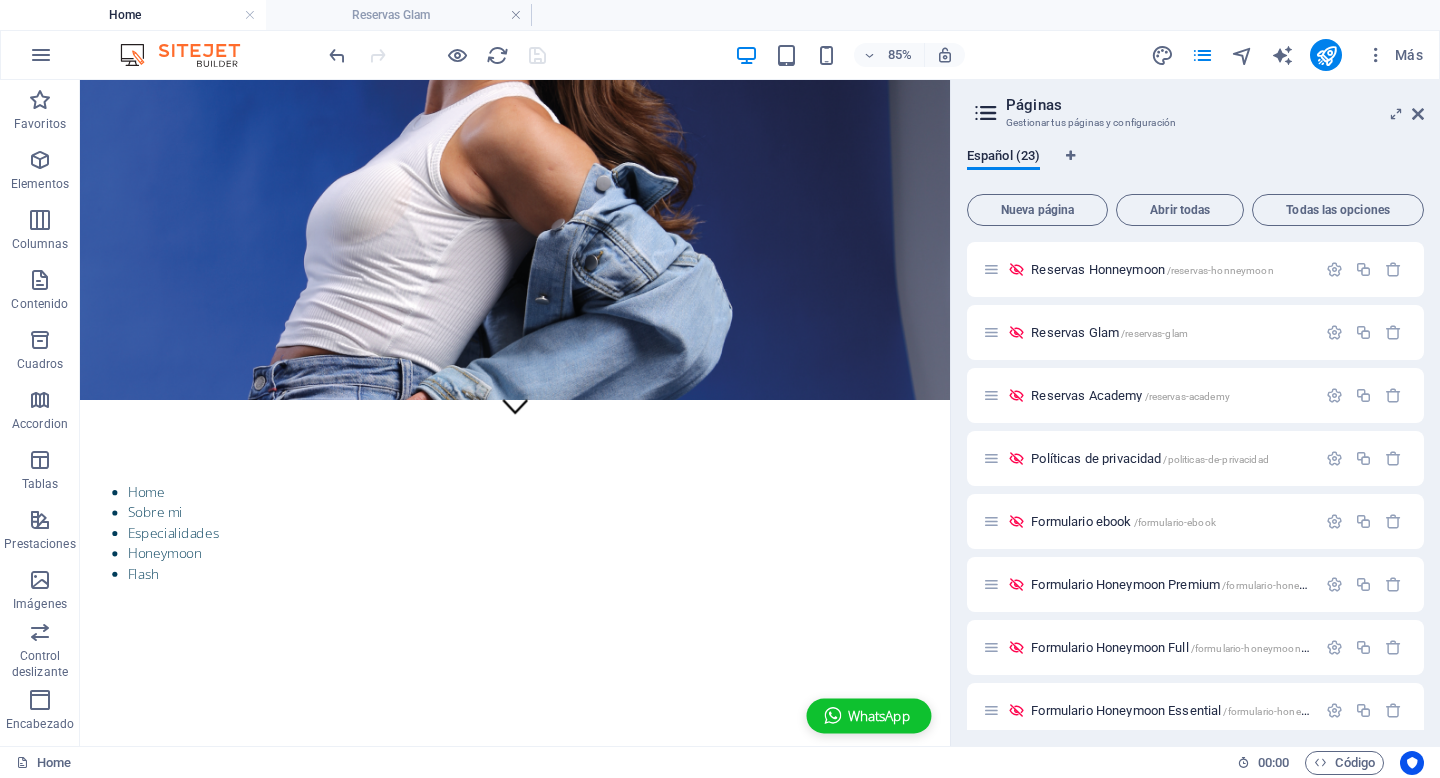 scroll, scrollTop: 457, scrollLeft: 0, axis: vertical 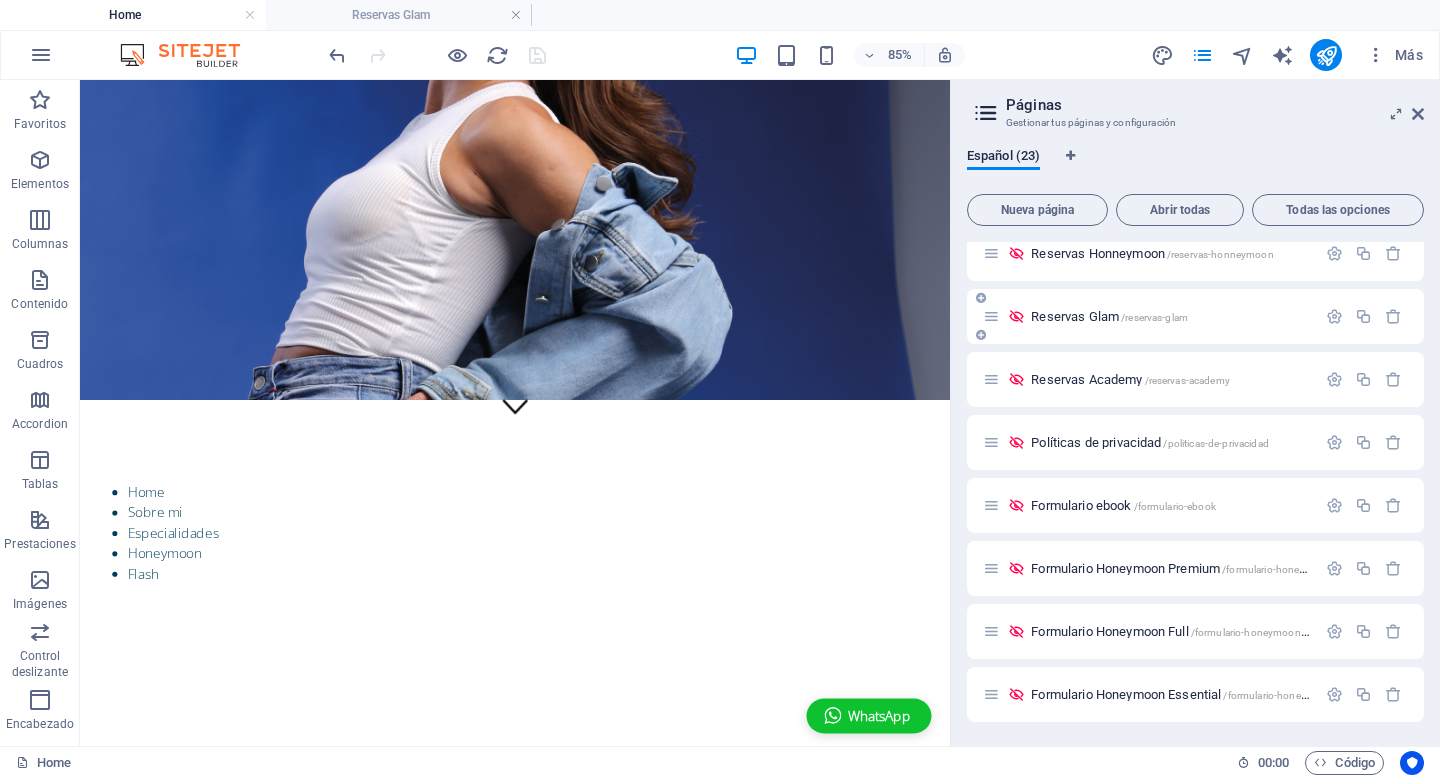 click on "Reservas Glam /reservas-glam" at bounding box center [1109, 316] 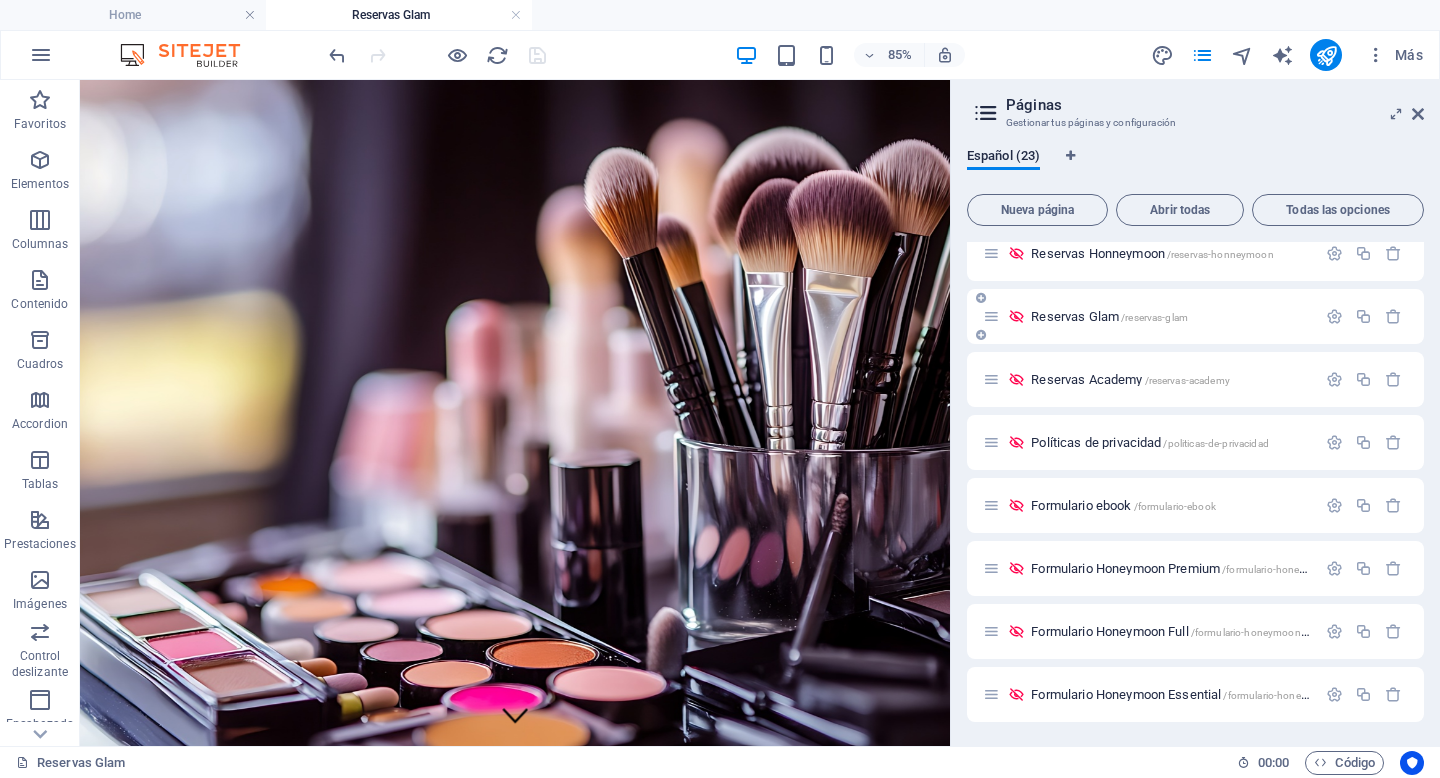 scroll, scrollTop: 0, scrollLeft: 0, axis: both 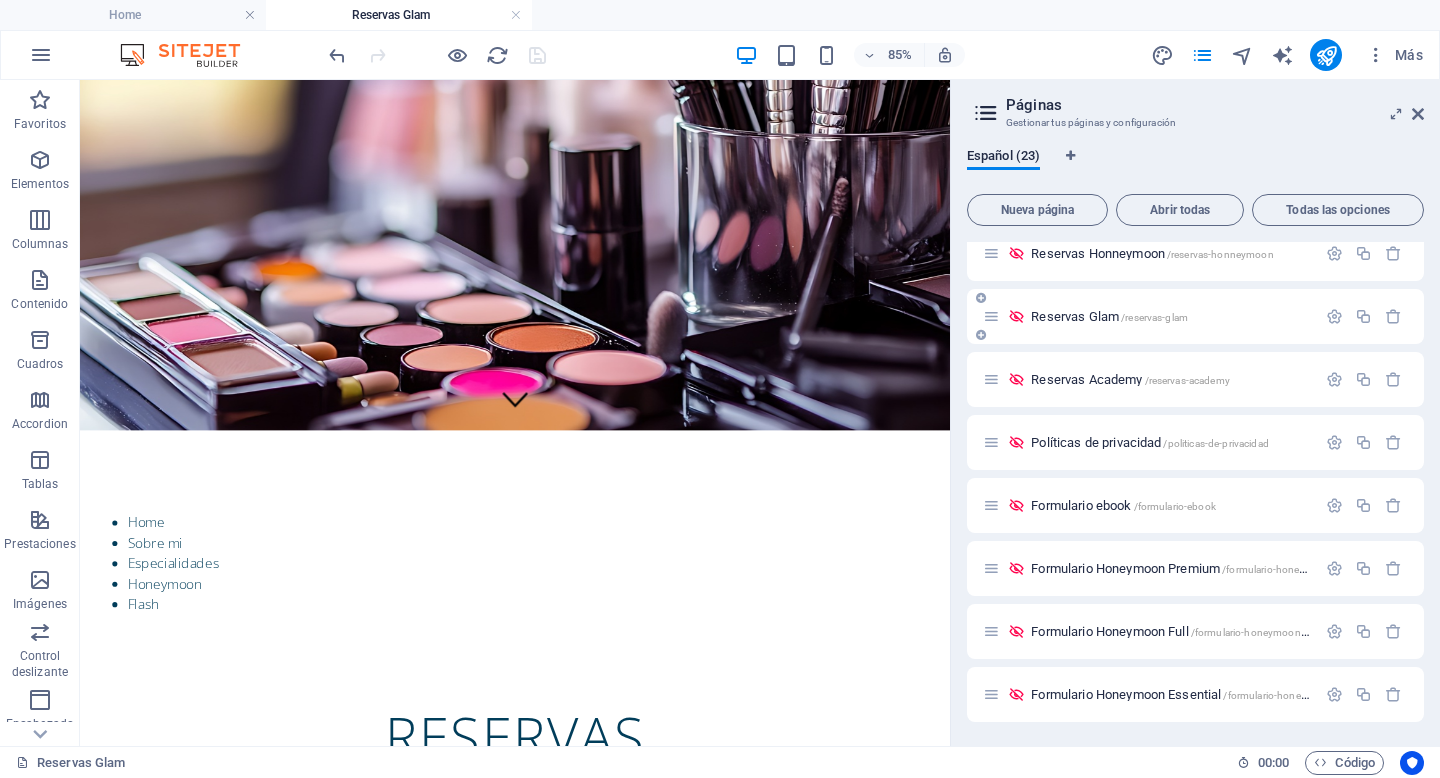 click on "Reservas Glam /reservas-glam" at bounding box center (1109, 316) 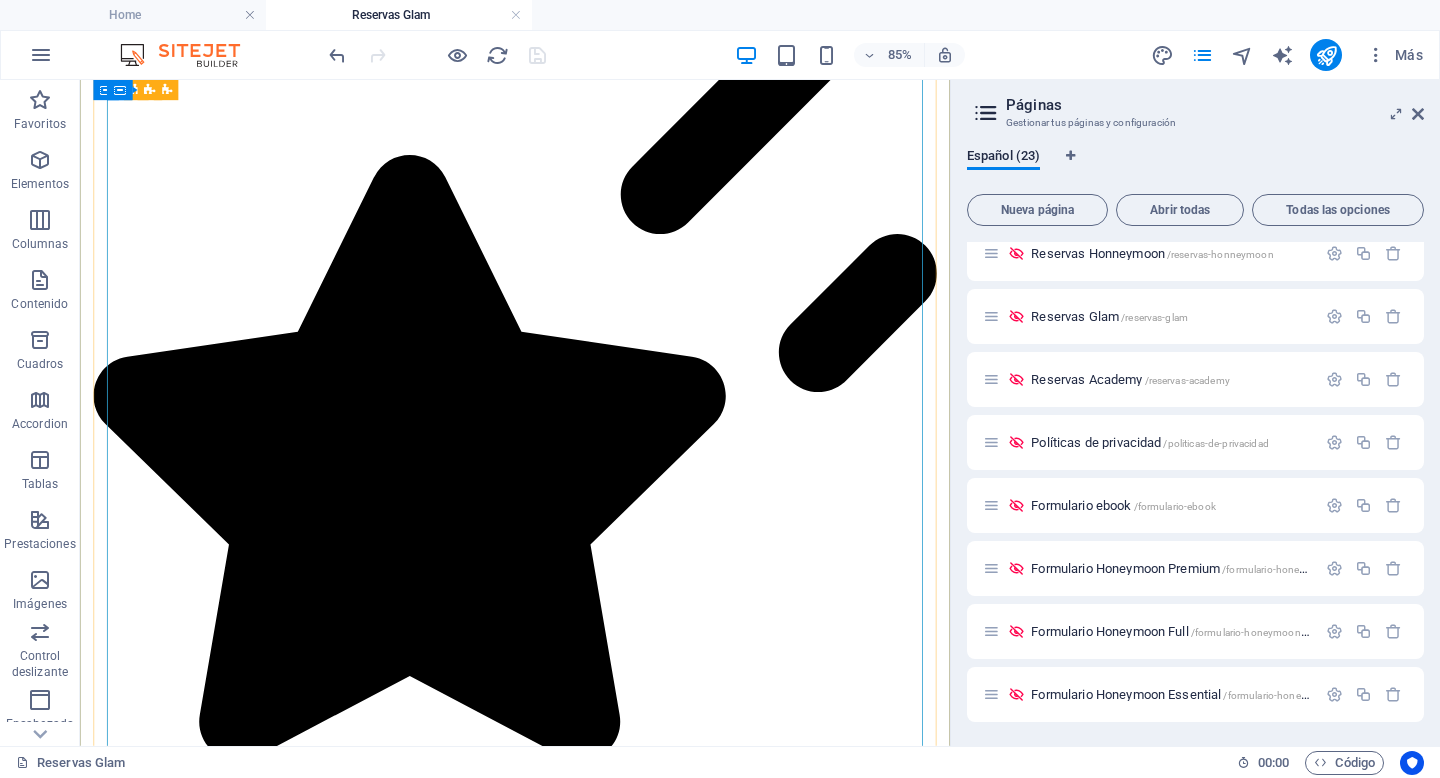 scroll, scrollTop: 4298, scrollLeft: 0, axis: vertical 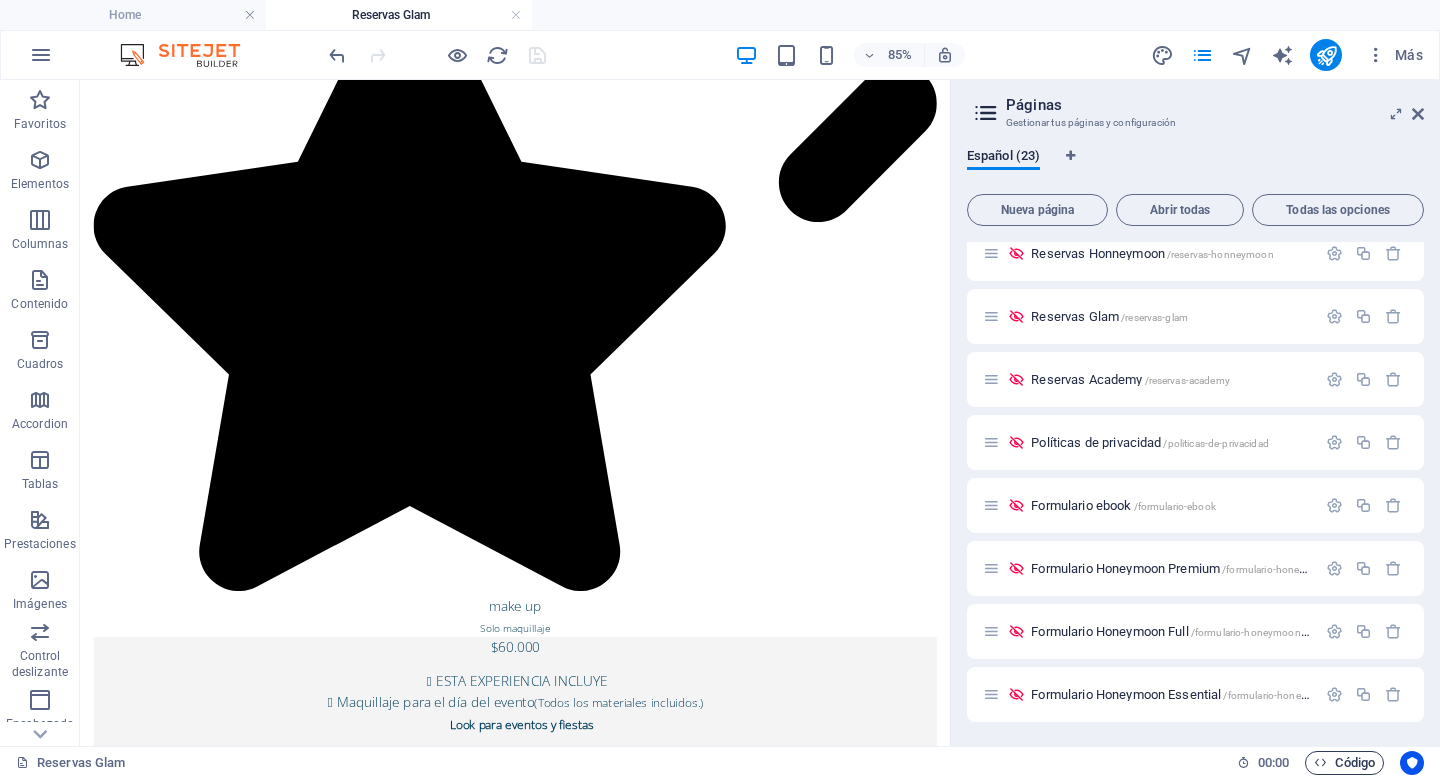 click on "Código" at bounding box center [1344, 763] 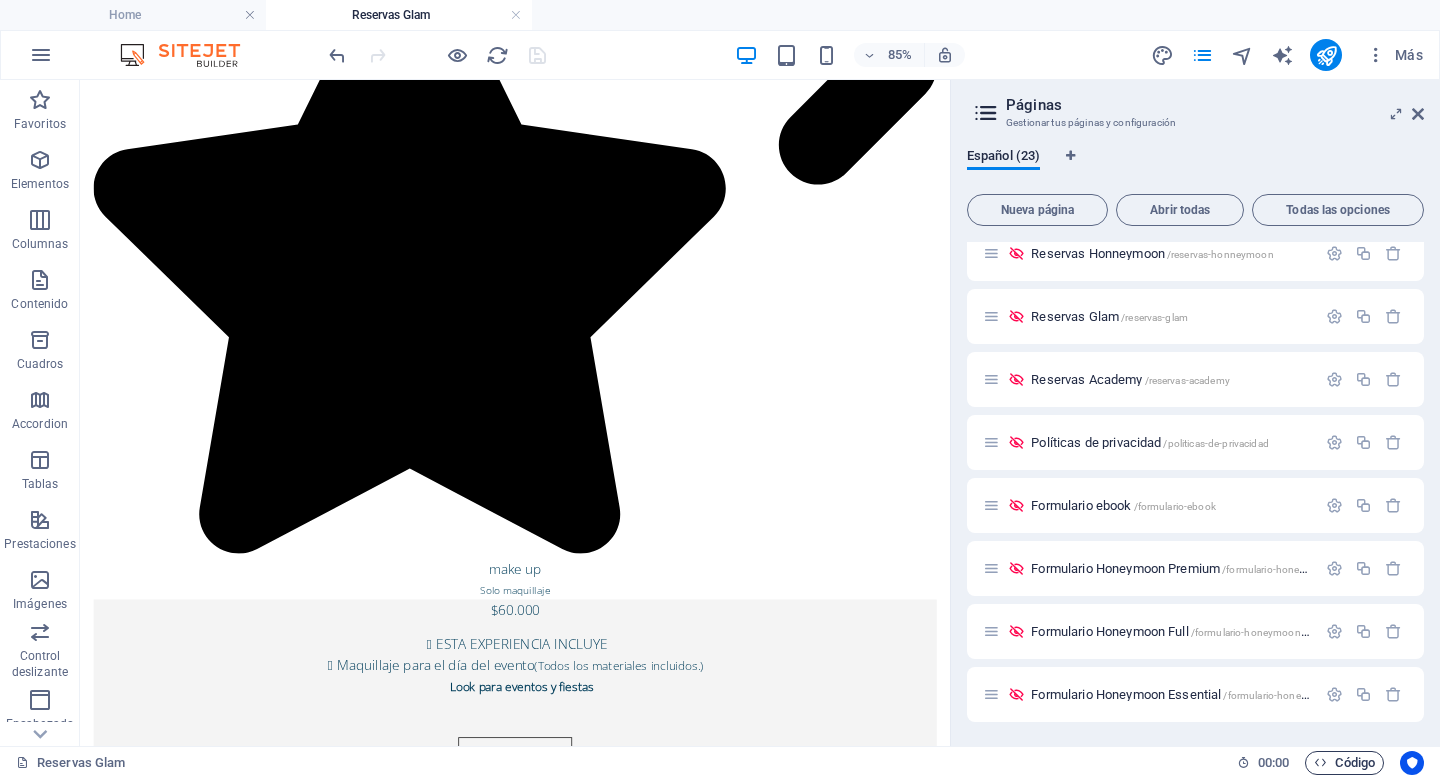 scroll, scrollTop: 4162, scrollLeft: 0, axis: vertical 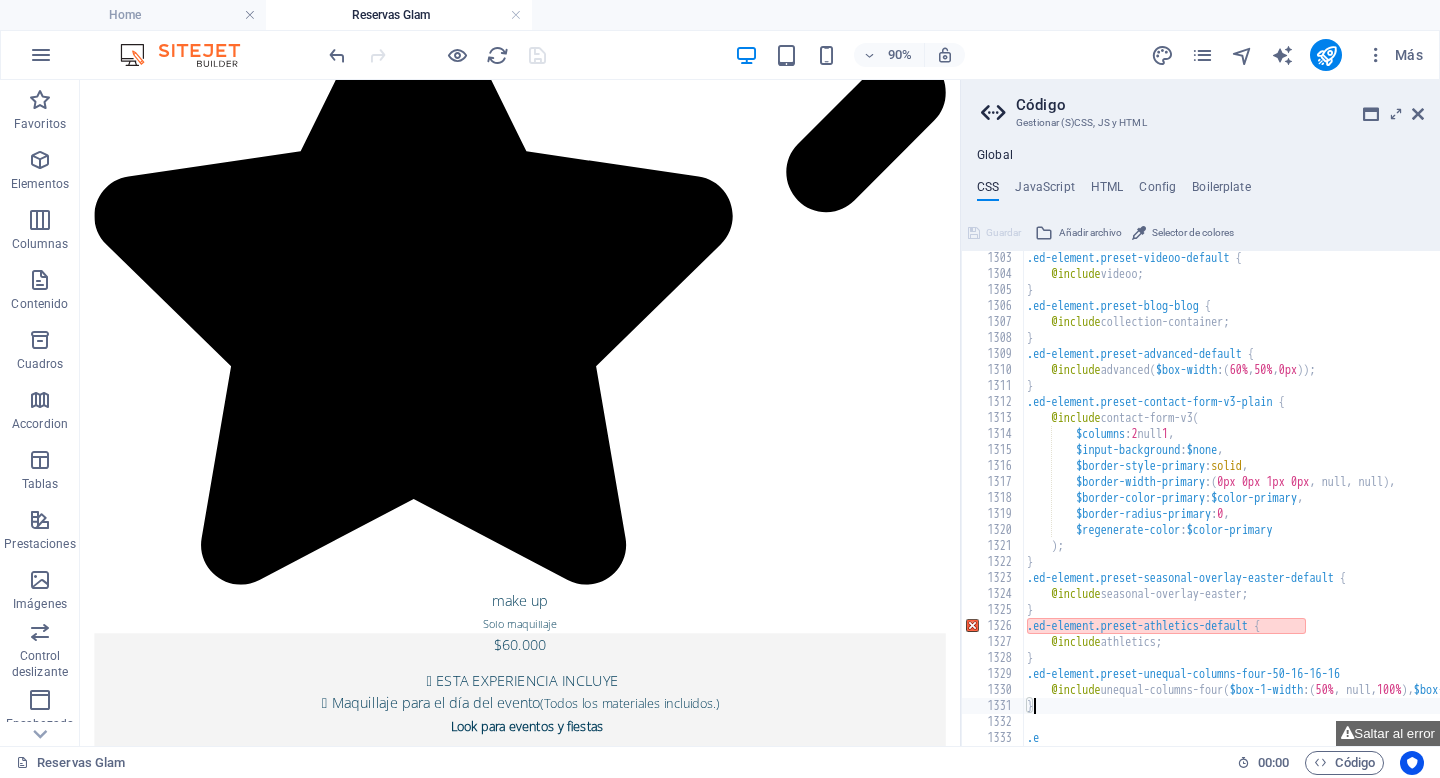 click on ".ed-element.preset-videoo-default   {      @include  videoo; } .ed-element.preset-blog-blog   {      @include  collection-container; } .ed-element.preset-advanced-default   {      @include  advanced ( $box-width :  ( 60% ,  50% ,  0px )) ; } .ed-element.preset-contact-form-v3-plain   {      @include  contact-form-v3 (           $columns :  2  null  1 ,            $input-background :  $none ,            $border-style-primary :  solid ,            $border-width-primary :  ( 0px   0px   1px   0px , null, null ) ,            $border-color-primary :  $color-primary ,            $border-radius-primary :  0 ,            $regenerate-color :  $color-primary      ) ; } .ed-element.preset-seasonal-overlay-easter-default   {      @include  seasonal-overlay-easter; } .ed-element.preset-athletics-default   {      @include  athletics; } .ed-element.preset-unequal-columns-four-50-16-16-16        @include  unequal-columns-four ( $box-1-width :  ( 50% , null,  100% ) ,  $box-4-width :  ( 16.6% , null,  100% )) ; } .e" at bounding box center [1419, 513] 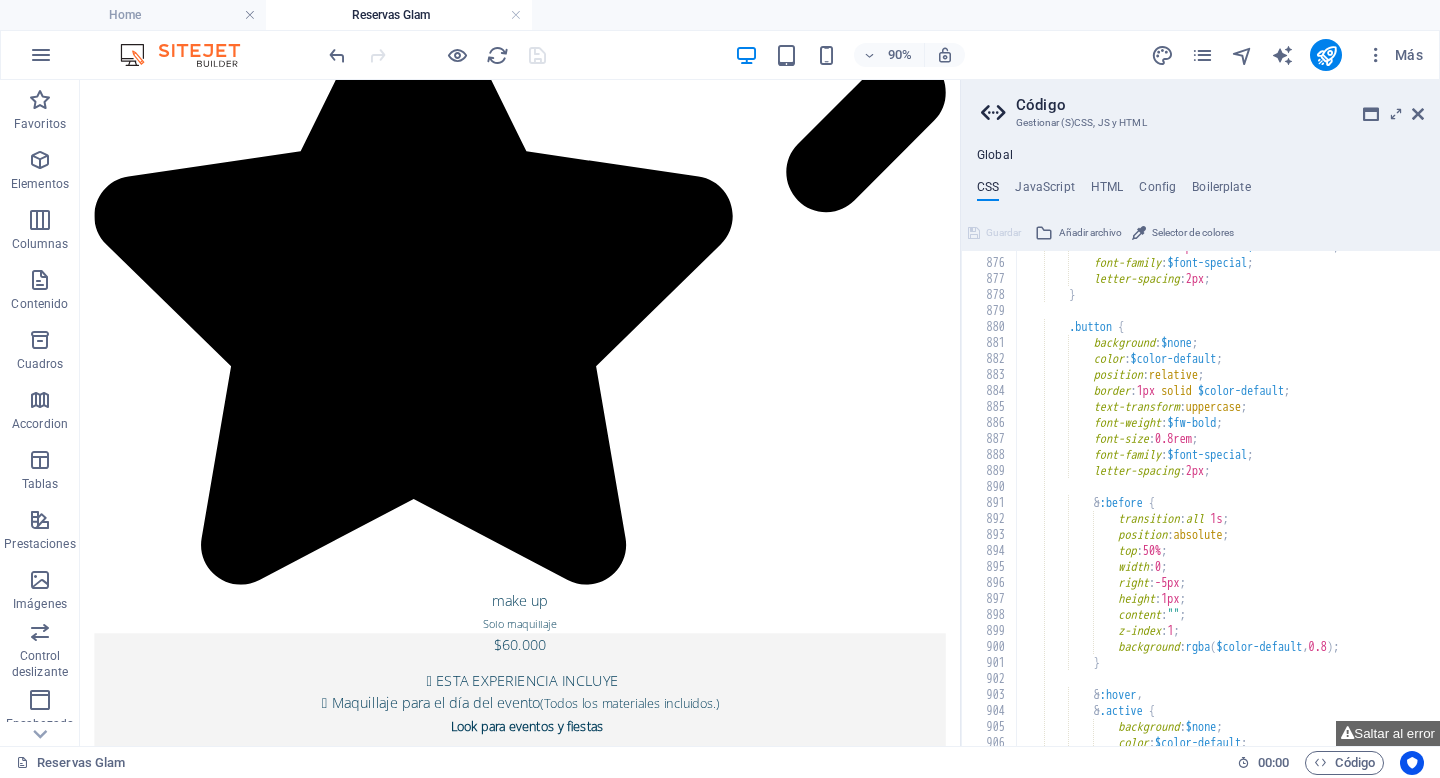 scroll, scrollTop: 13892, scrollLeft: 0, axis: vertical 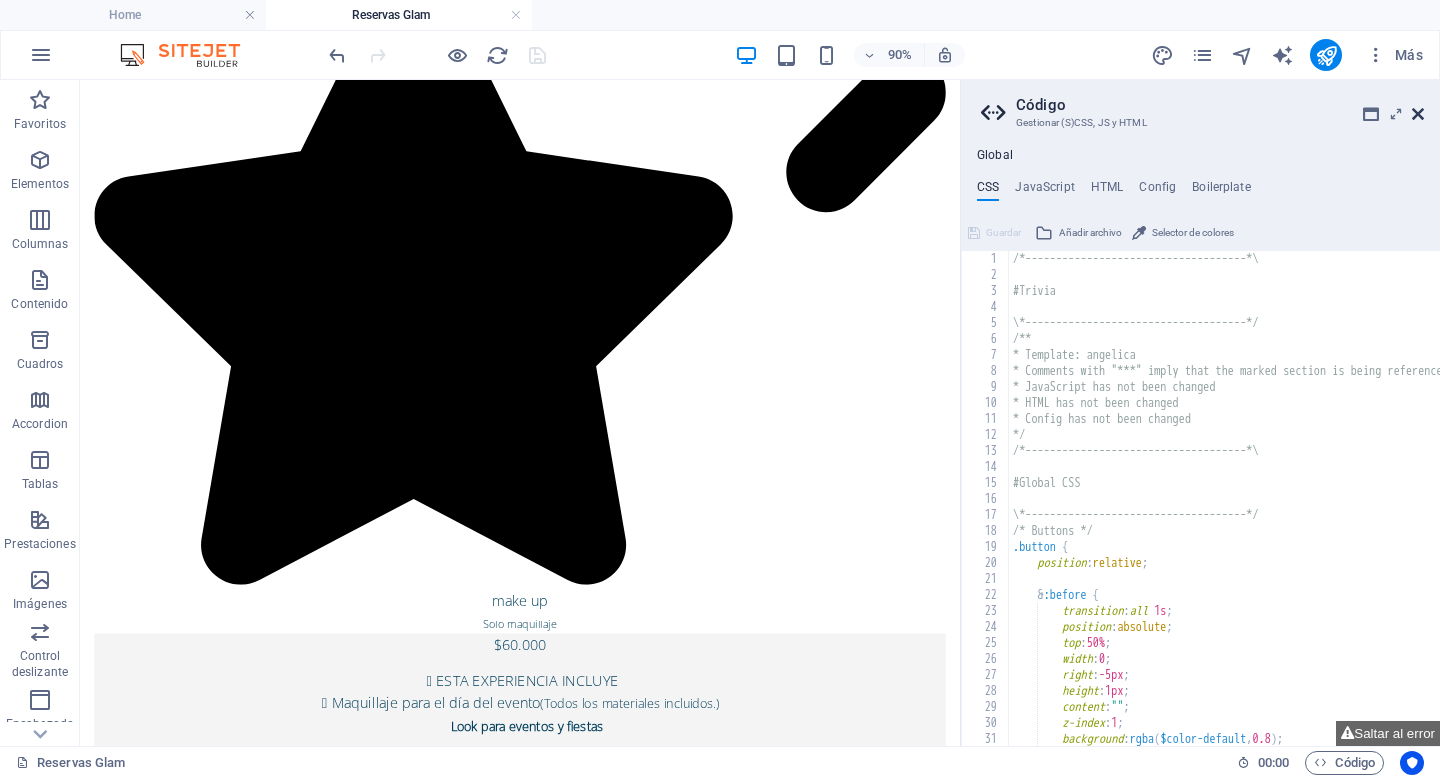 click at bounding box center (1418, 114) 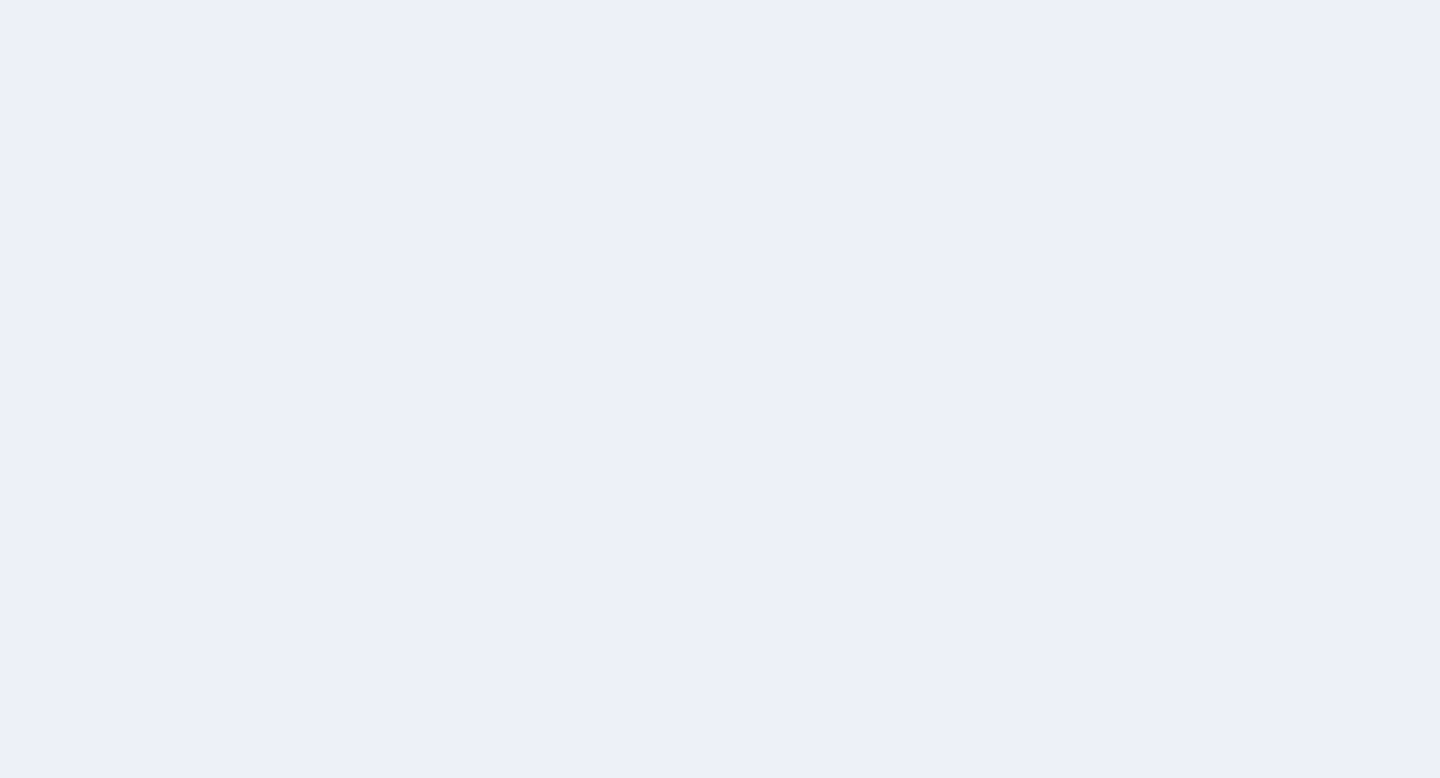scroll, scrollTop: 0, scrollLeft: 0, axis: both 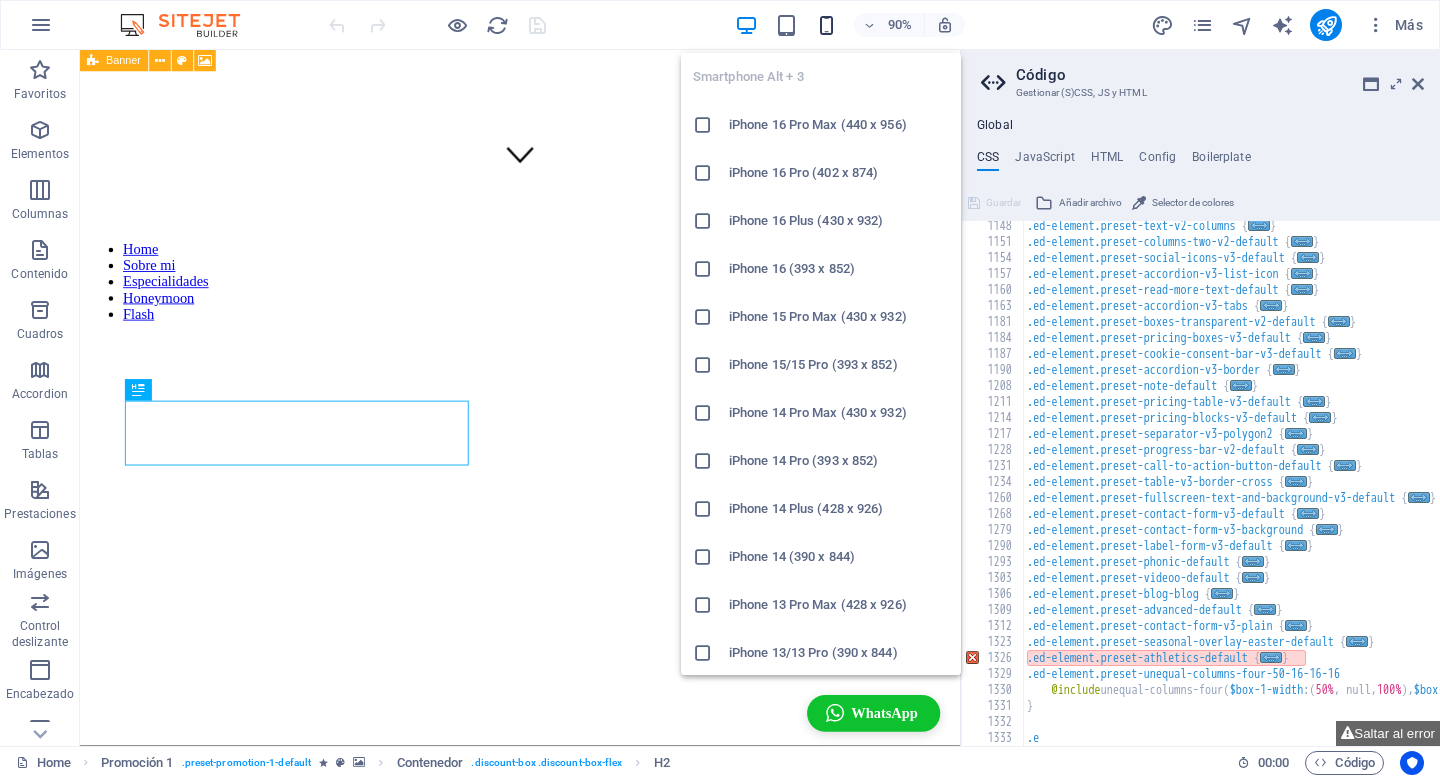 click at bounding box center [826, 25] 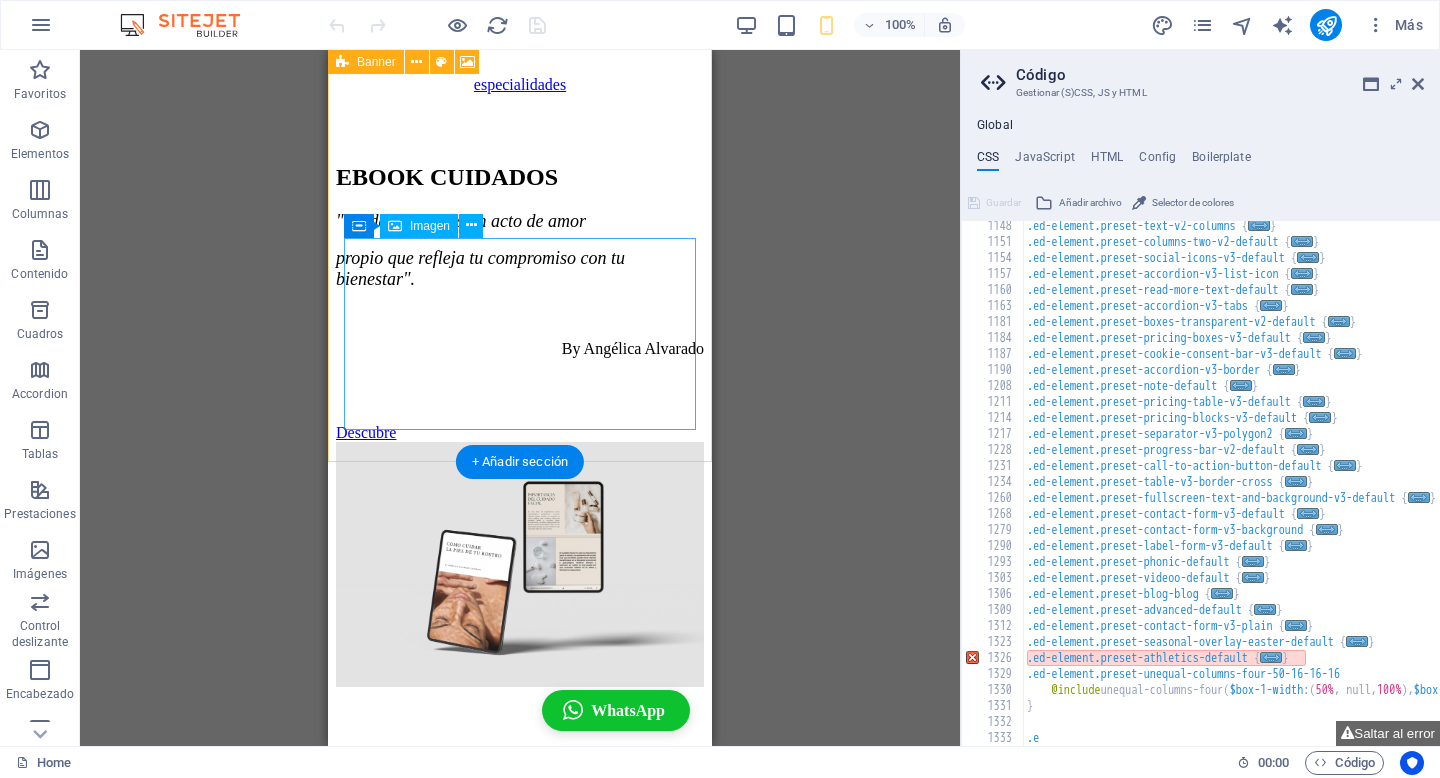 scroll, scrollTop: 6409, scrollLeft: 0, axis: vertical 